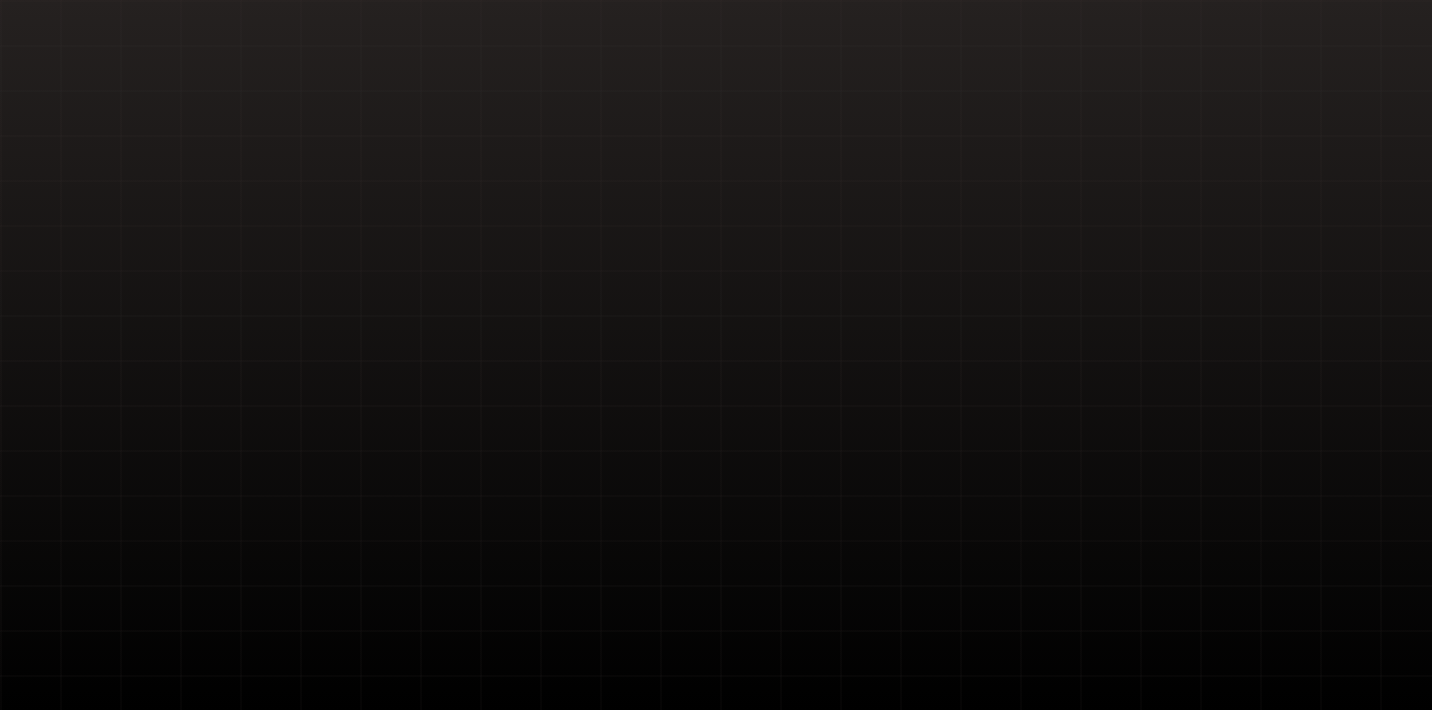 scroll, scrollTop: 0, scrollLeft: 0, axis: both 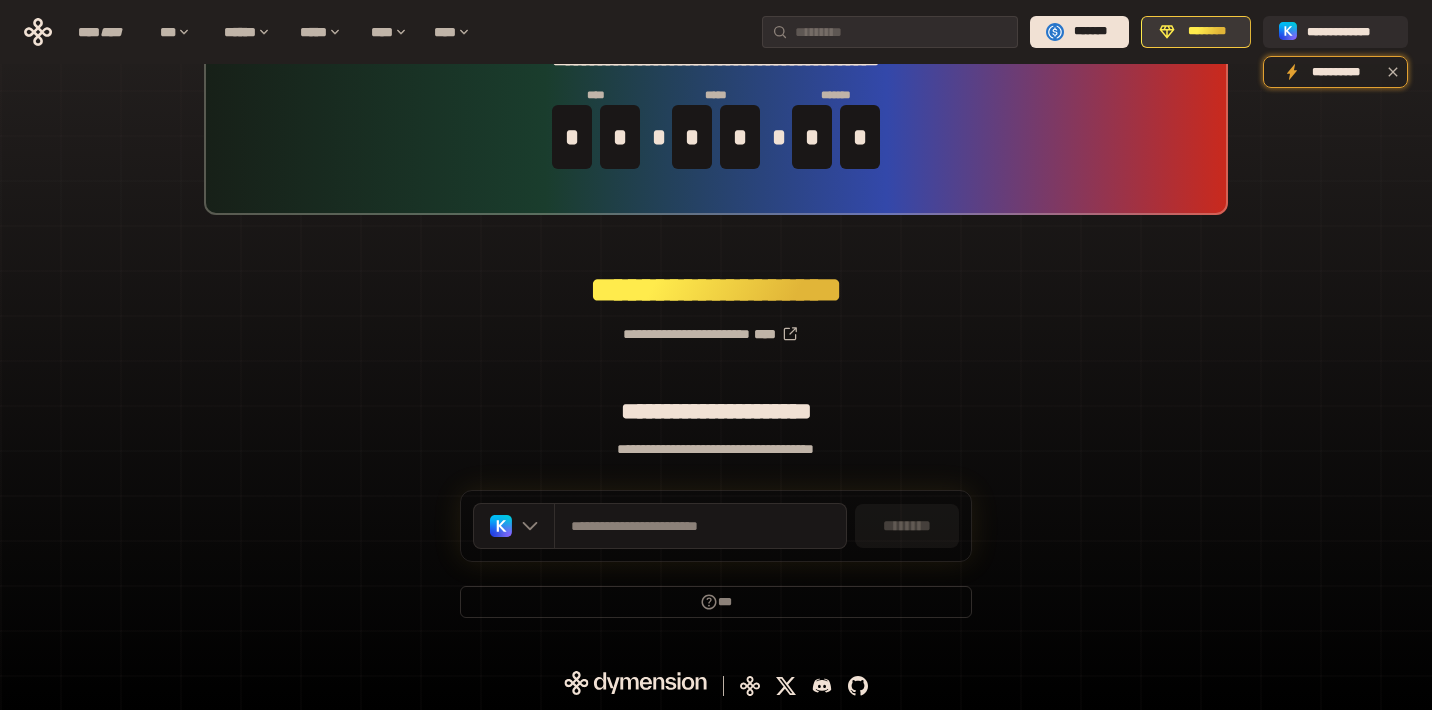 click on "********" at bounding box center (1196, 32) 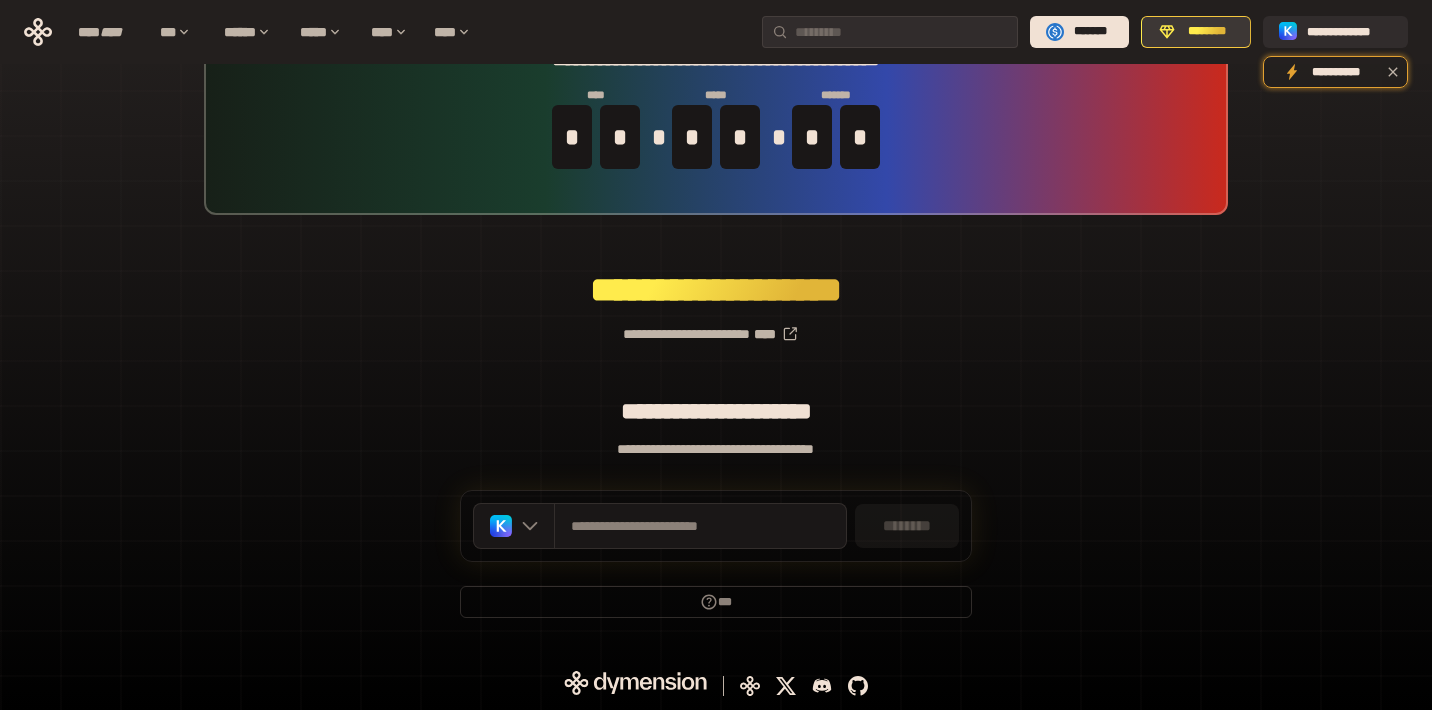 click on "********" at bounding box center (1207, 32) 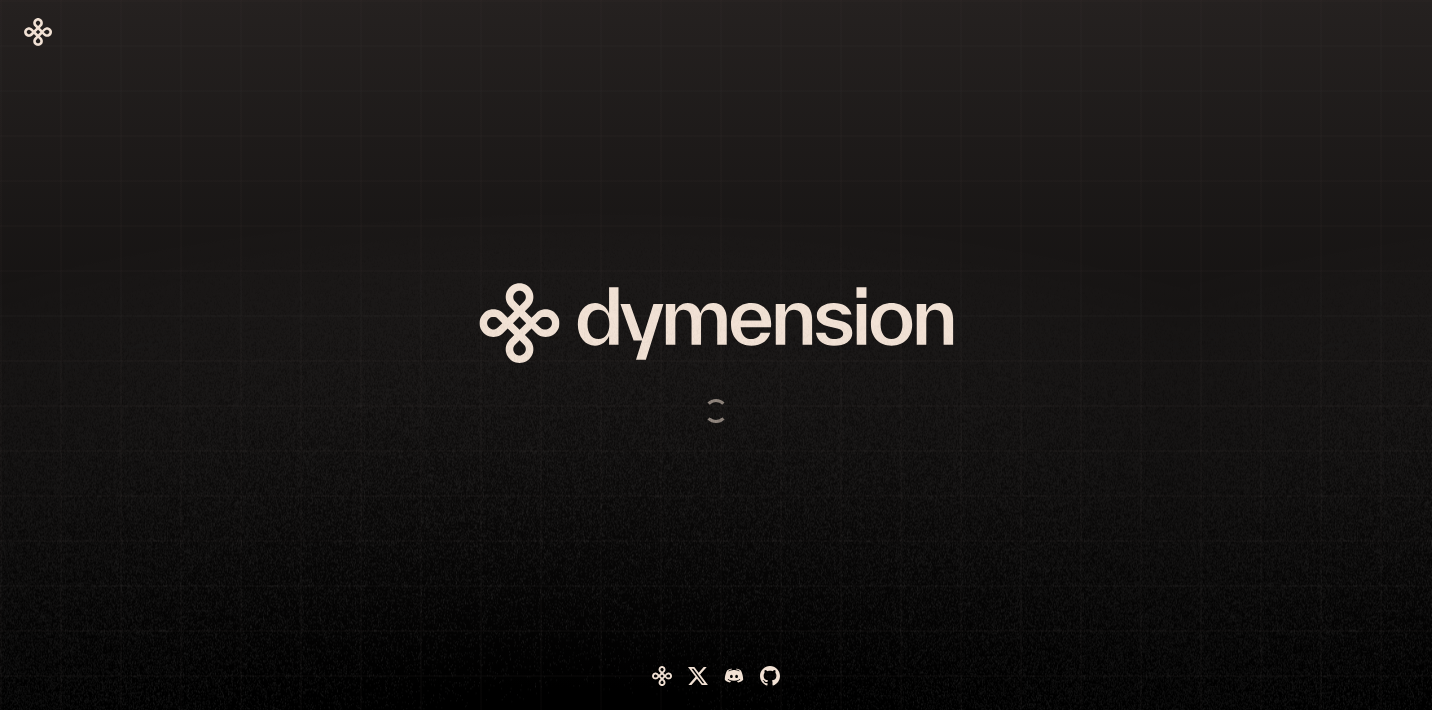 scroll, scrollTop: 0, scrollLeft: 0, axis: both 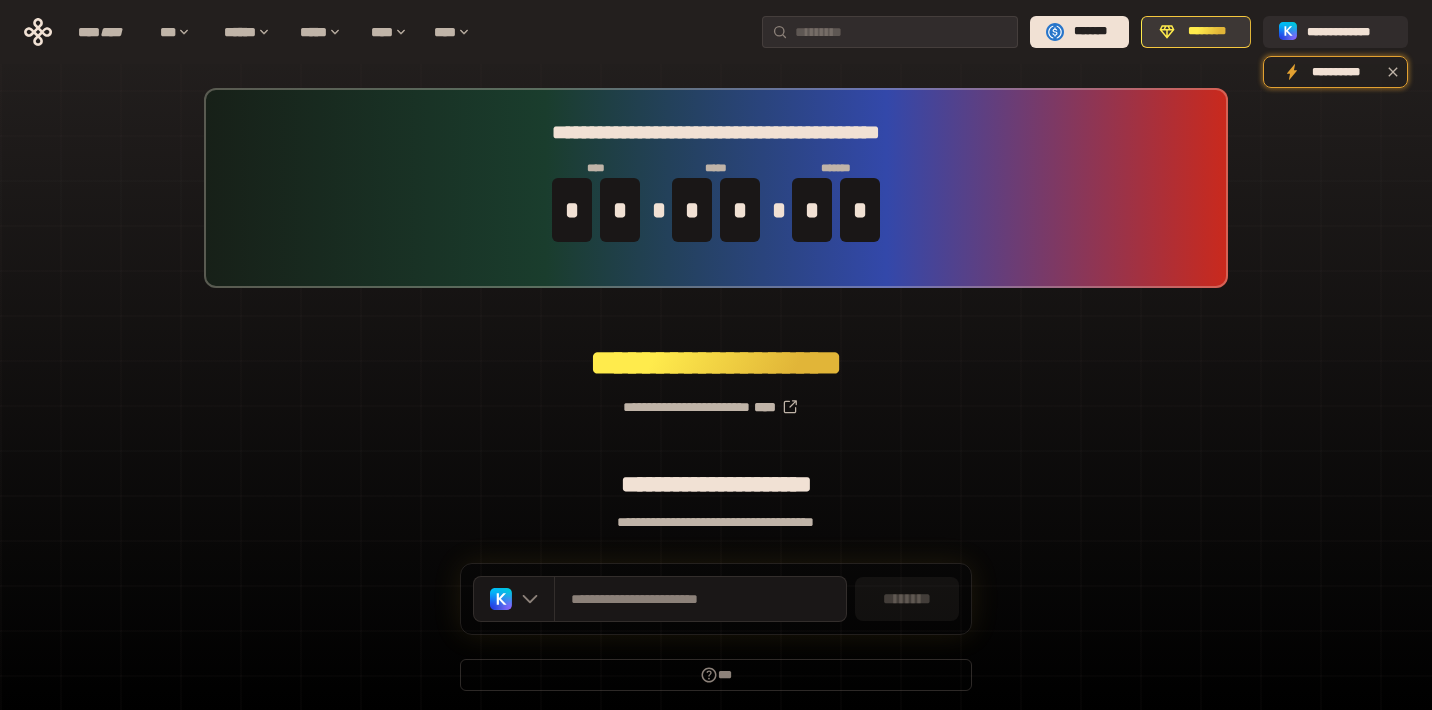 click on "********" at bounding box center (1196, 32) 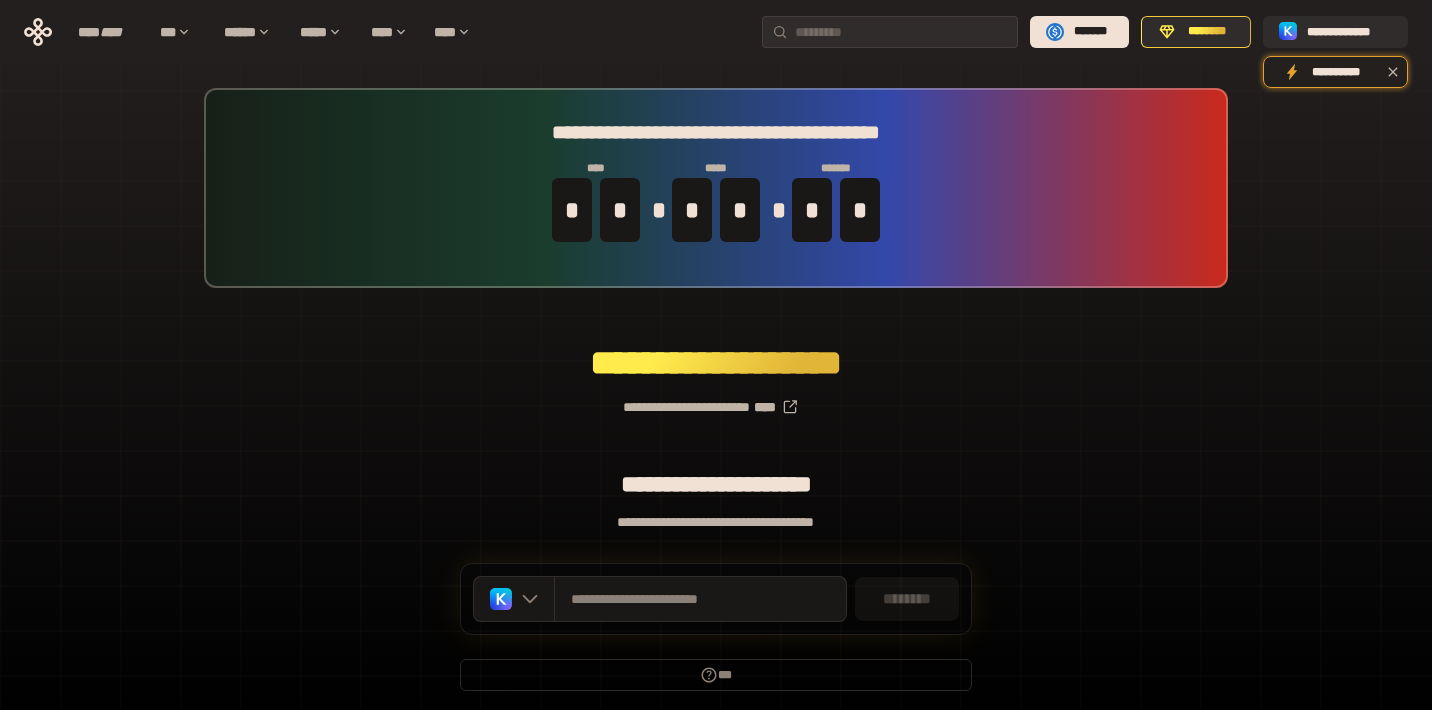 click on "********" at bounding box center (907, 599) 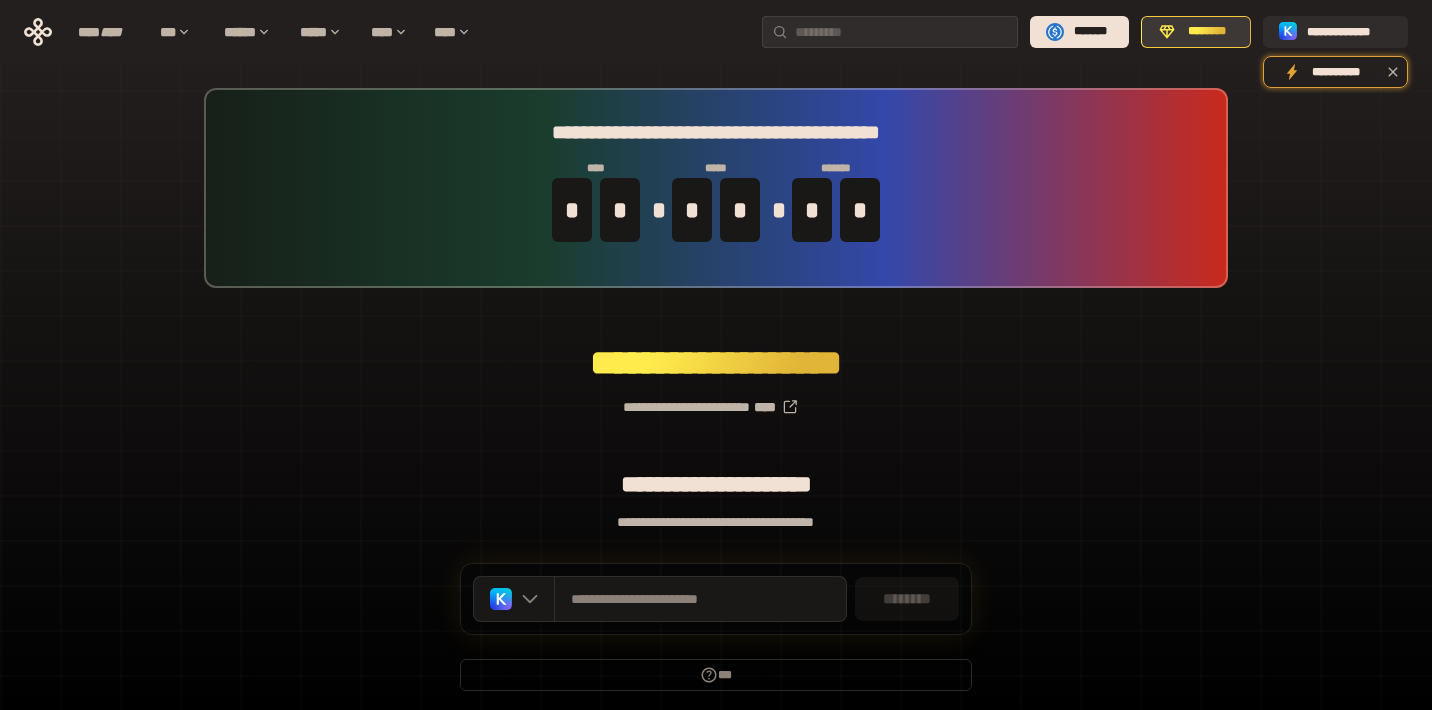 click on "********" at bounding box center (1196, 32) 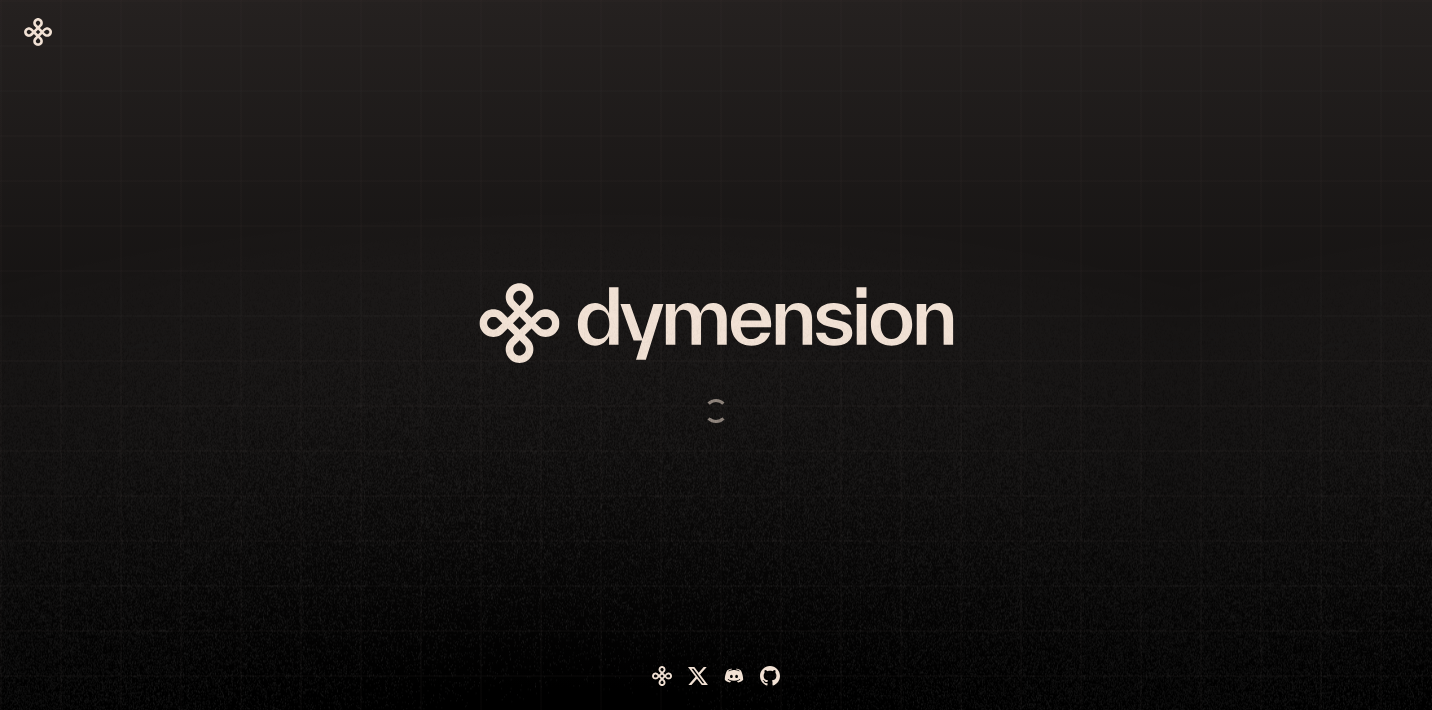 scroll, scrollTop: 0, scrollLeft: 0, axis: both 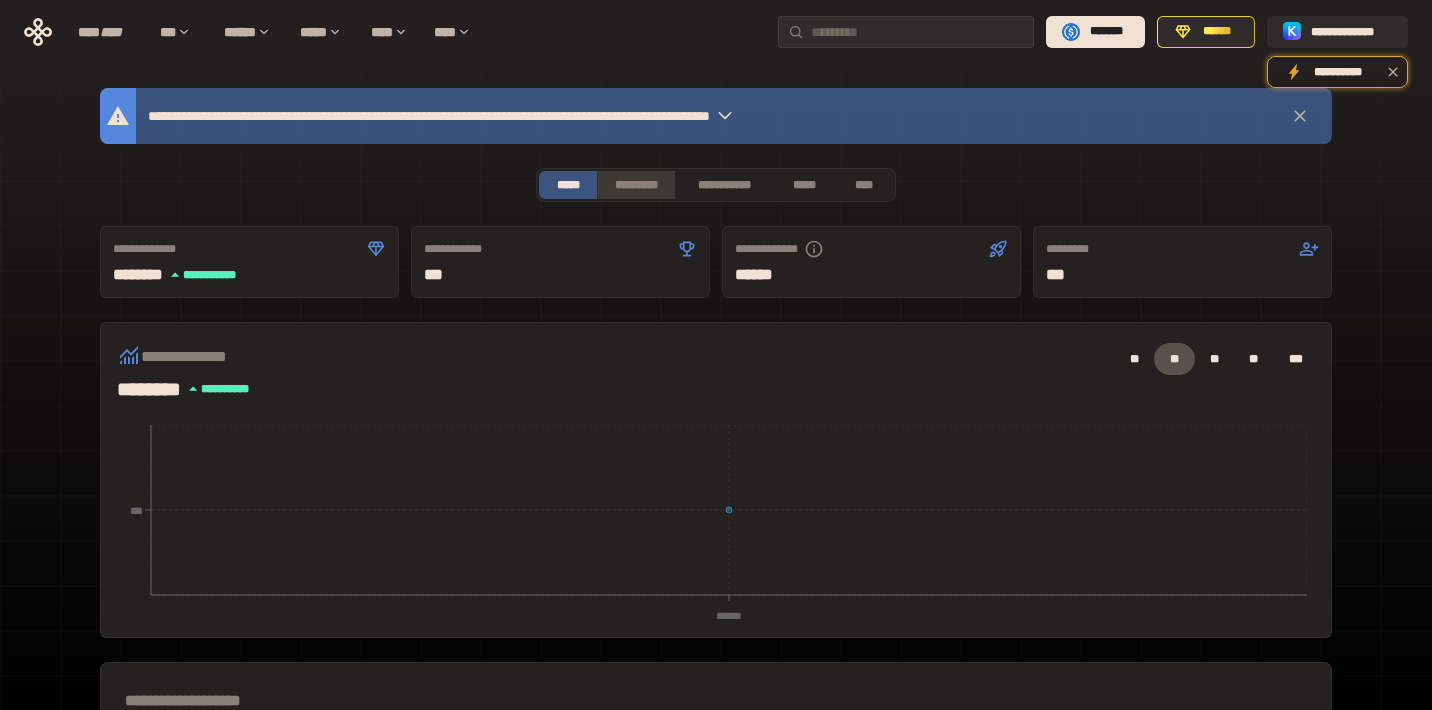 click on "*********" at bounding box center (635, 185) 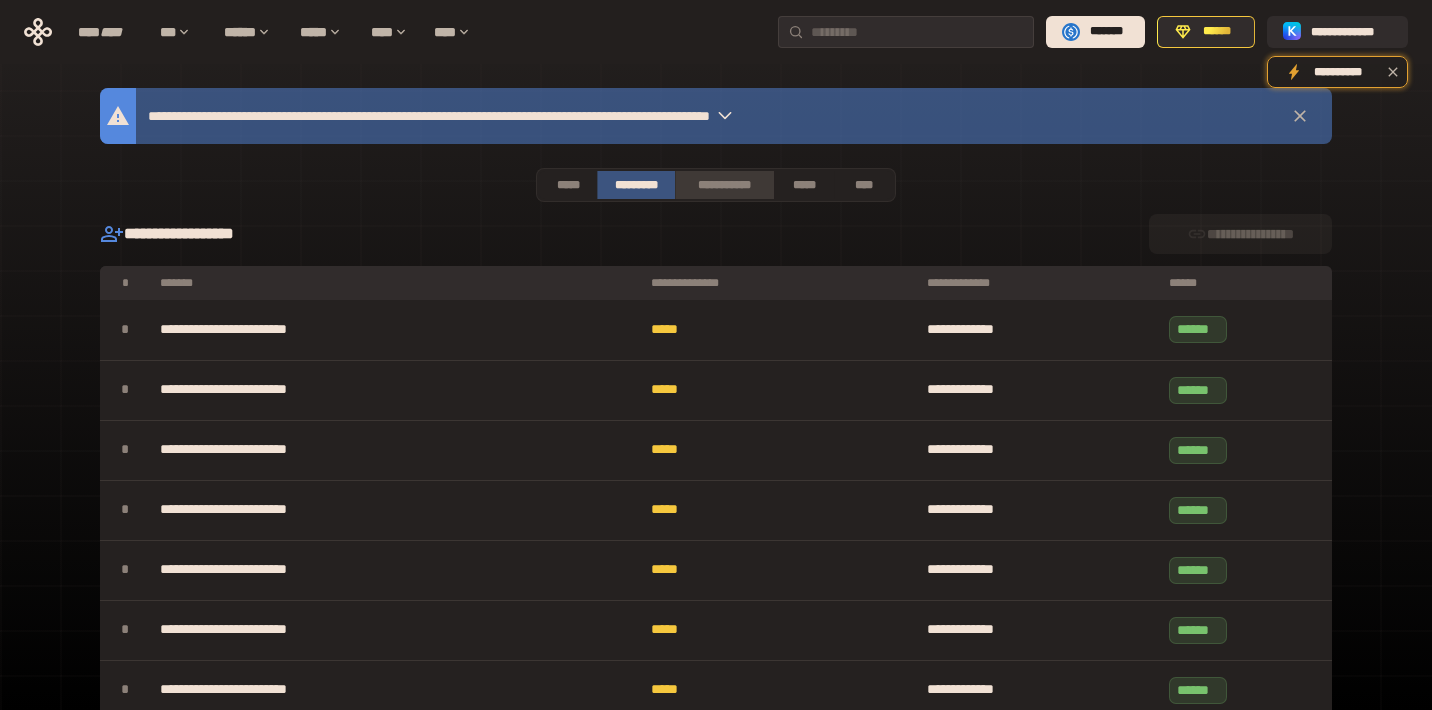 click on "**********" at bounding box center [724, 185] 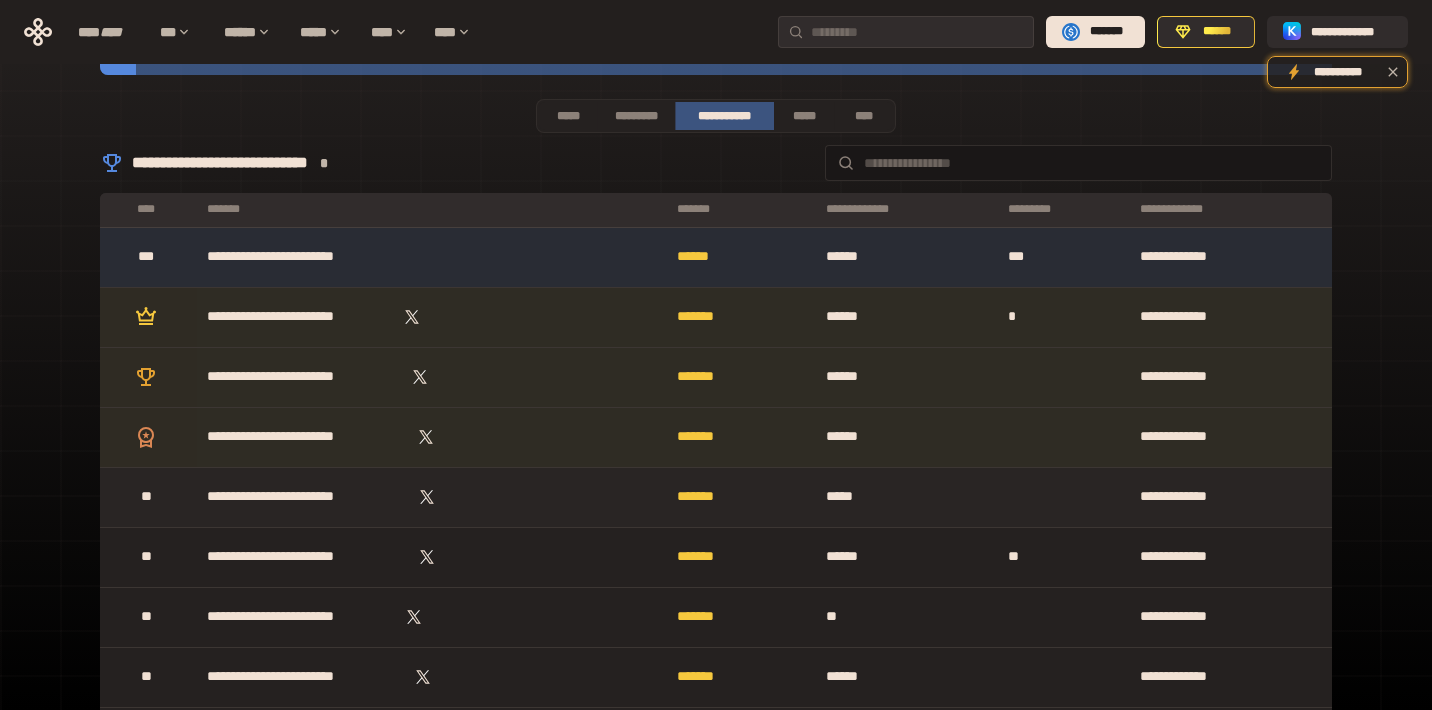 scroll, scrollTop: 0, scrollLeft: 0, axis: both 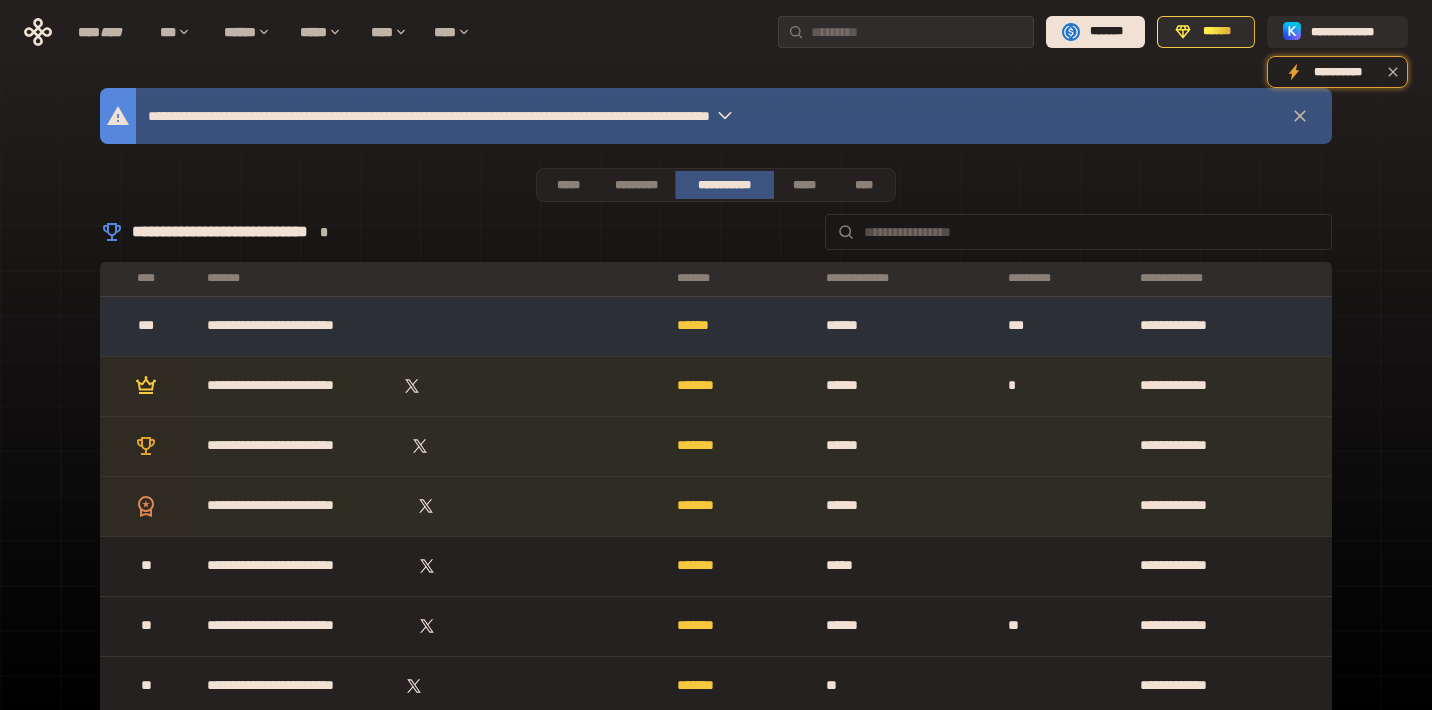 click on "***" at bounding box center (1064, 326) 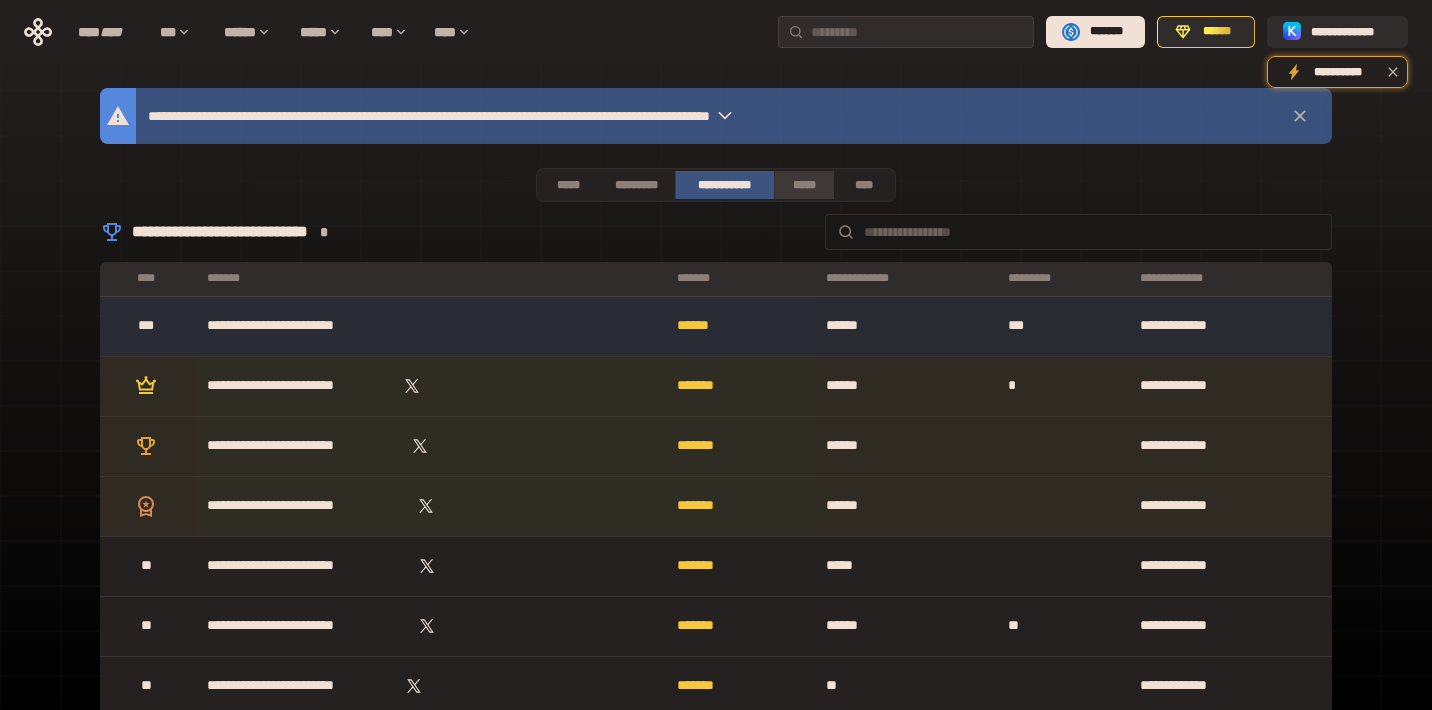 click on "*****" at bounding box center [803, 185] 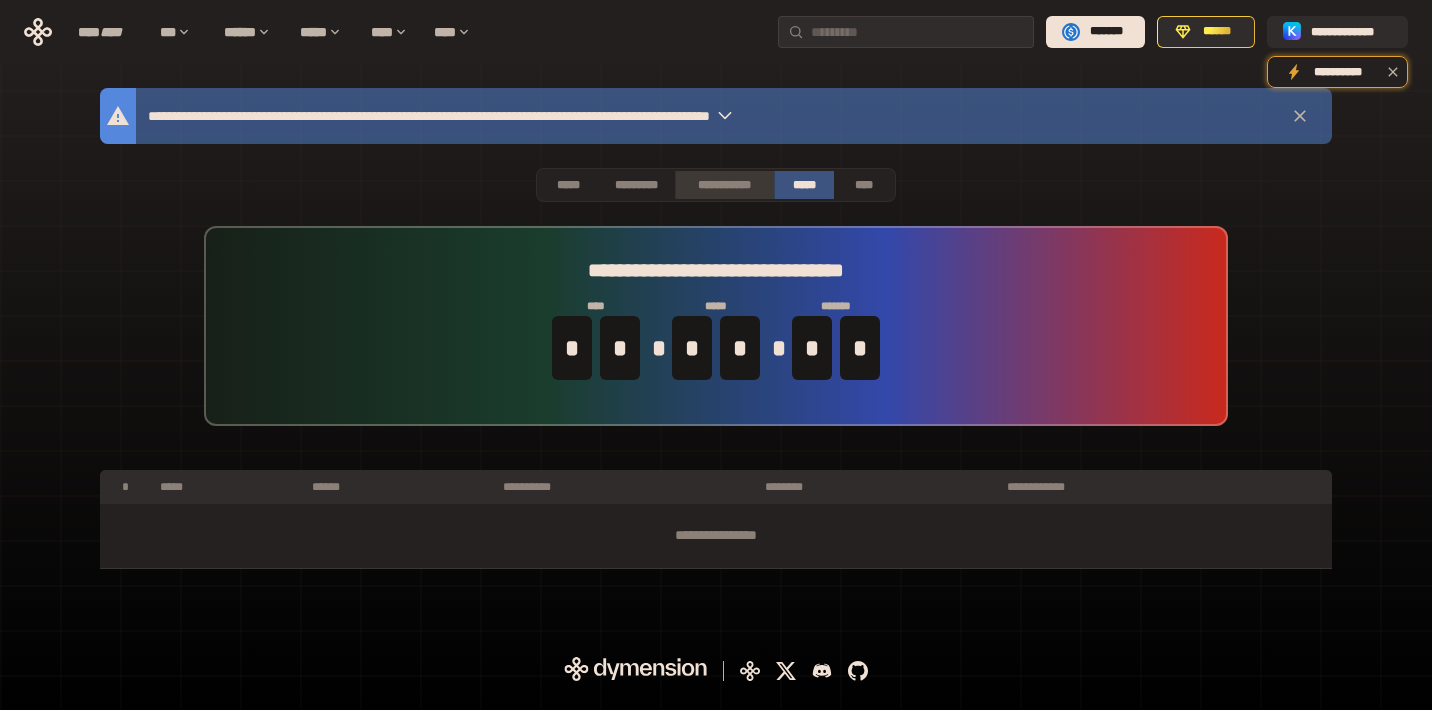 click on "**********" at bounding box center (724, 185) 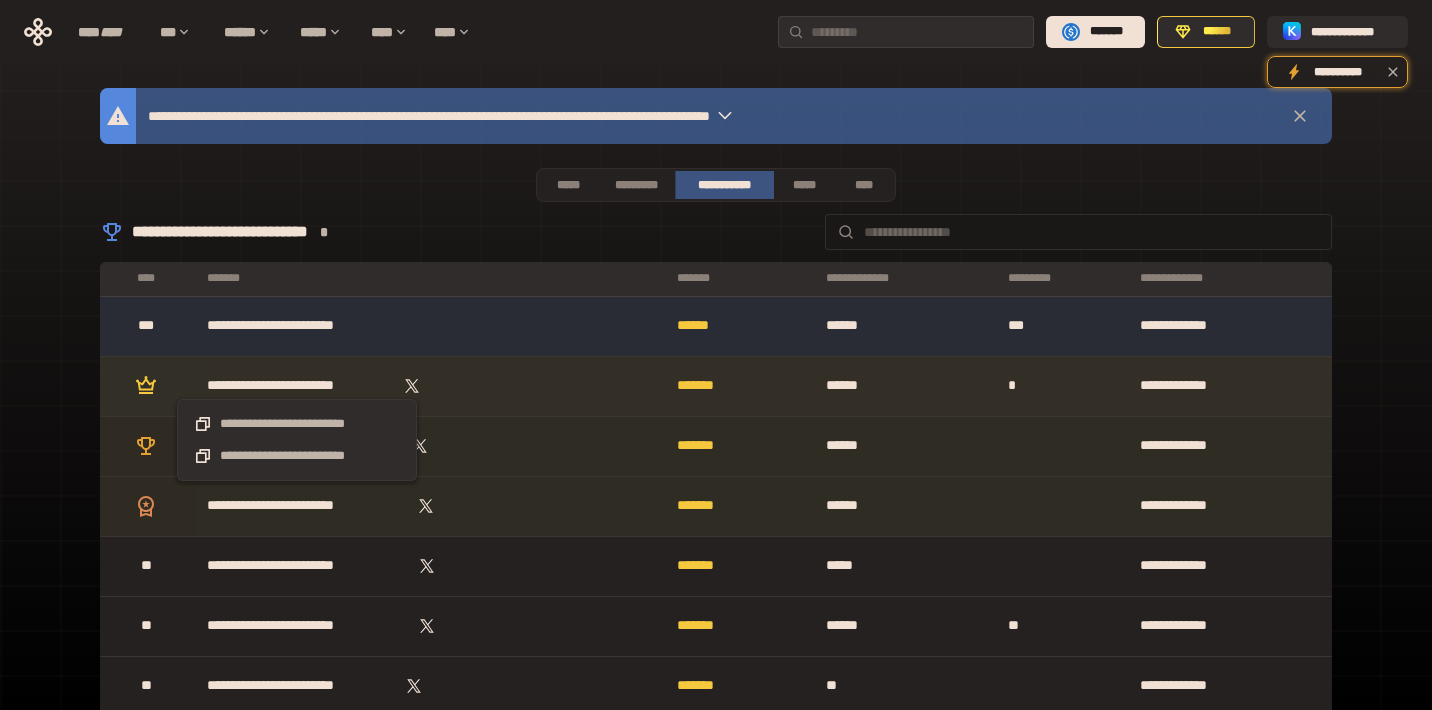 click on "**********" at bounding box center [297, 386] 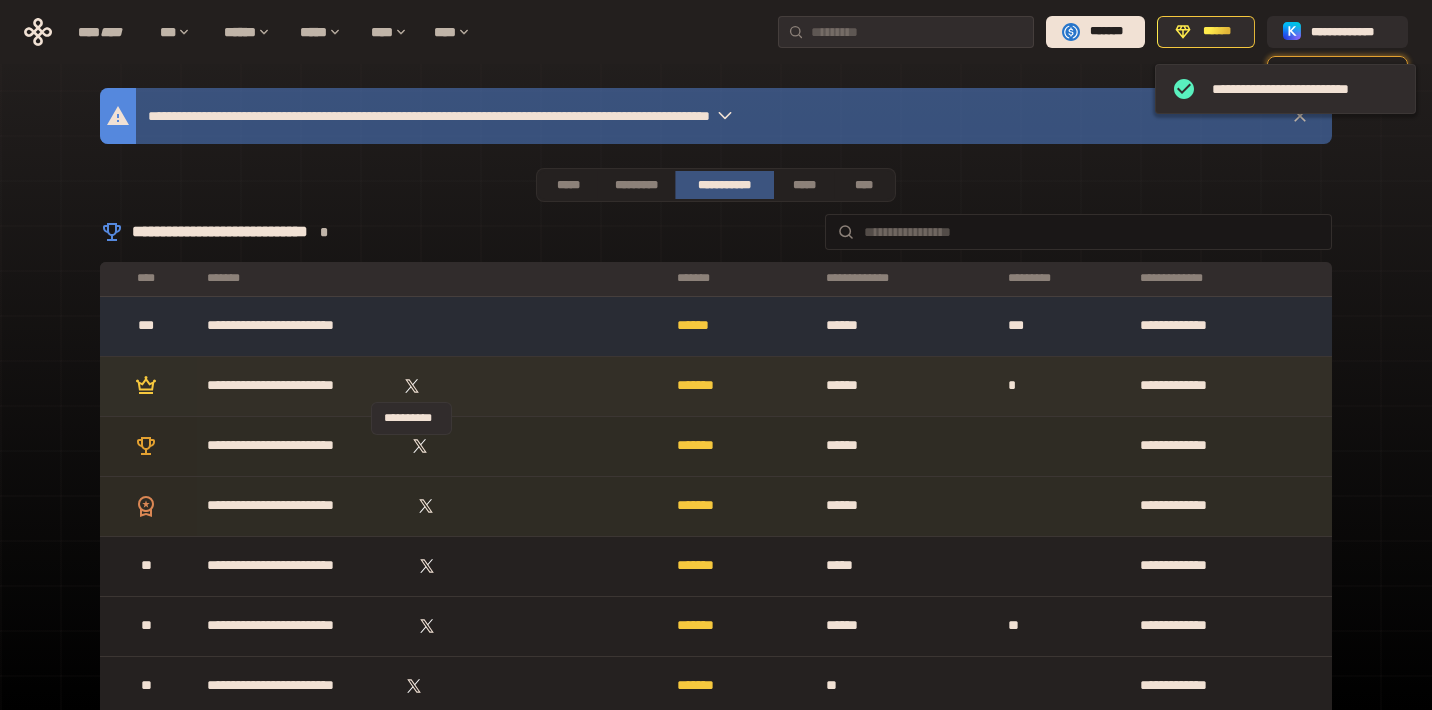 click 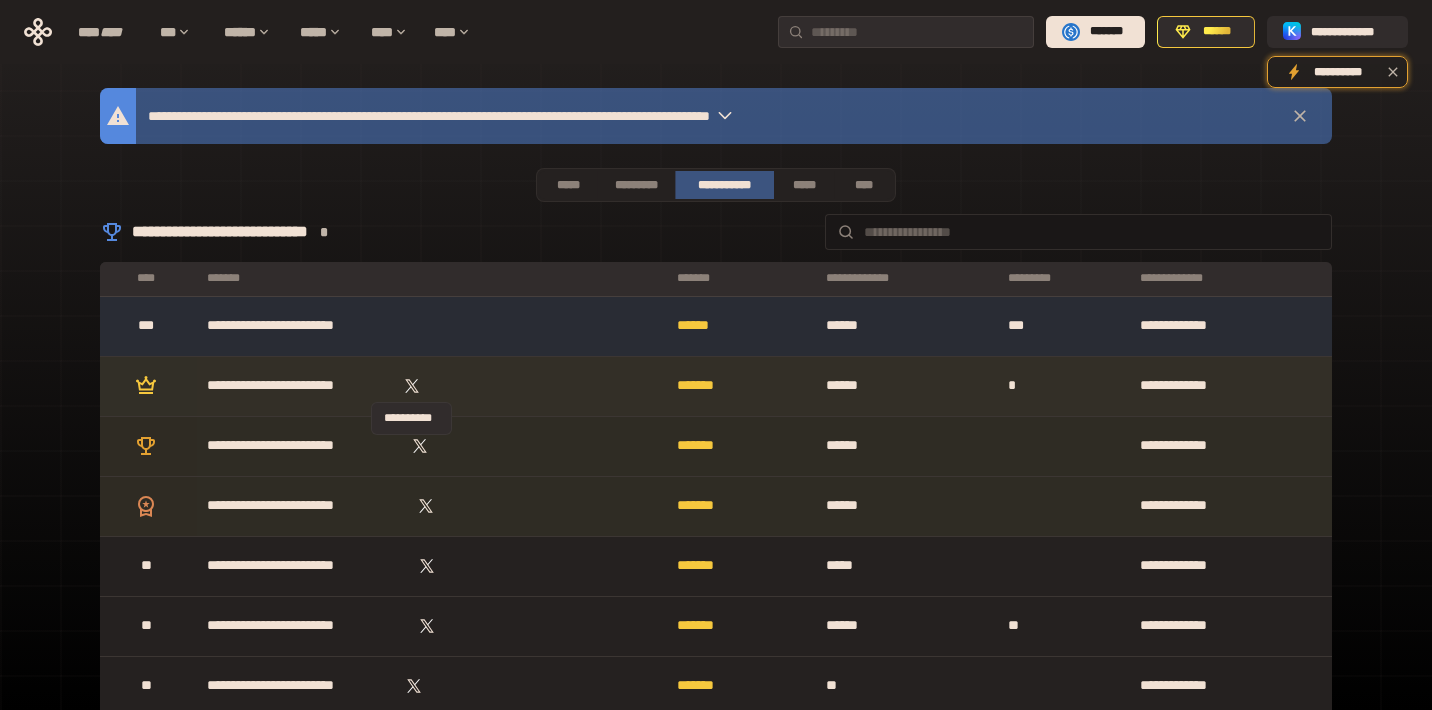 click 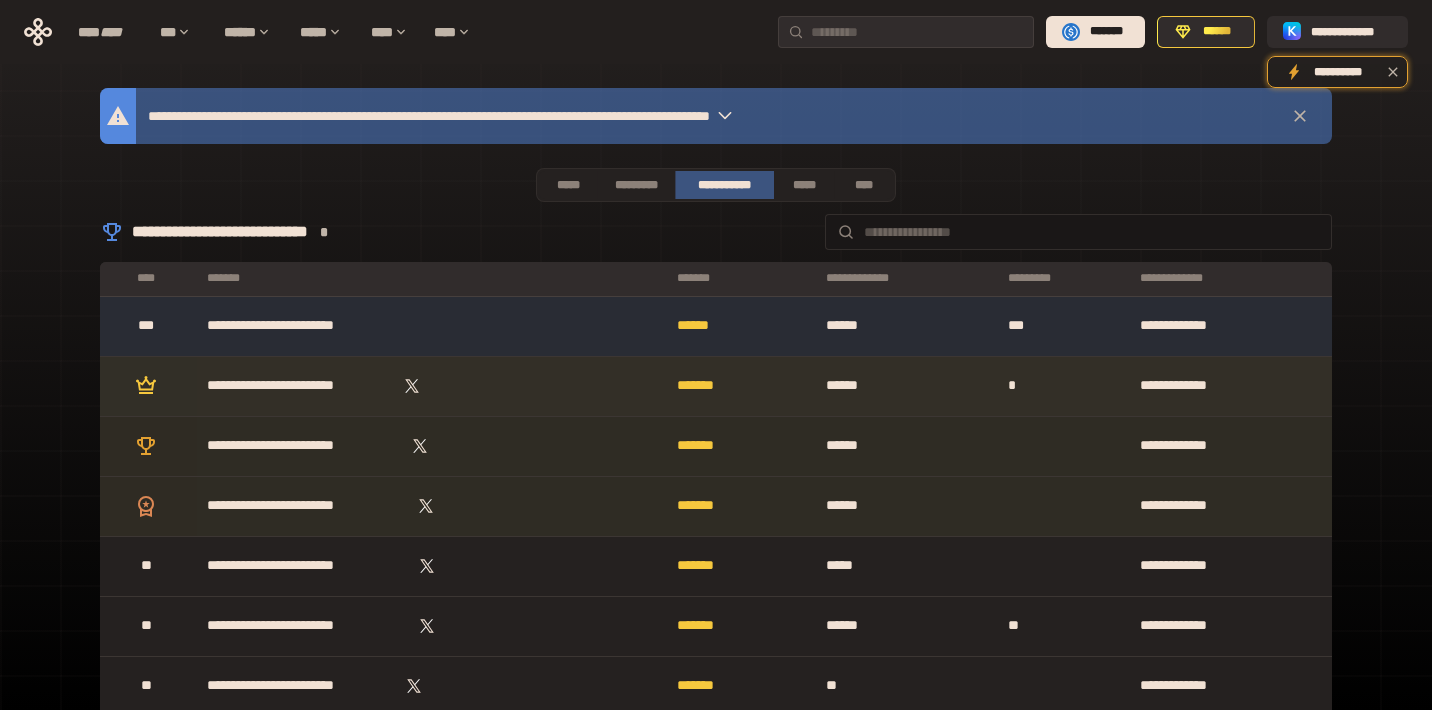 click 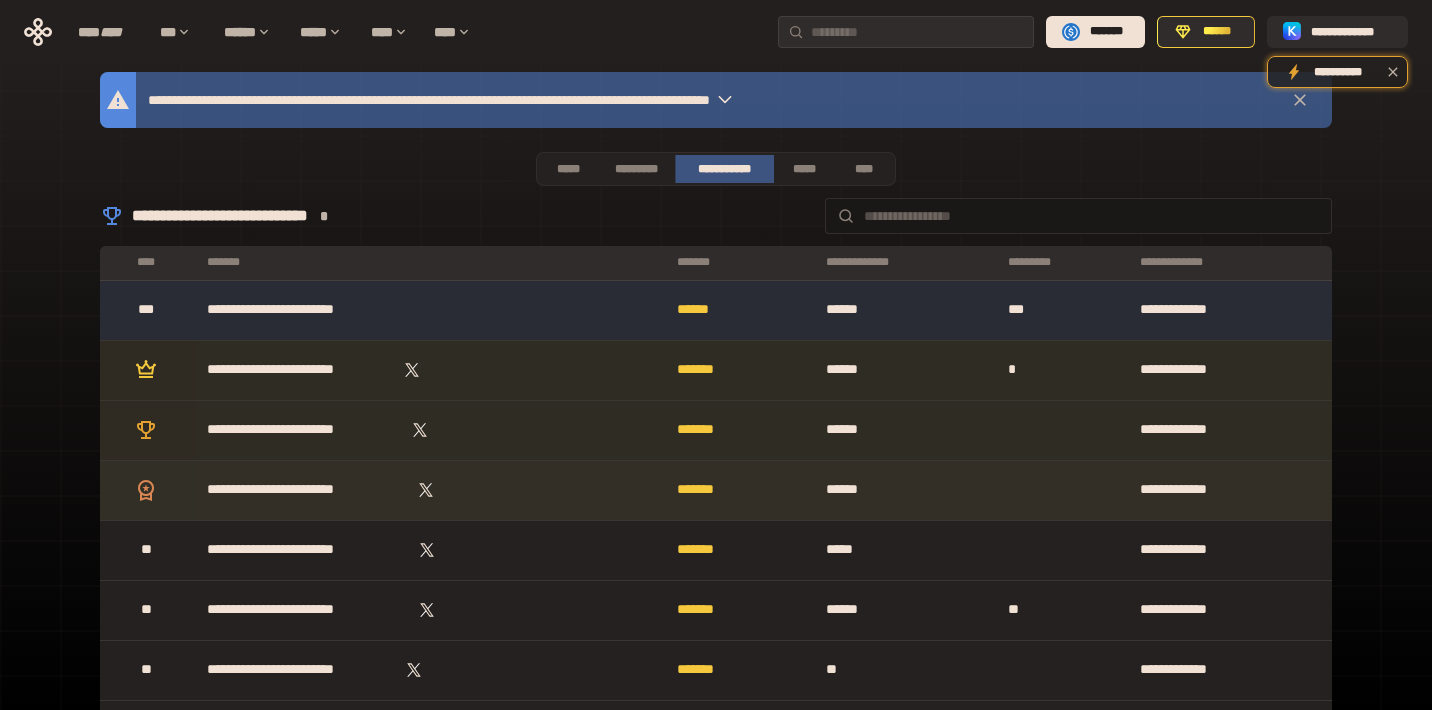 scroll, scrollTop: 21, scrollLeft: 0, axis: vertical 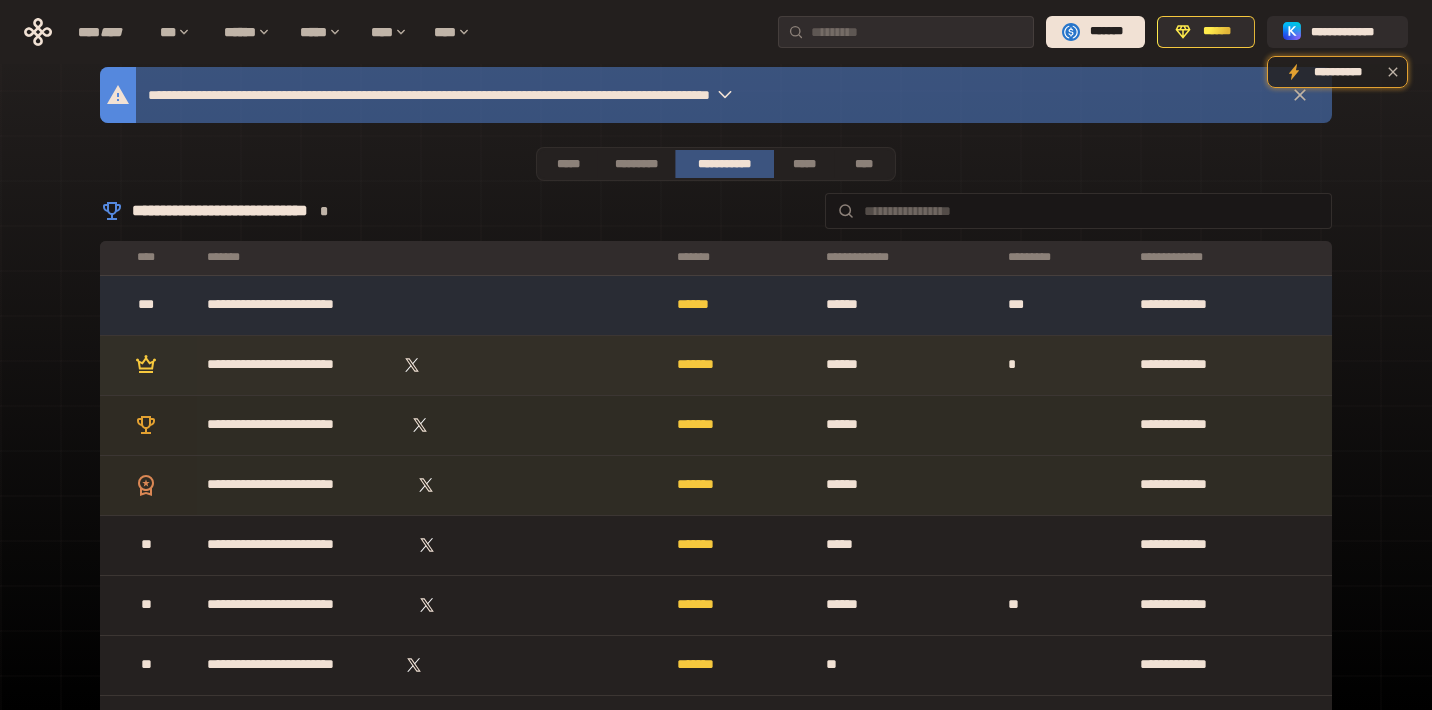 click on "**********" at bounding box center (1231, 365) 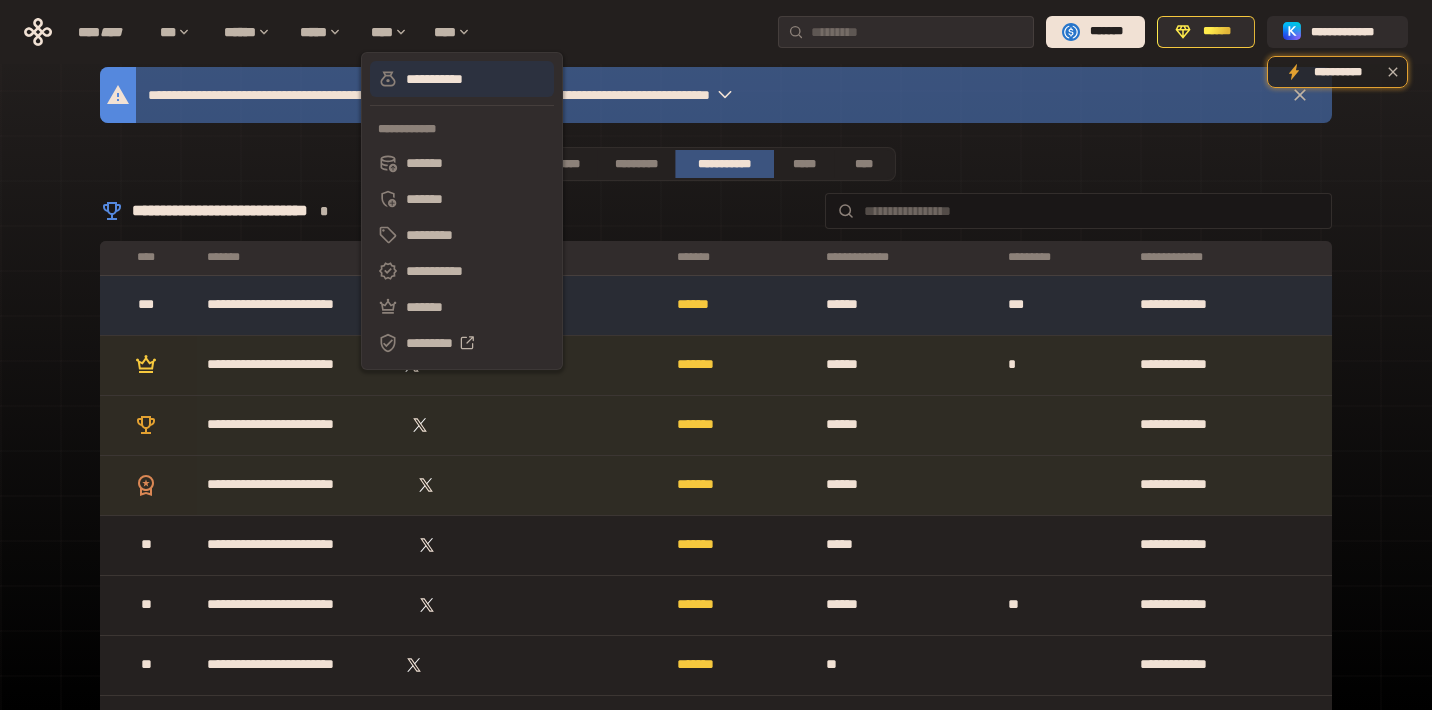 click on "**********" at bounding box center [462, 79] 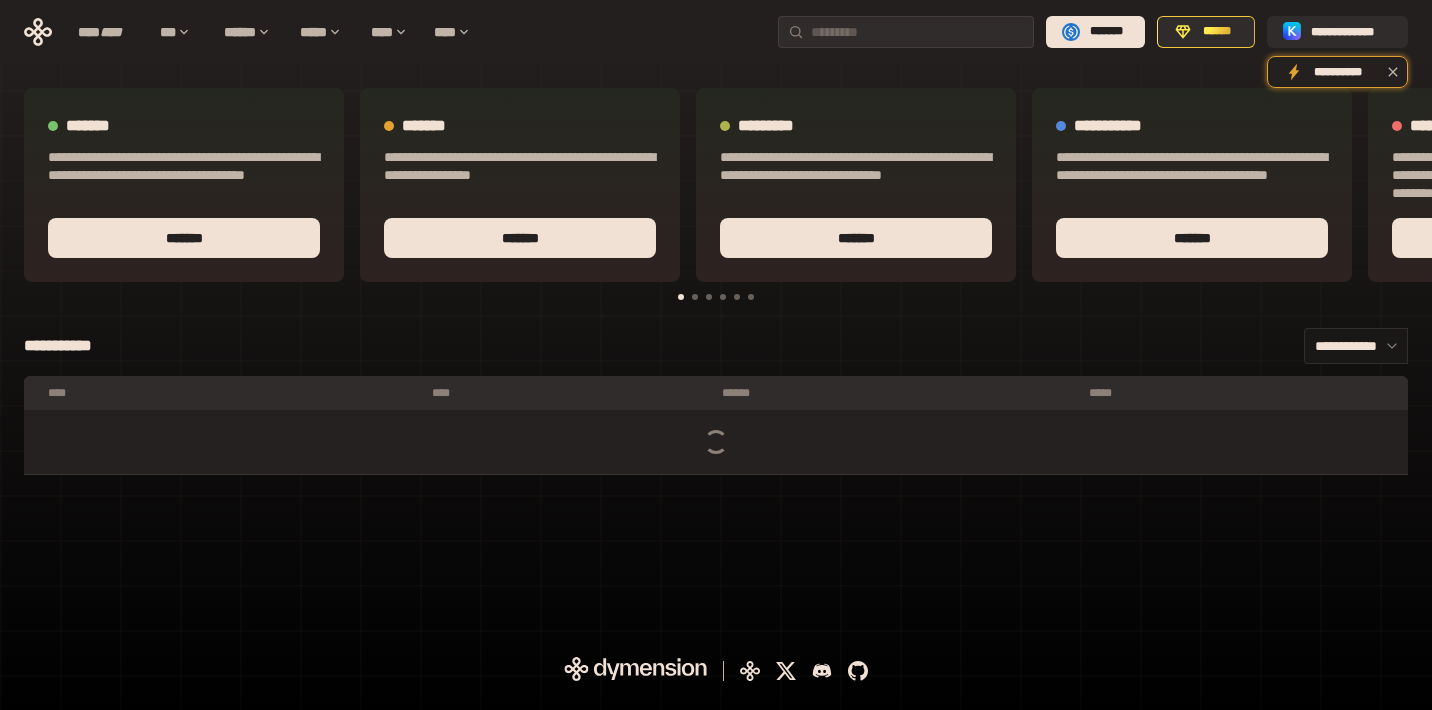 scroll, scrollTop: 0, scrollLeft: 0, axis: both 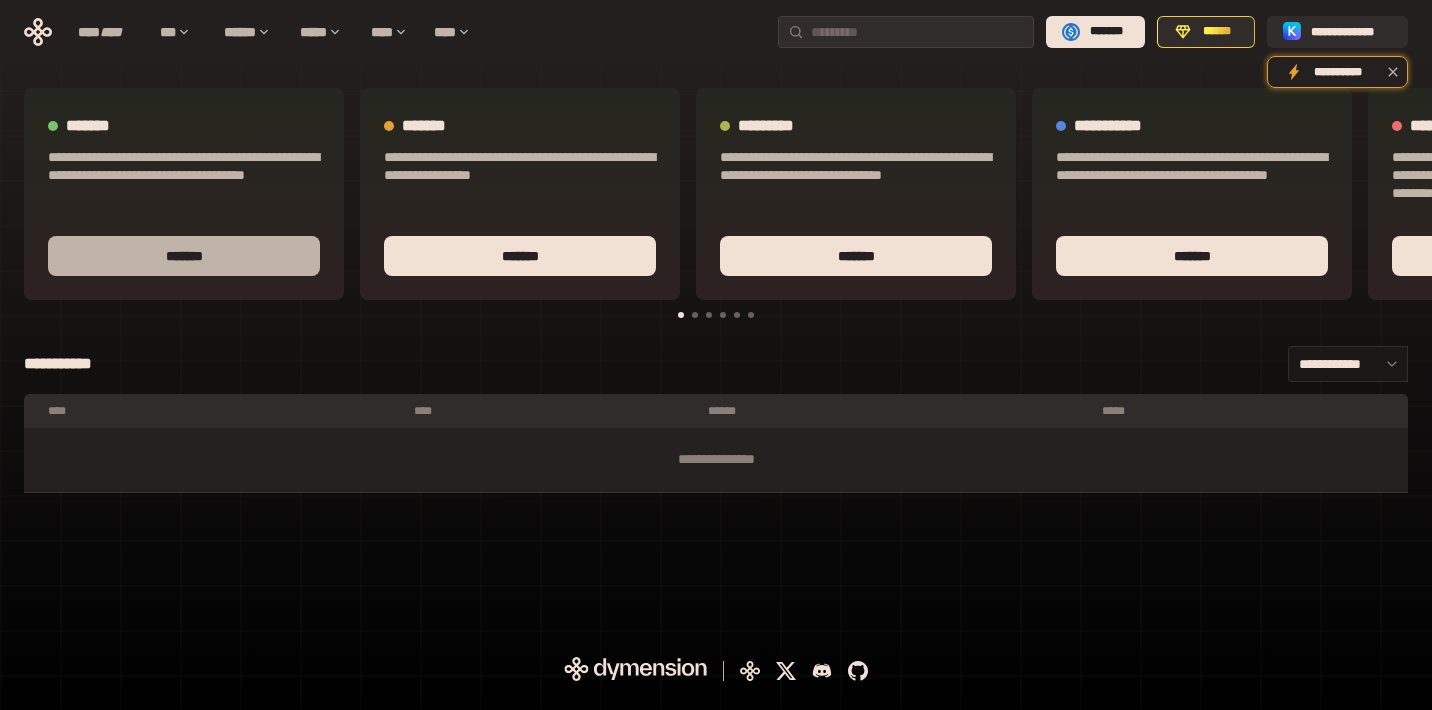 click on "*******" at bounding box center [184, 256] 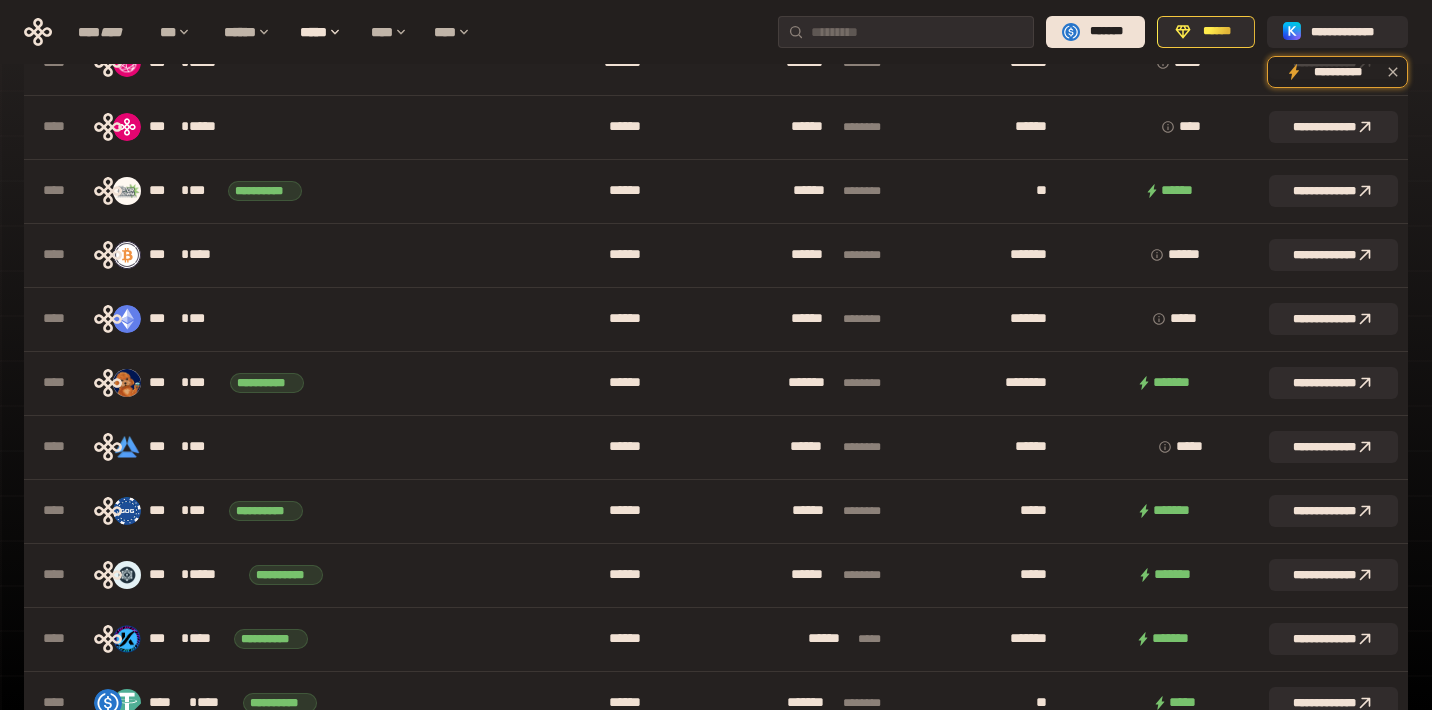 scroll, scrollTop: 772, scrollLeft: 0, axis: vertical 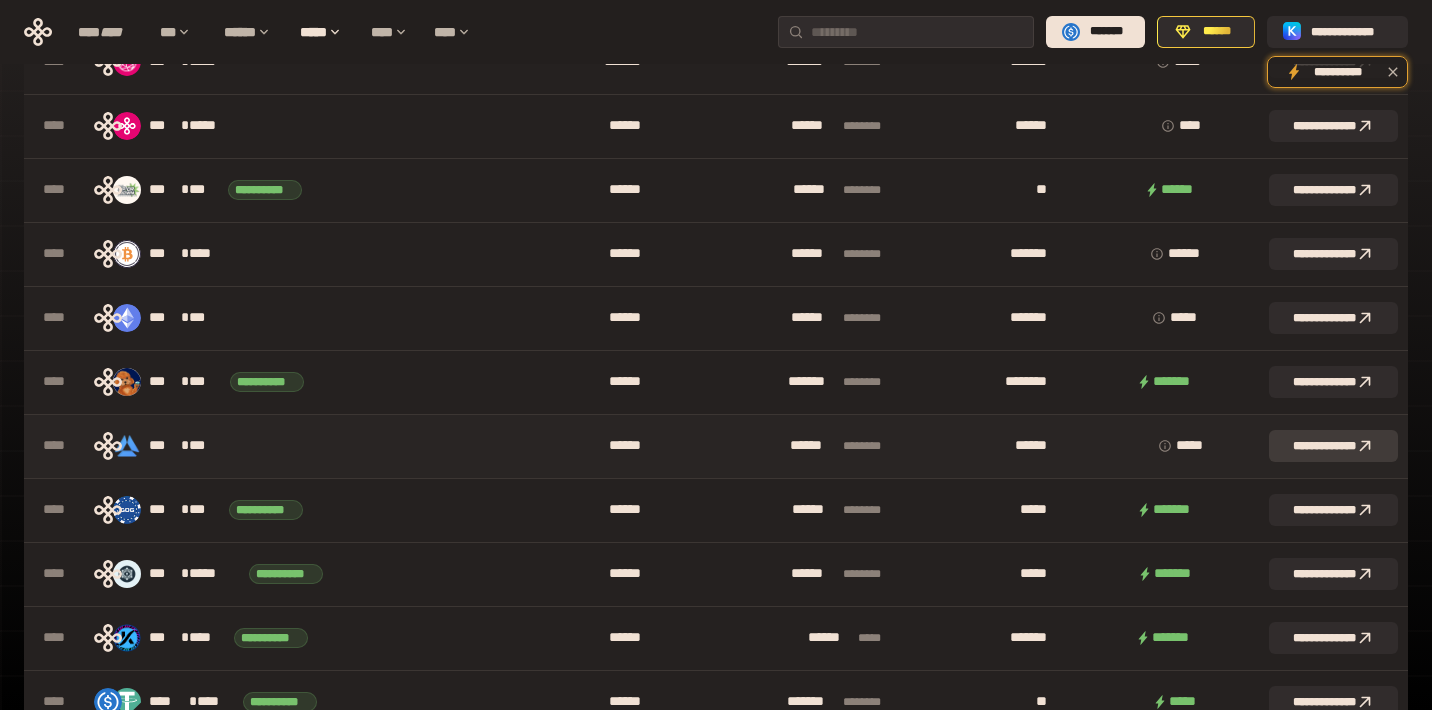 click on "**********" at bounding box center (1333, 446) 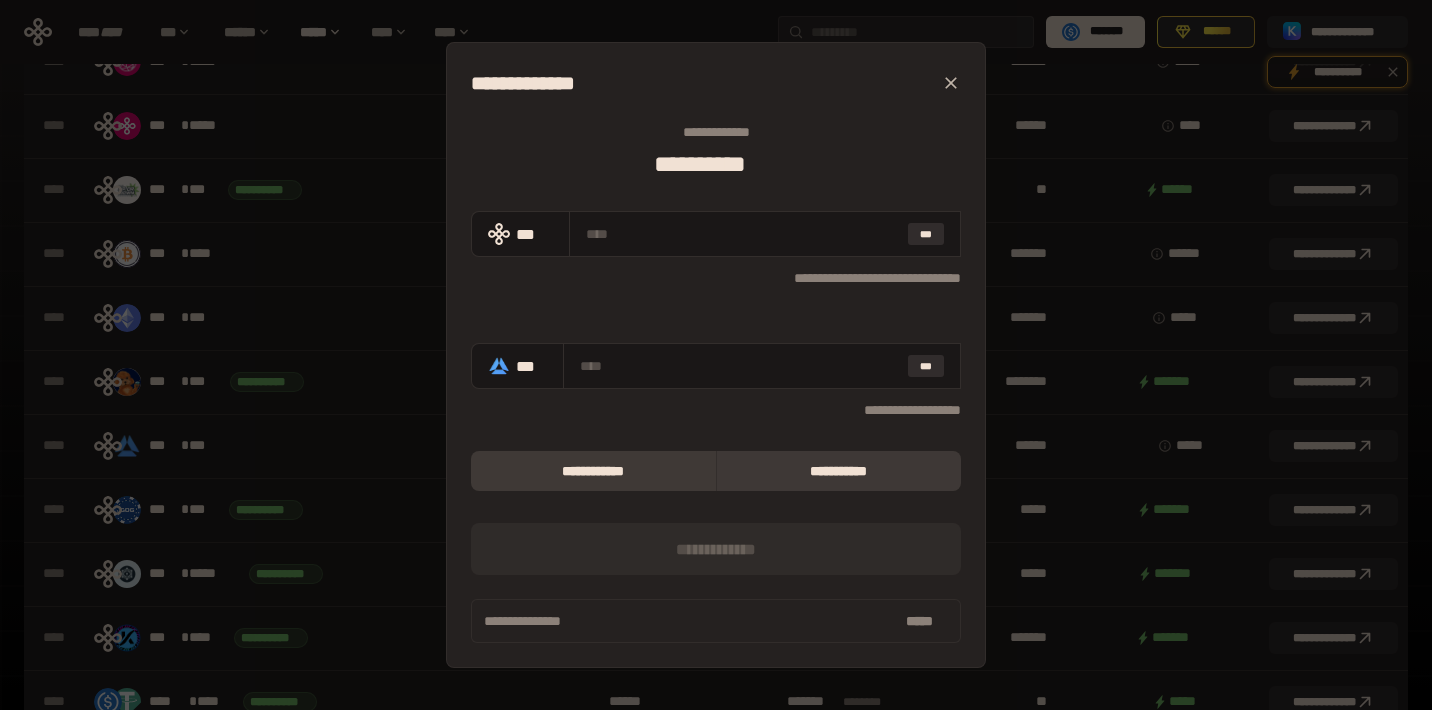 click on "**********" at bounding box center (593, 471) 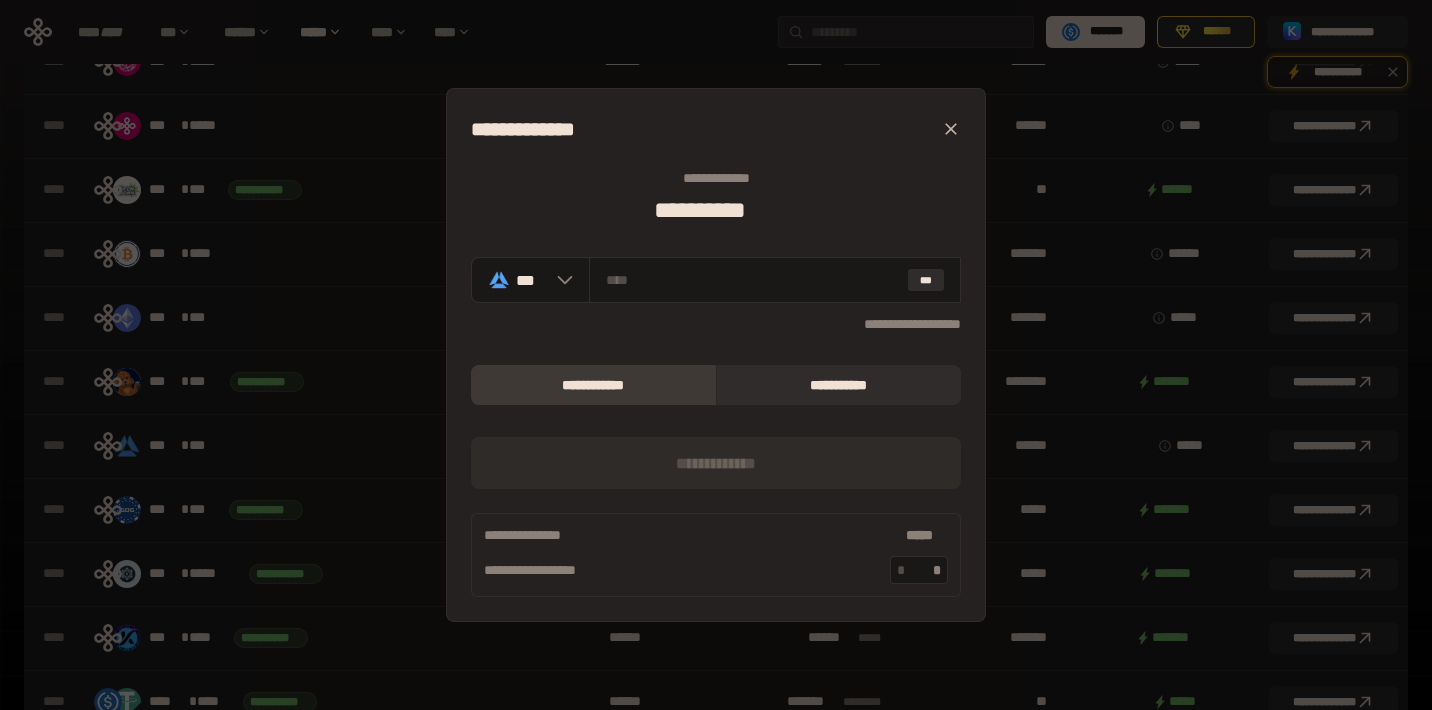 click 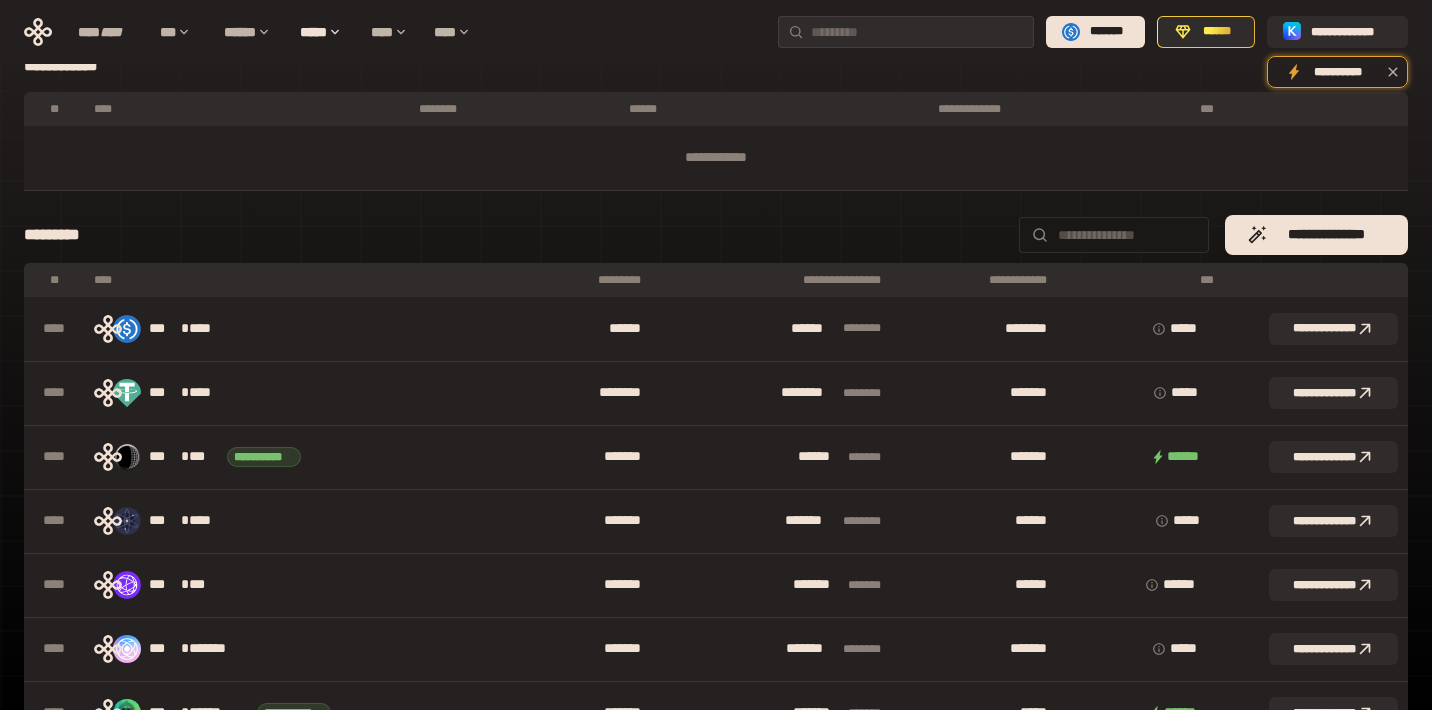 scroll, scrollTop: 0, scrollLeft: 0, axis: both 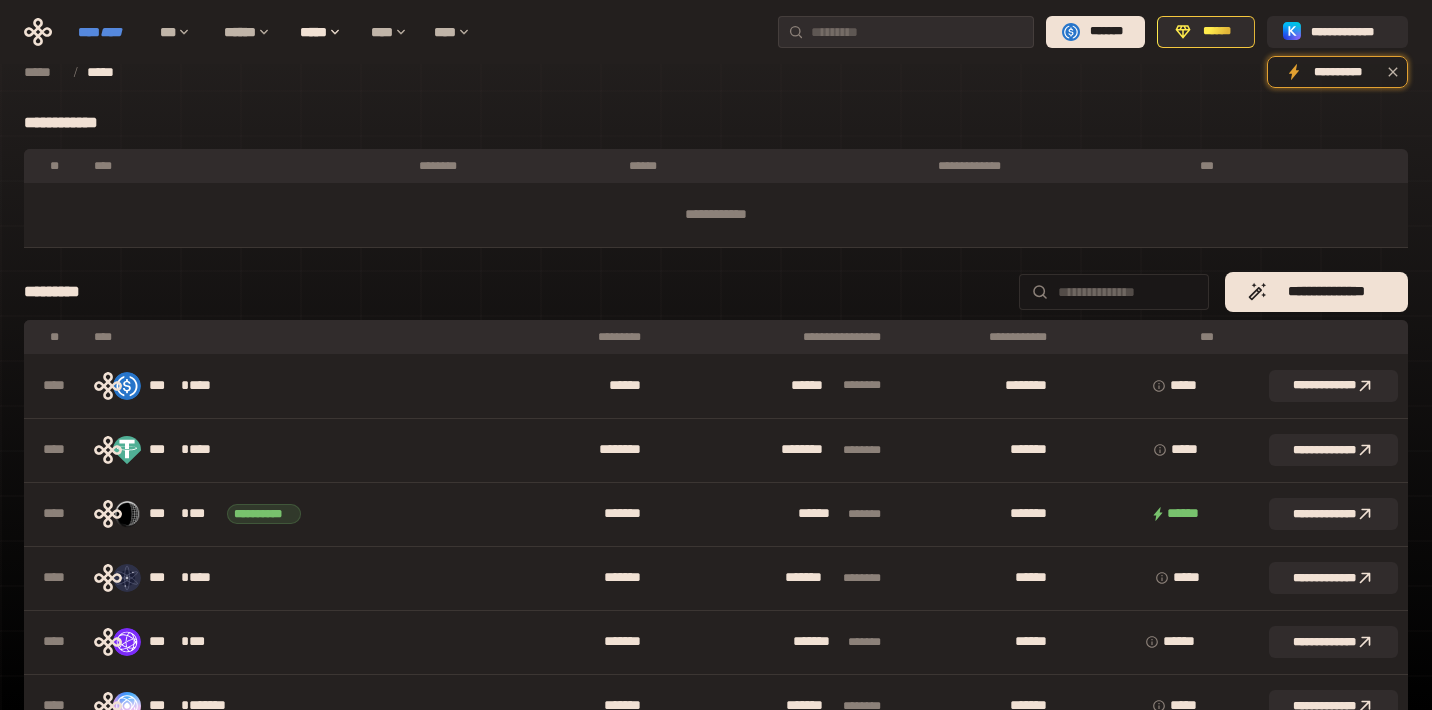 click on "****" at bounding box center [111, 32] 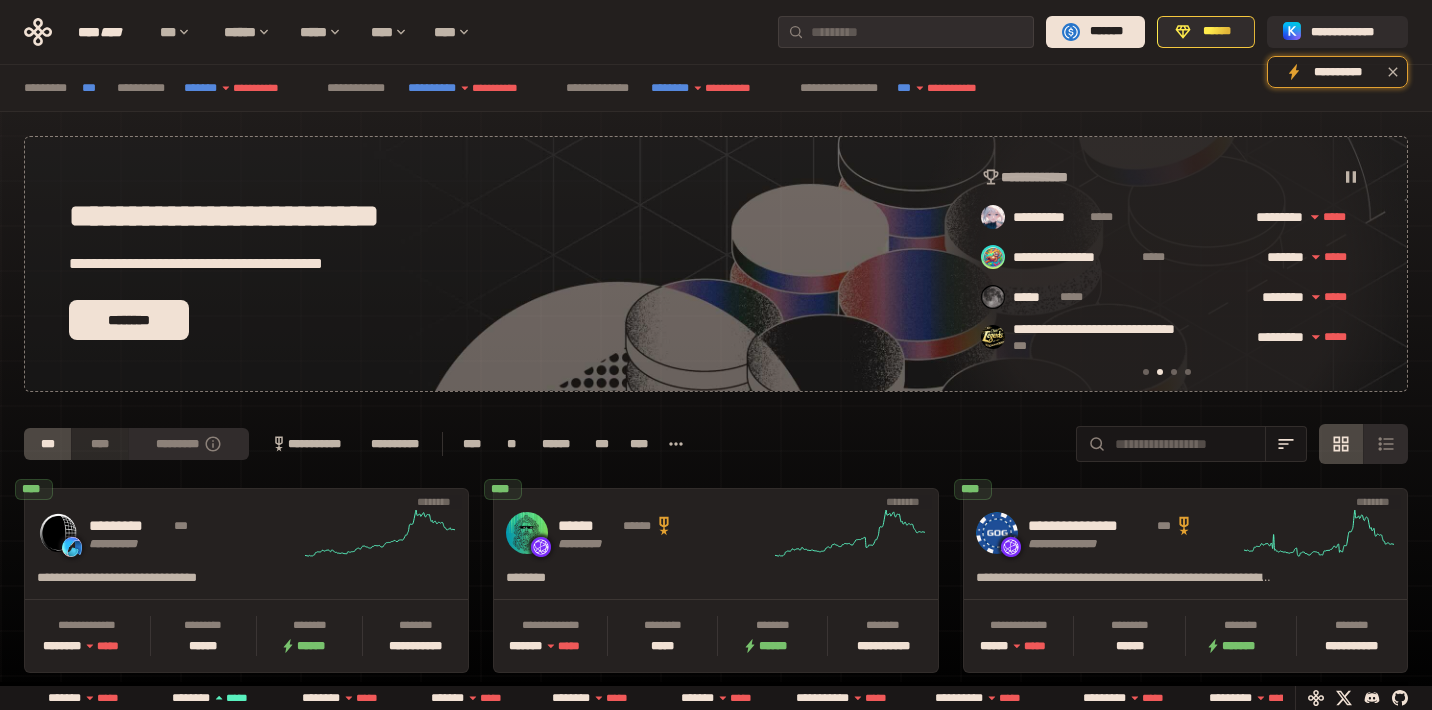 scroll, scrollTop: 0, scrollLeft: 436, axis: horizontal 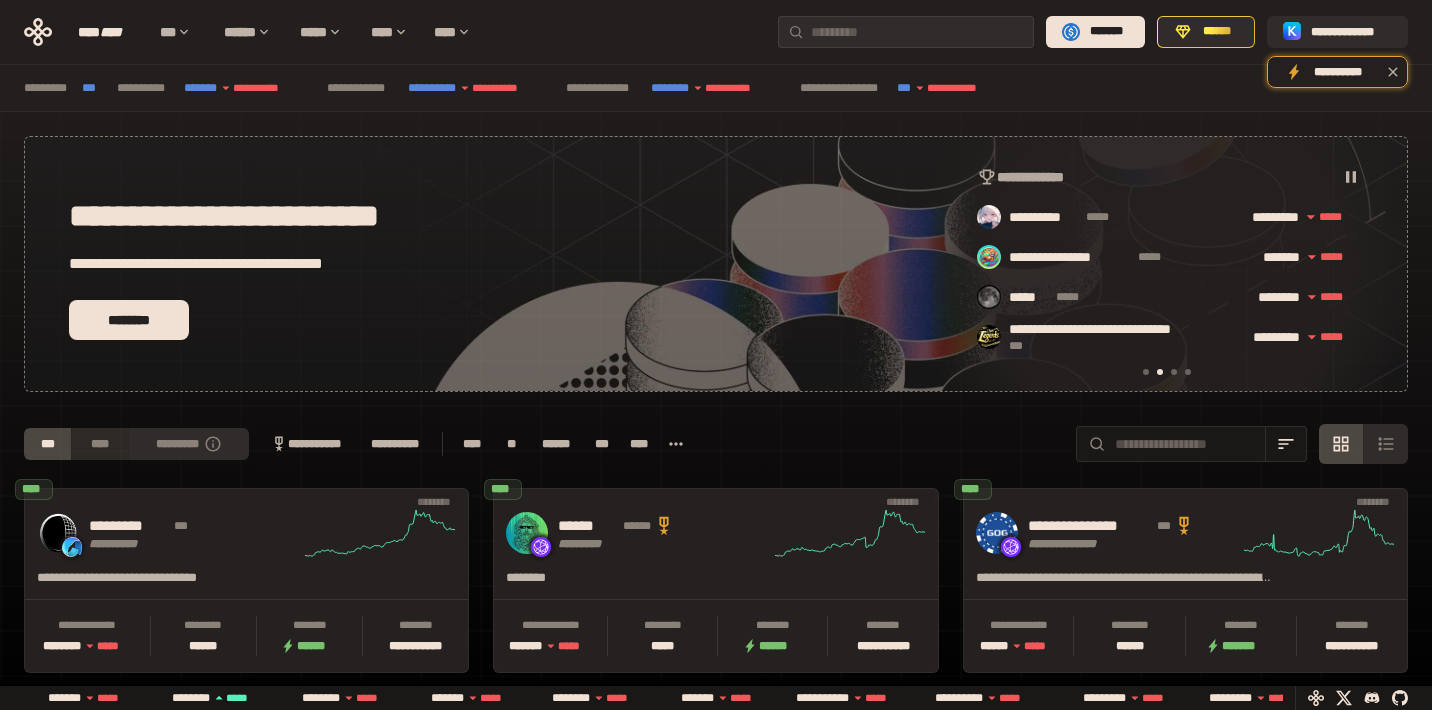 click on "****" at bounding box center [99, 444] 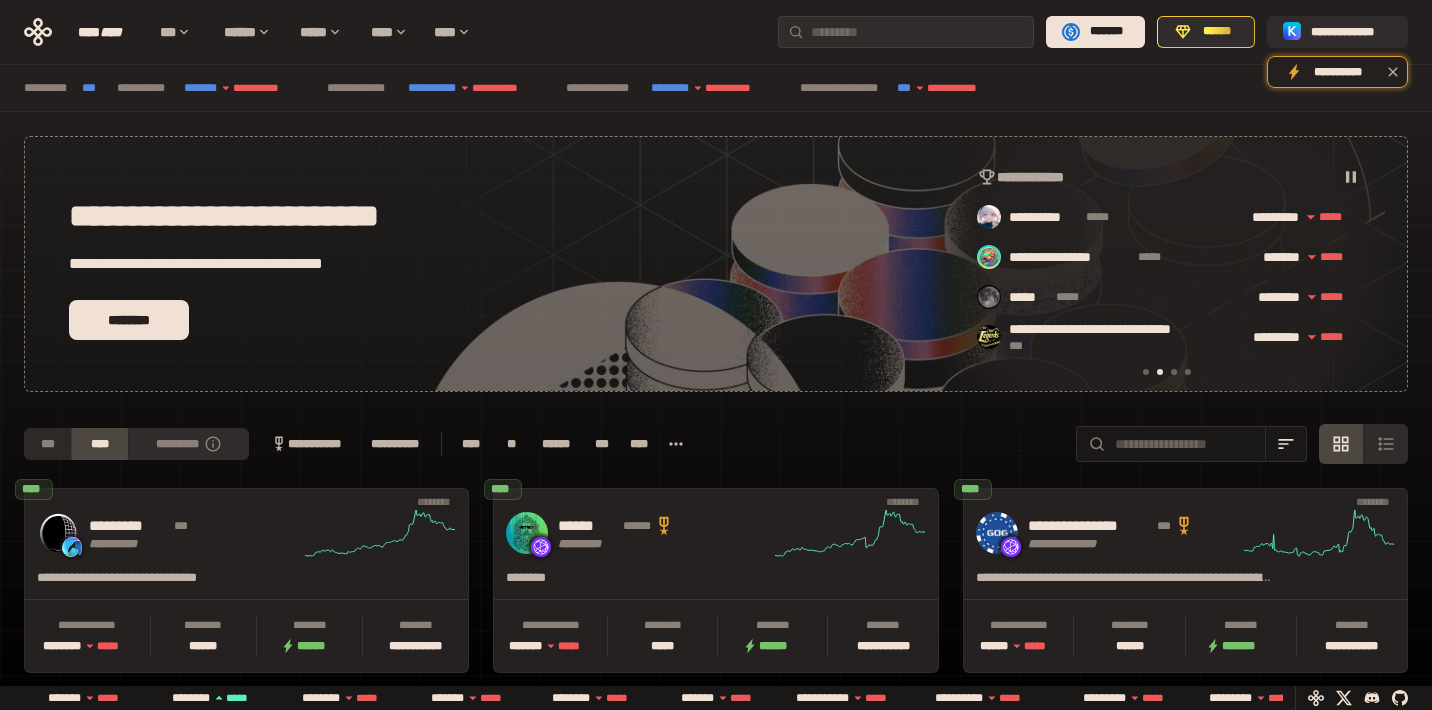 click on "***" at bounding box center (47, 444) 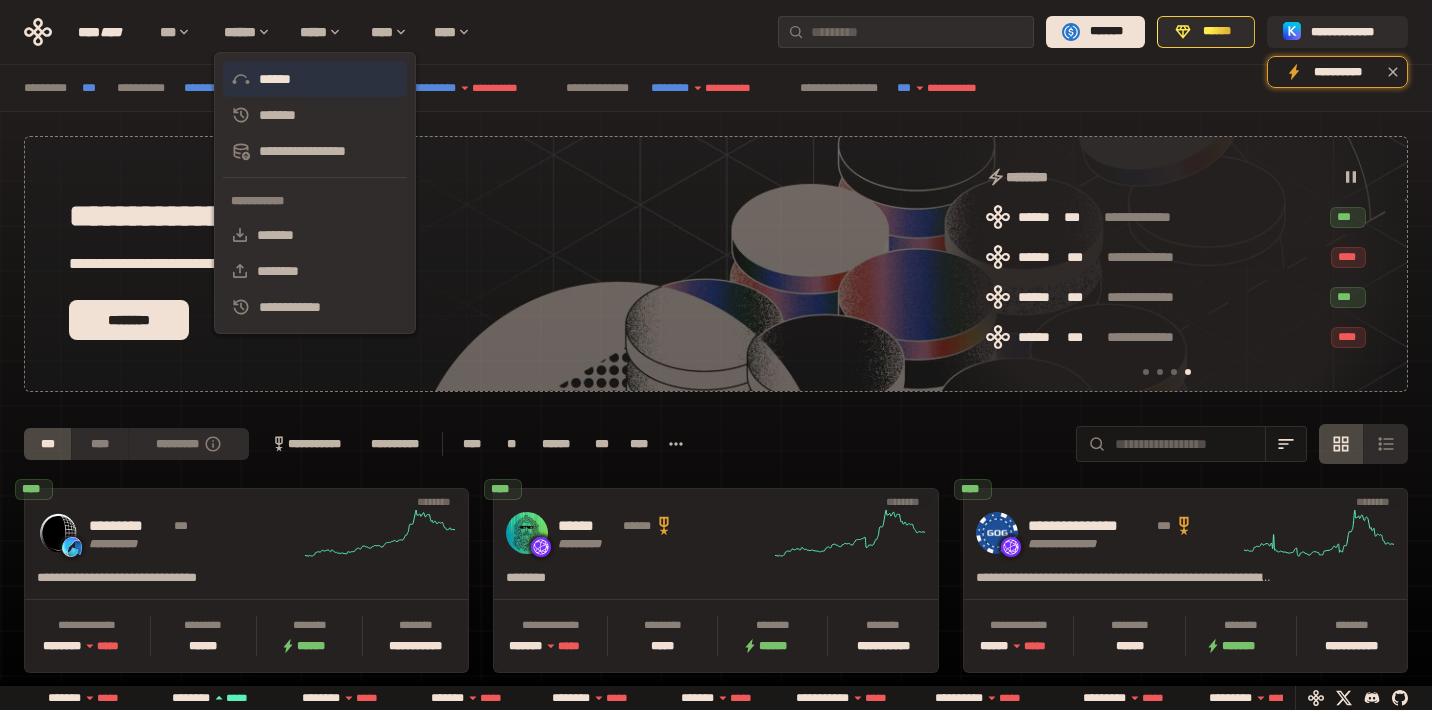 scroll, scrollTop: 0, scrollLeft: 1276, axis: horizontal 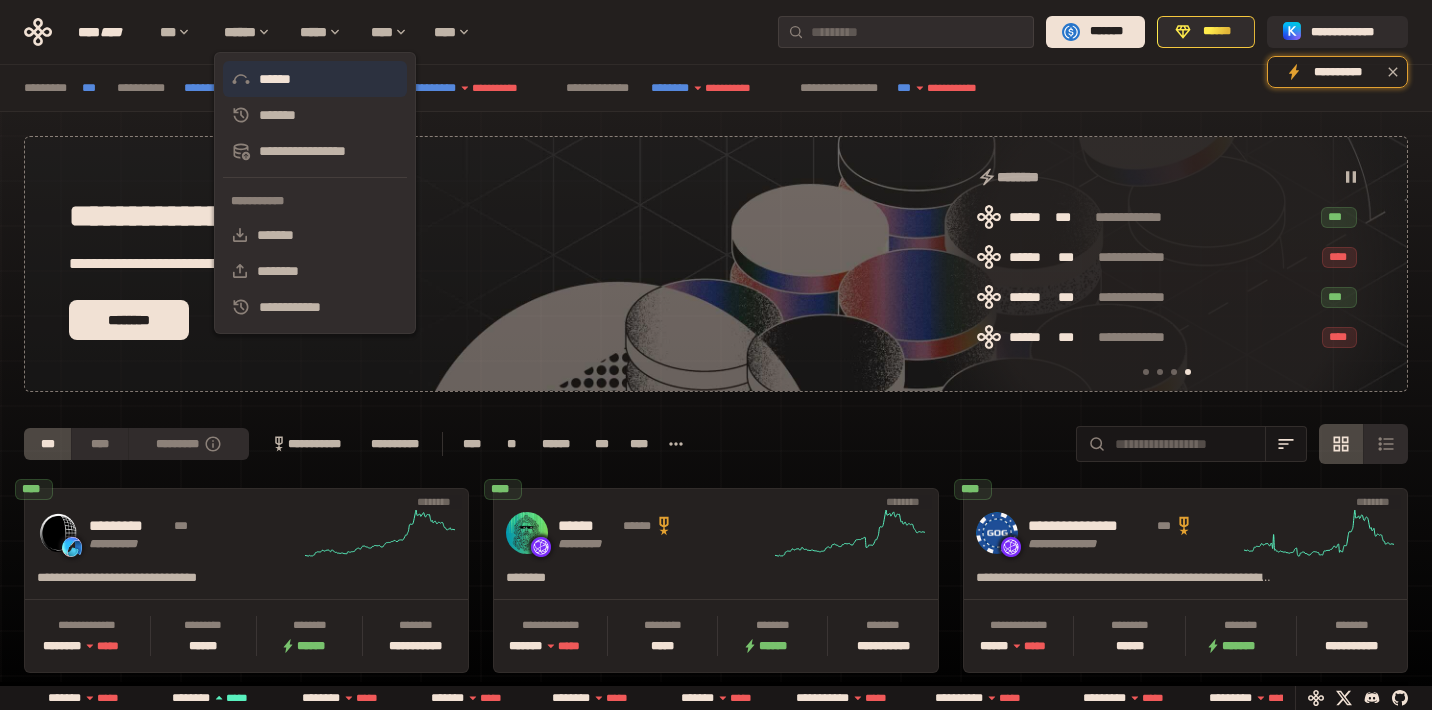 click on "******" at bounding box center (315, 79) 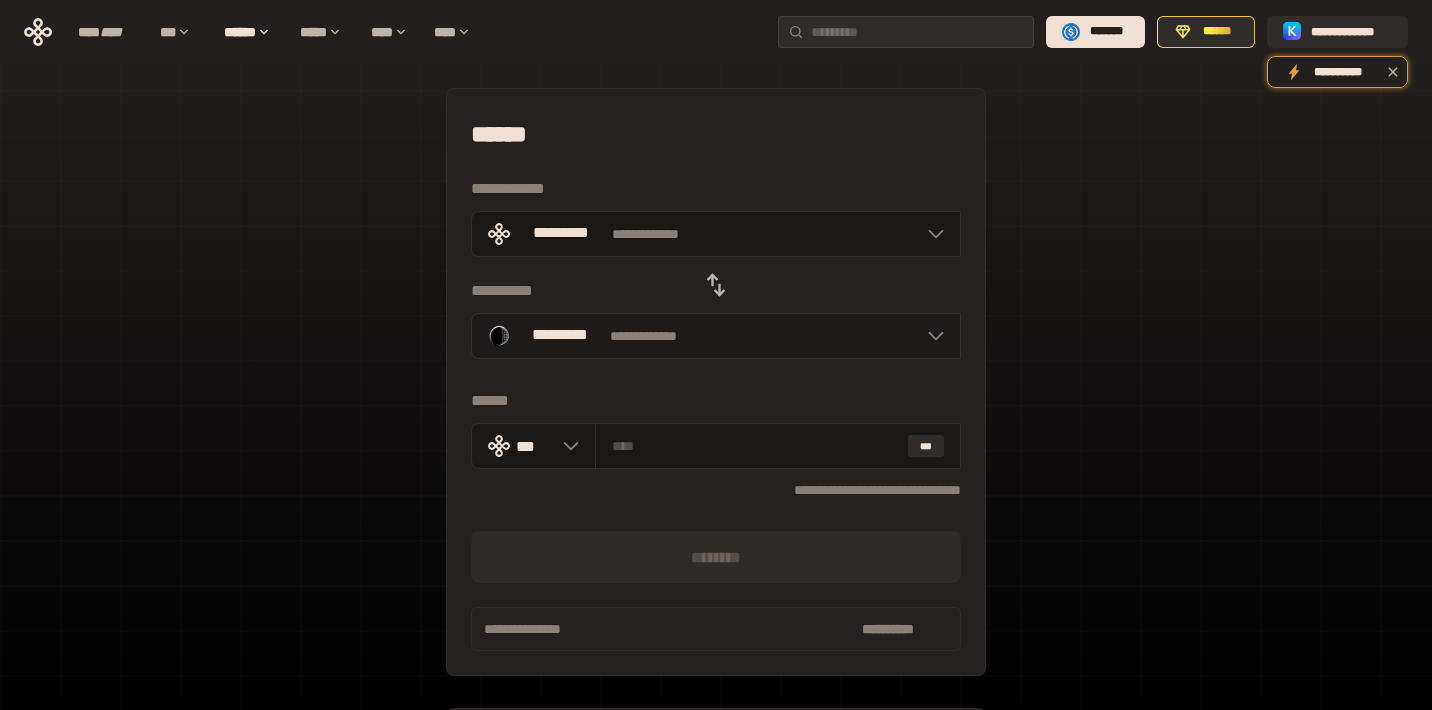 click 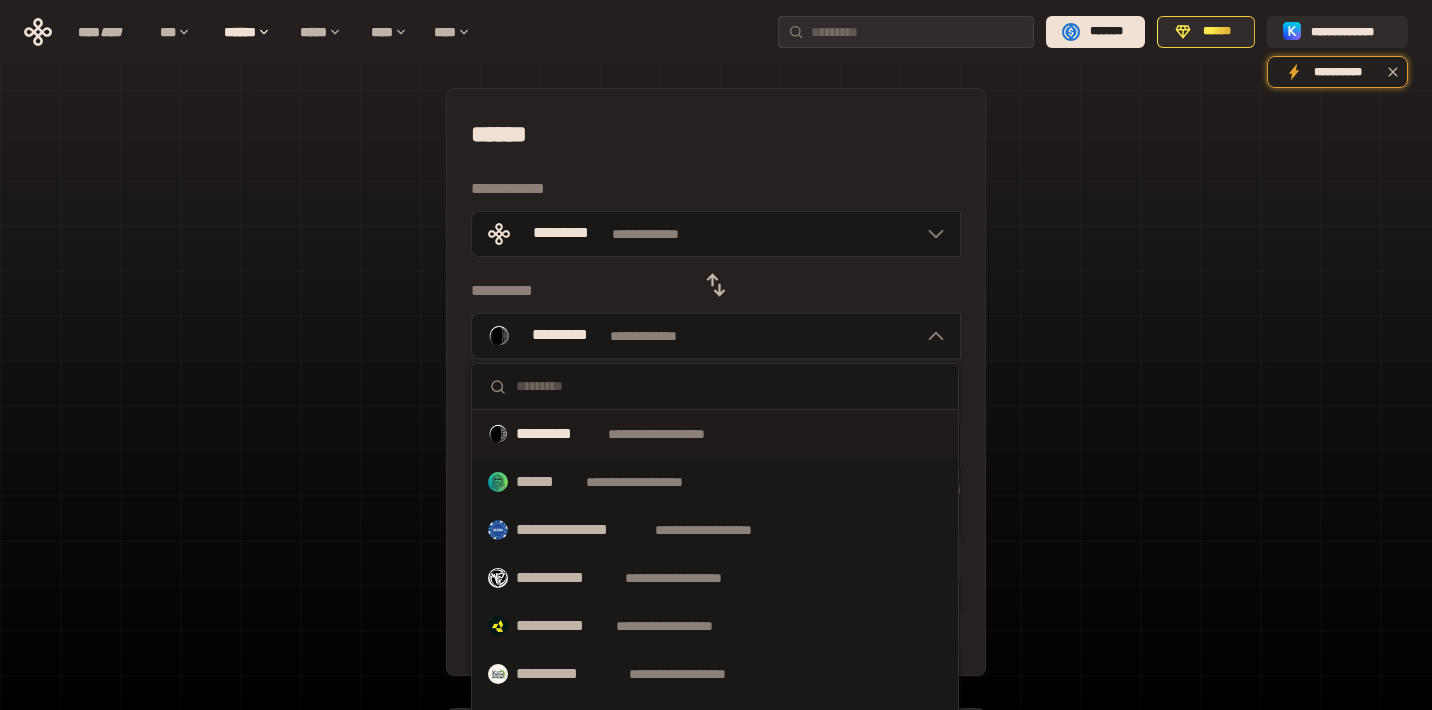 click at bounding box center [729, 386] 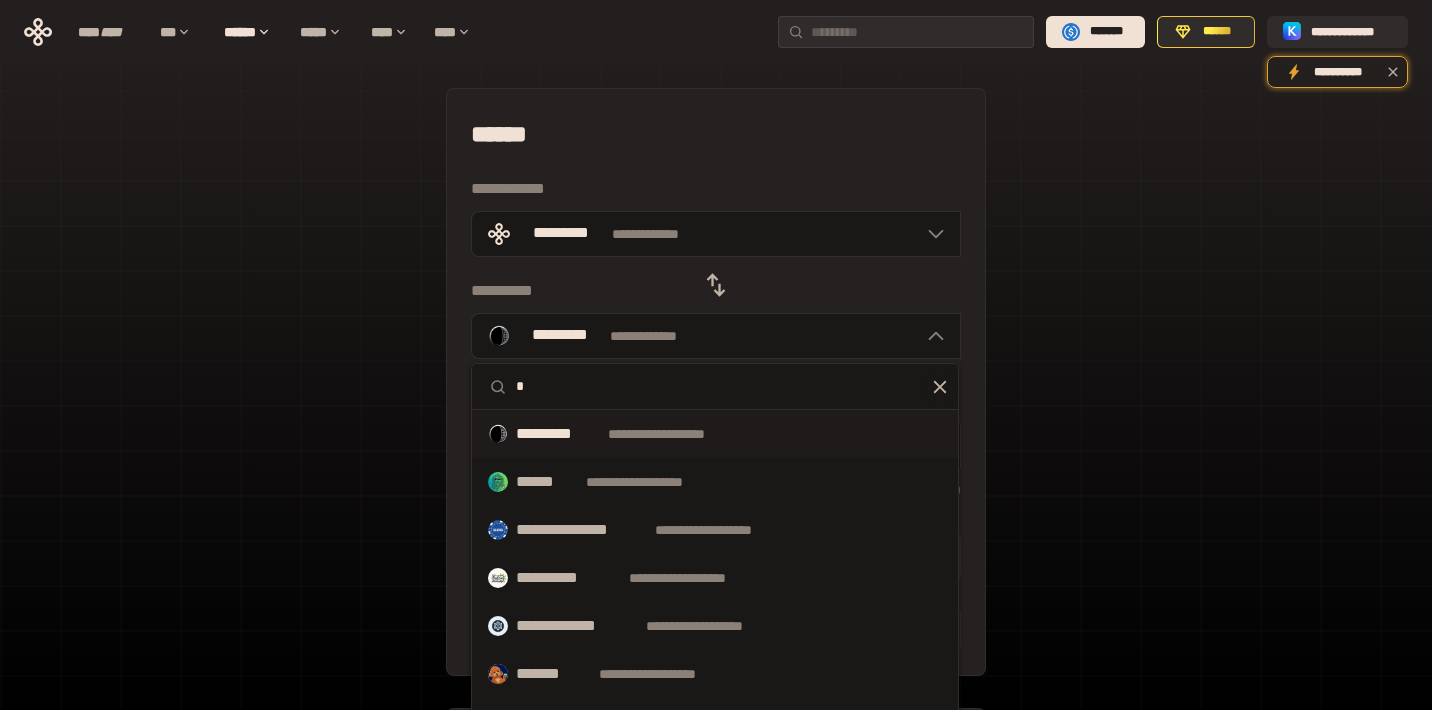 type 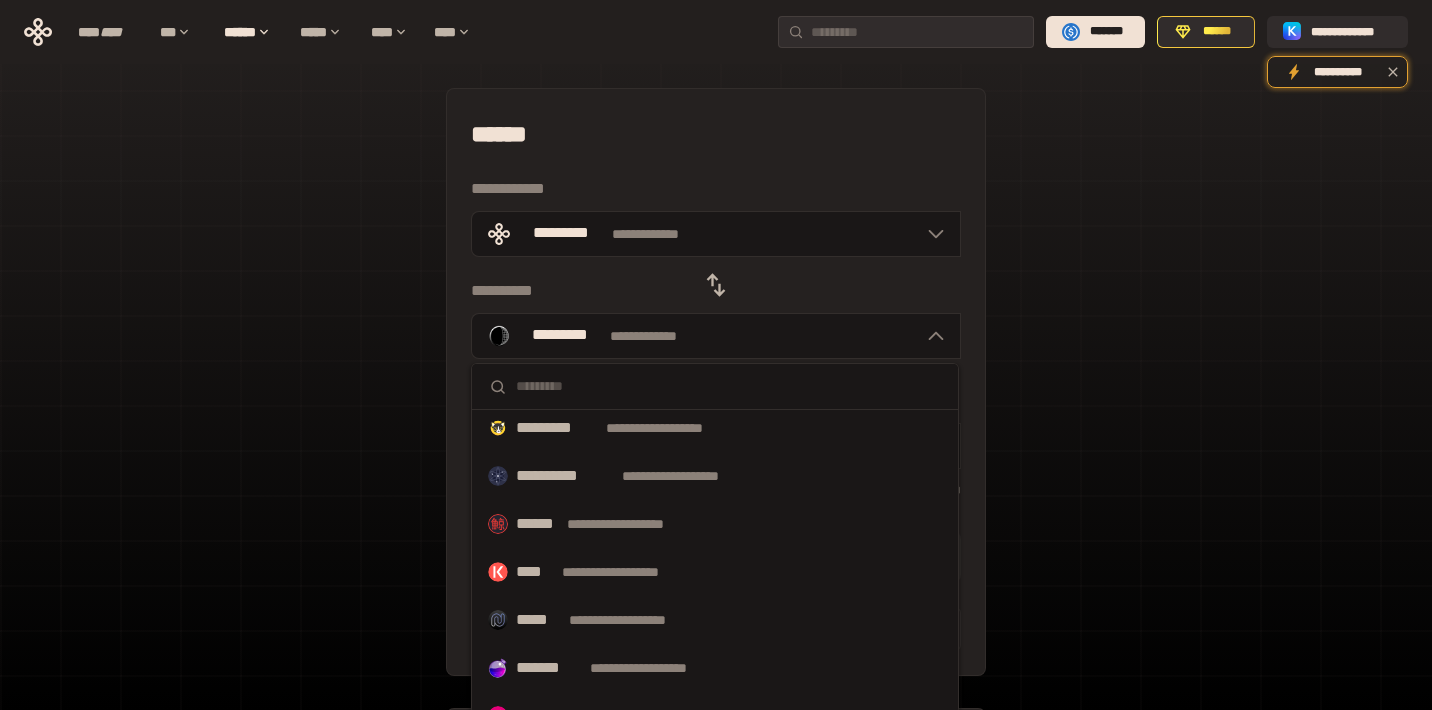 scroll, scrollTop: 1041, scrollLeft: 0, axis: vertical 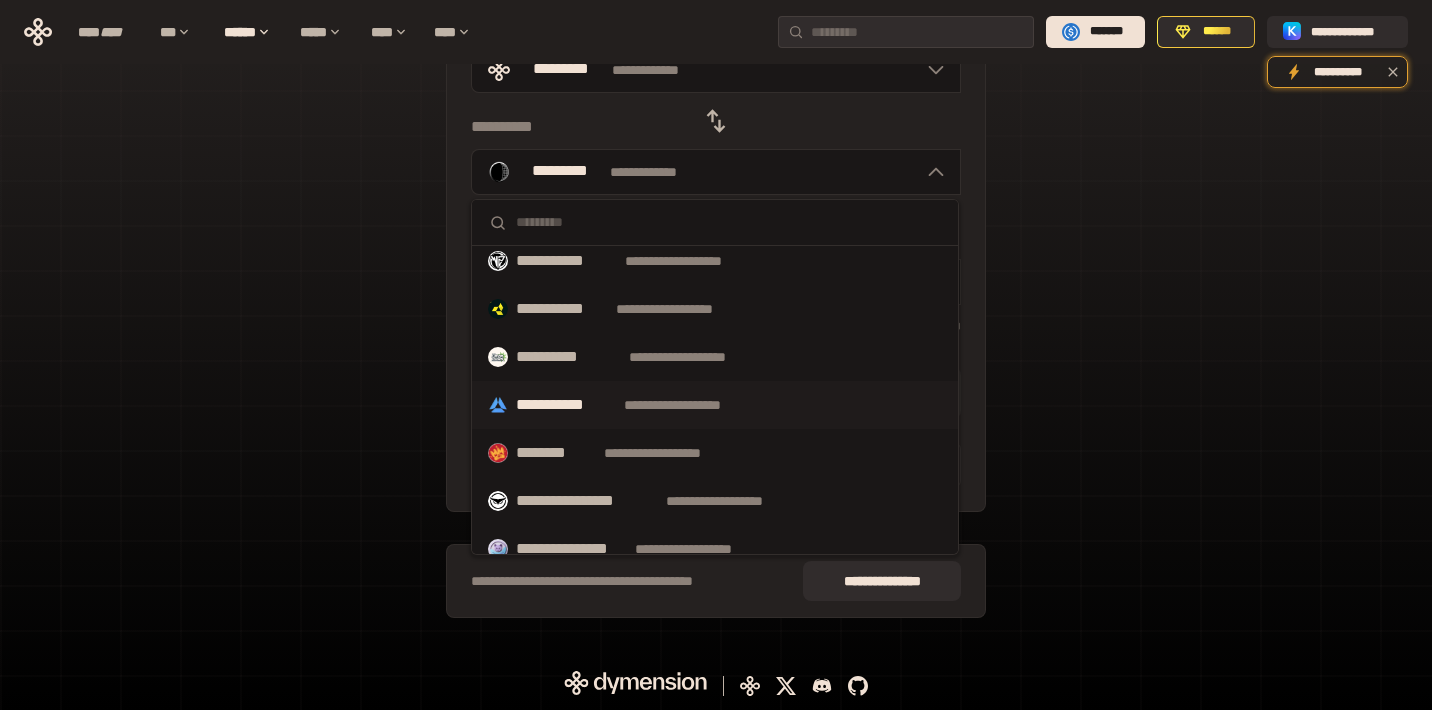click on "**********" at bounding box center [566, 405] 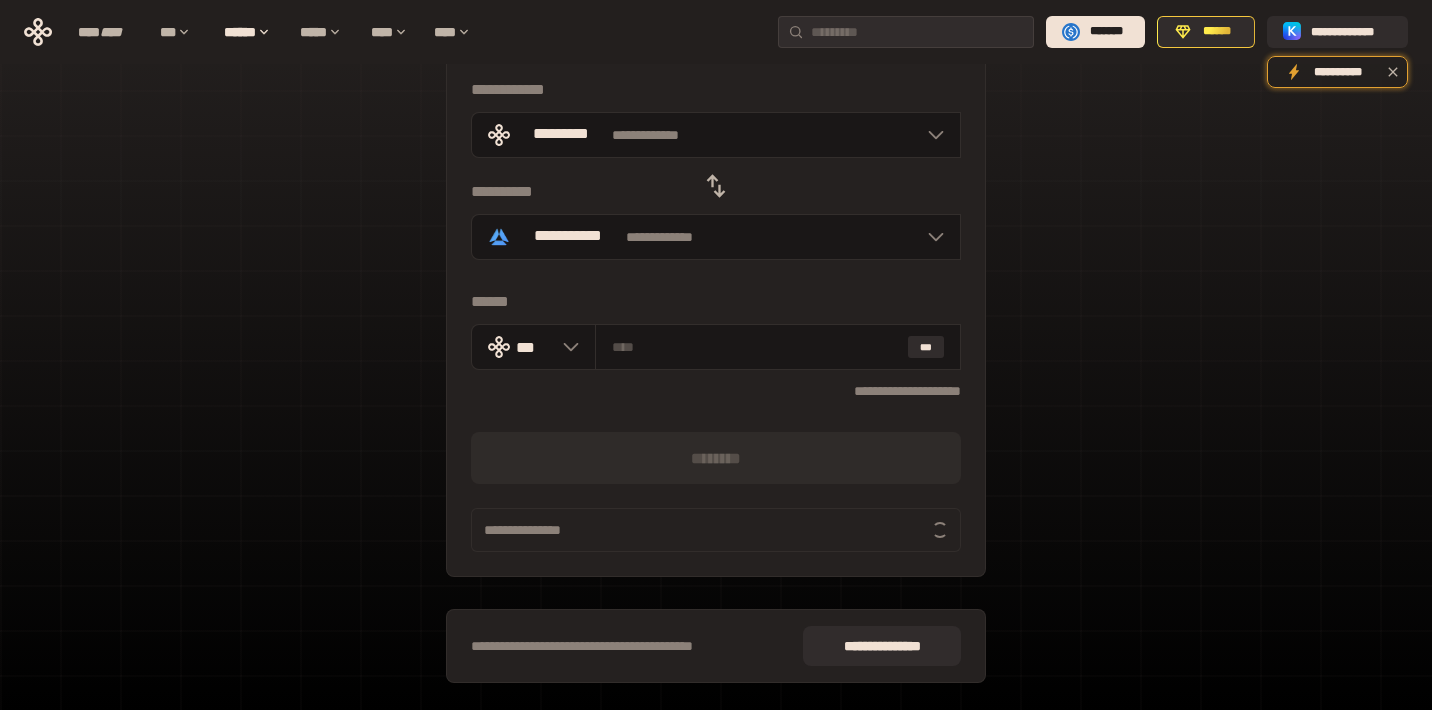 scroll, scrollTop: 42, scrollLeft: 0, axis: vertical 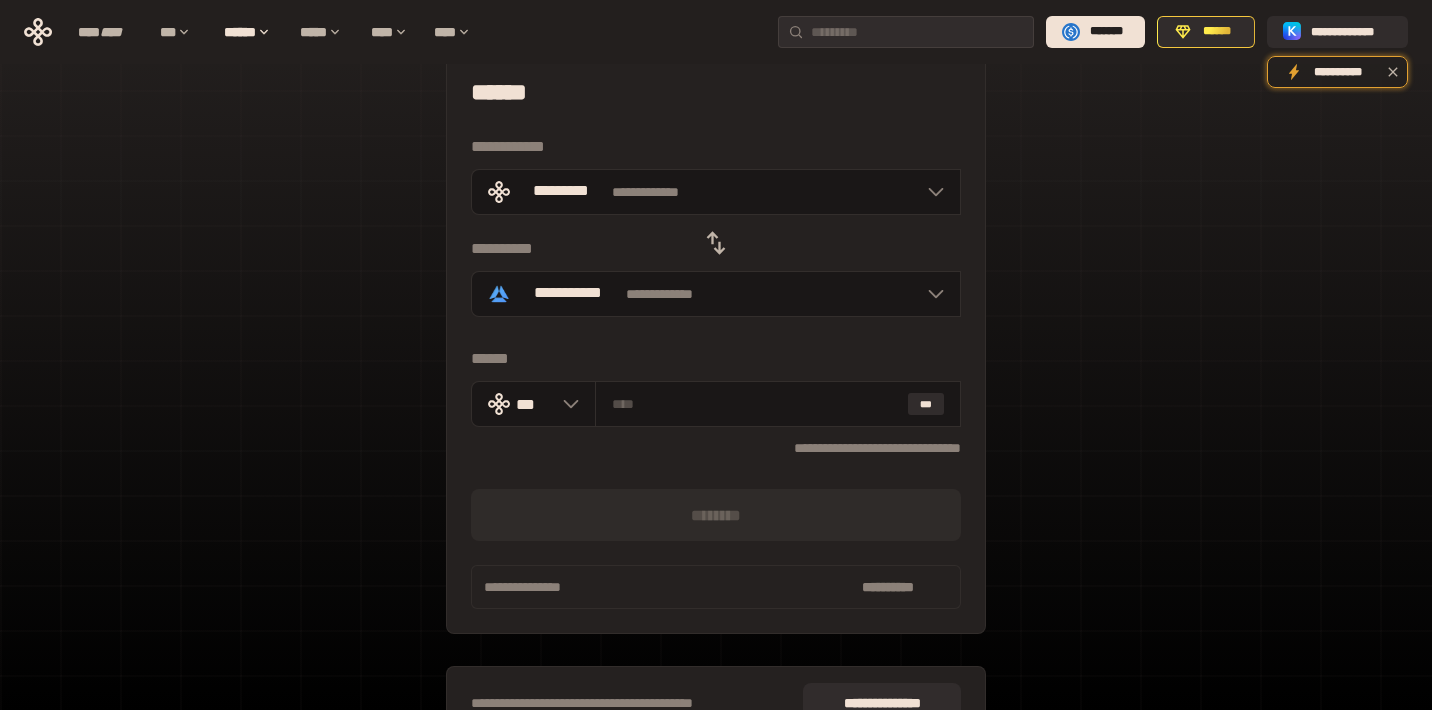 click 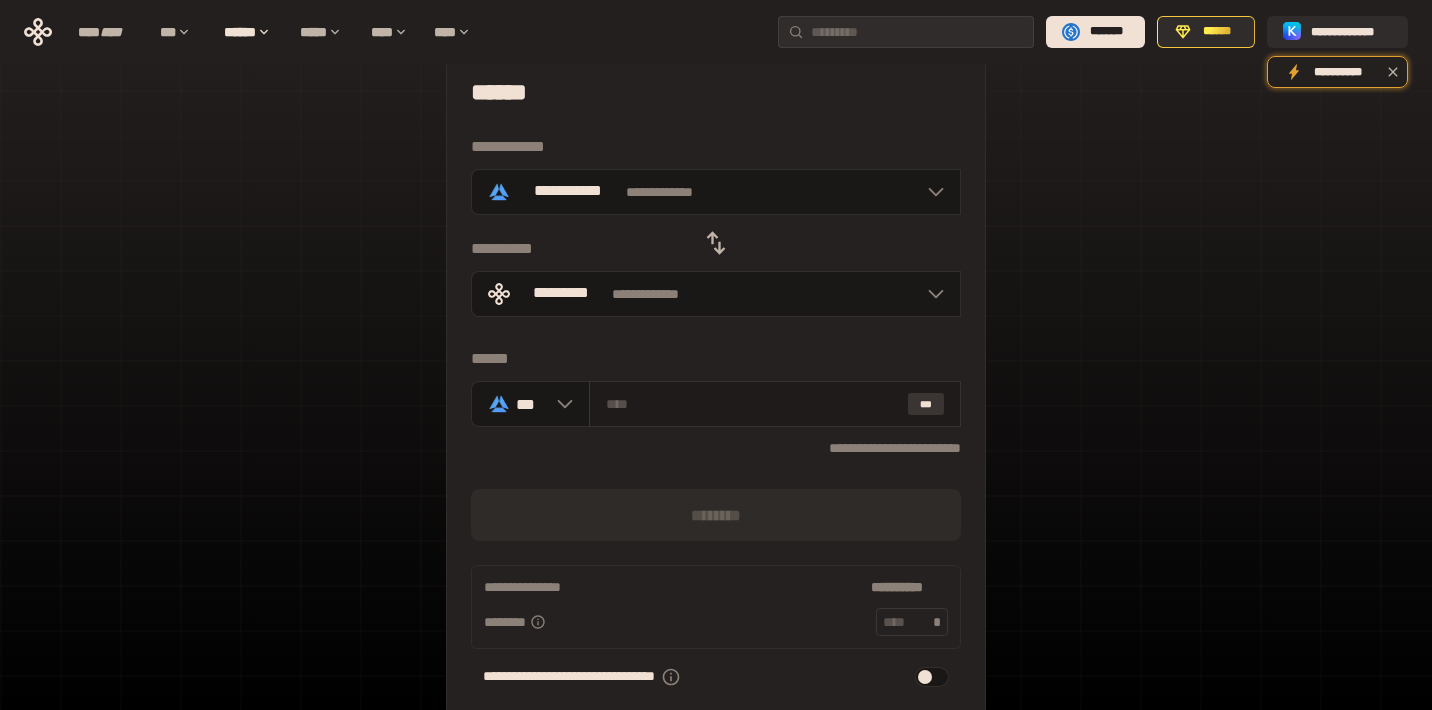 click on "***" at bounding box center [926, 404] 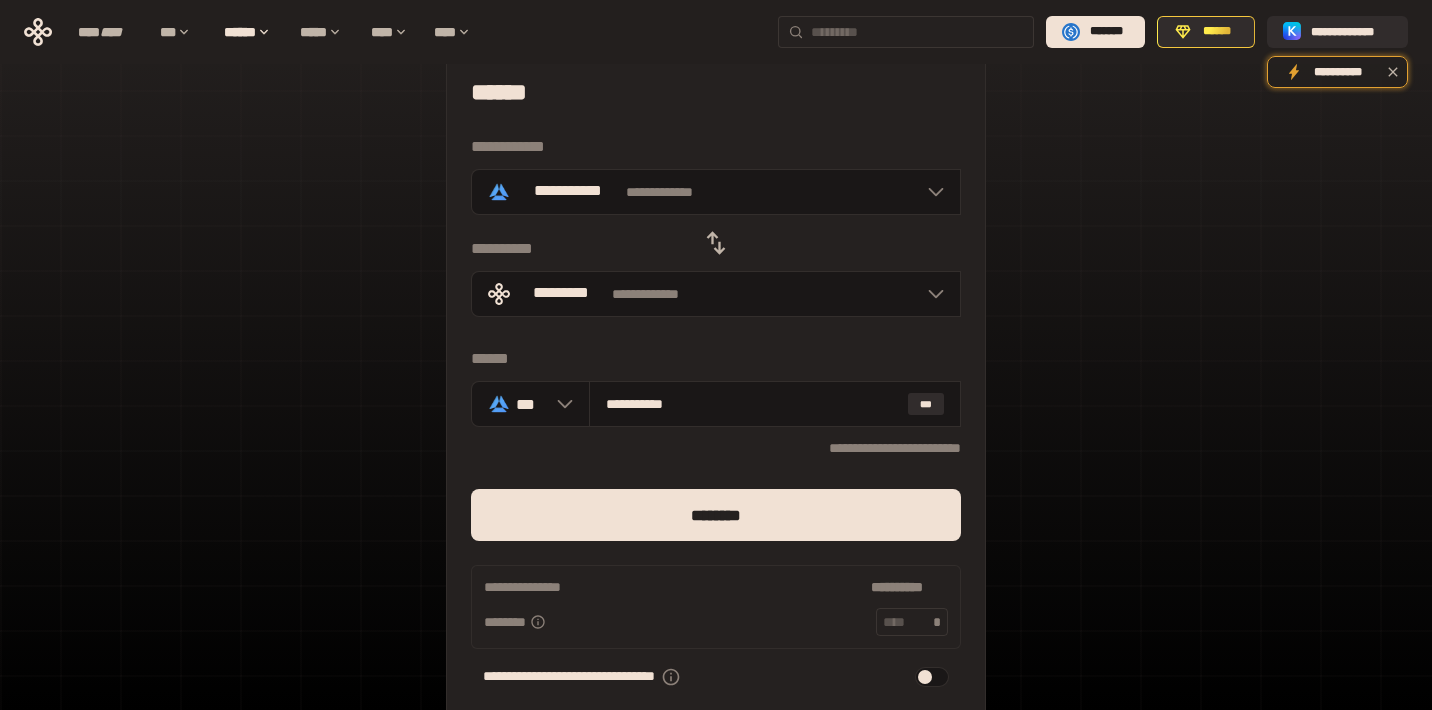 click at bounding box center (918, 32) 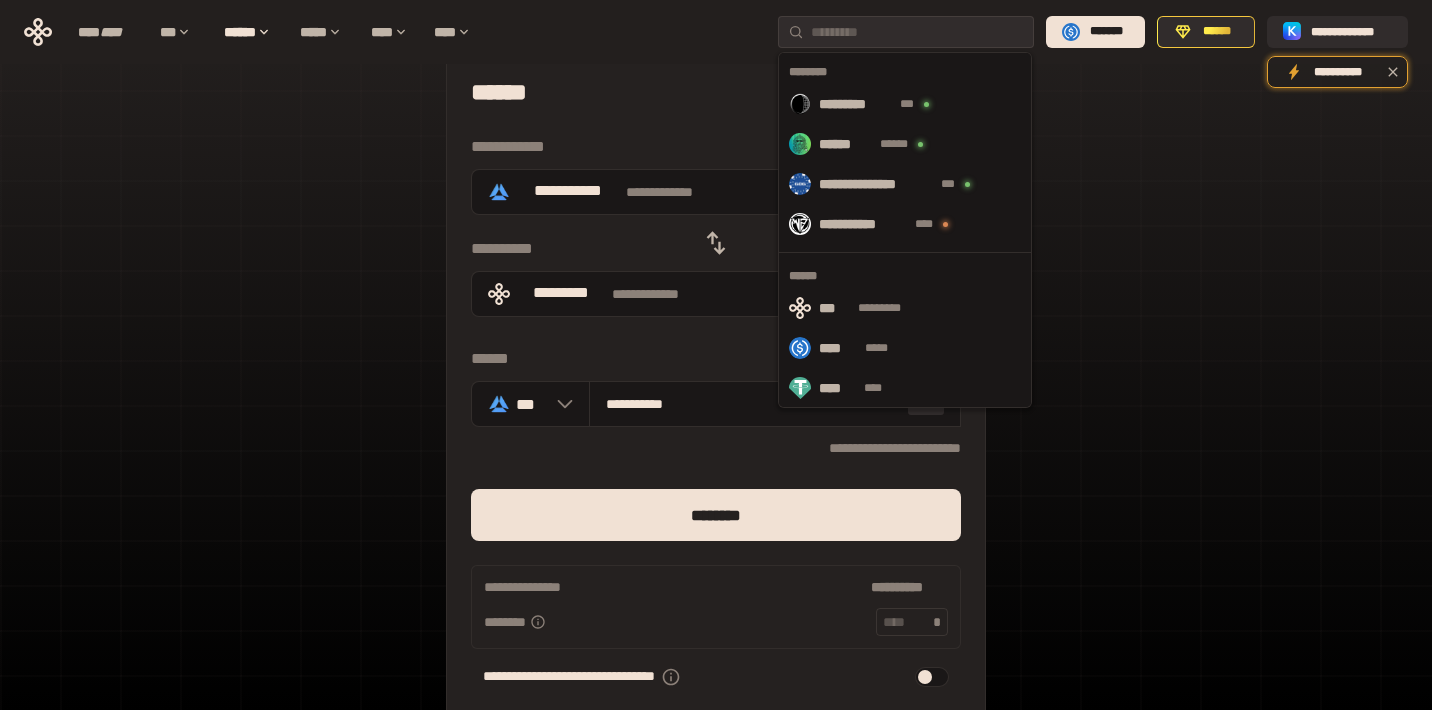 click on "**********" at bounding box center [716, 445] 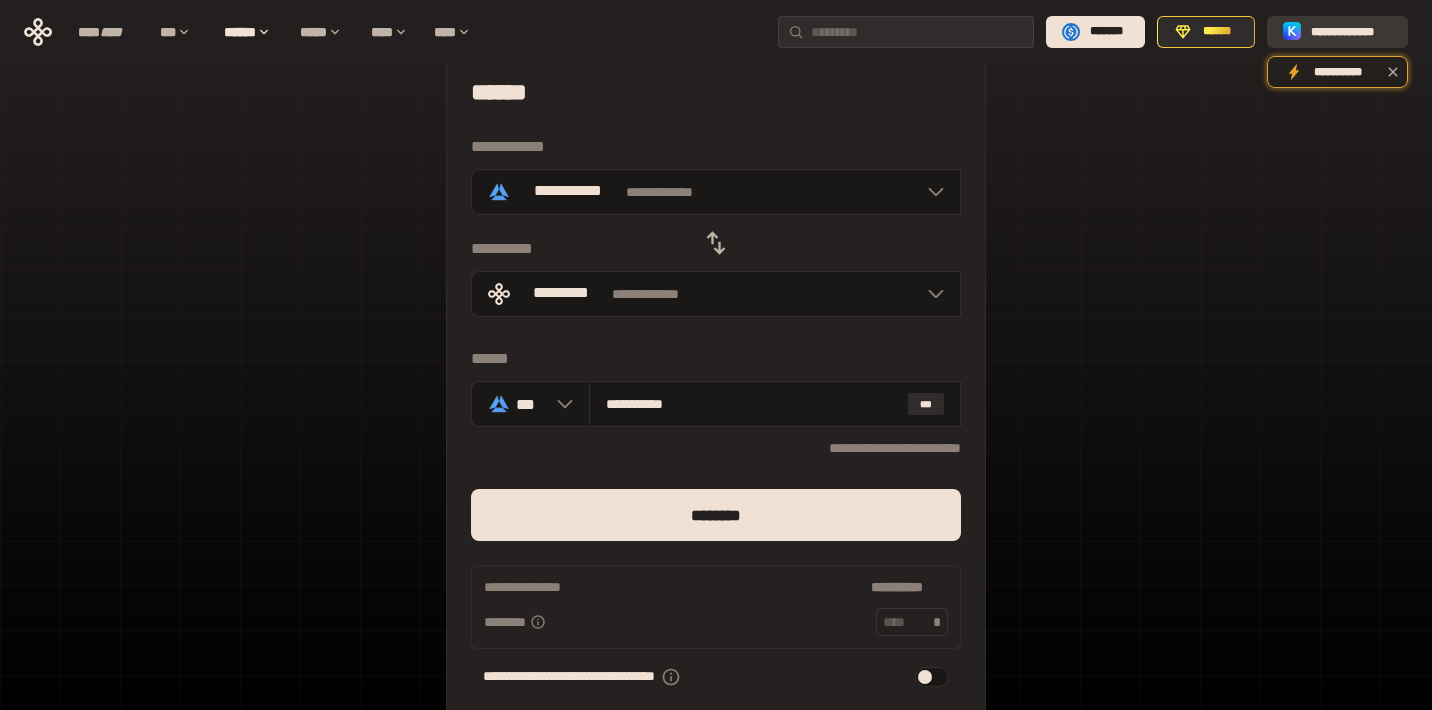 click on "**********" at bounding box center [1351, 32] 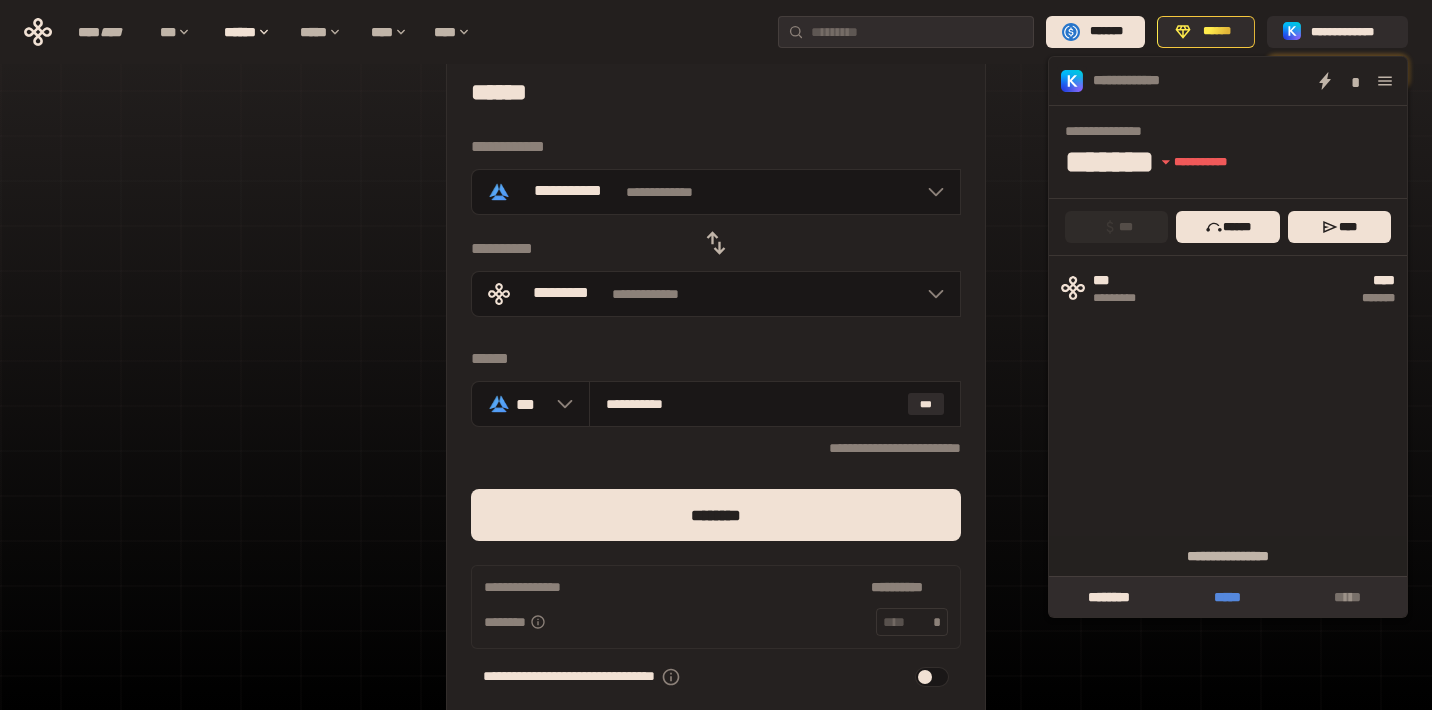 click on "*****" at bounding box center (1227, 597) 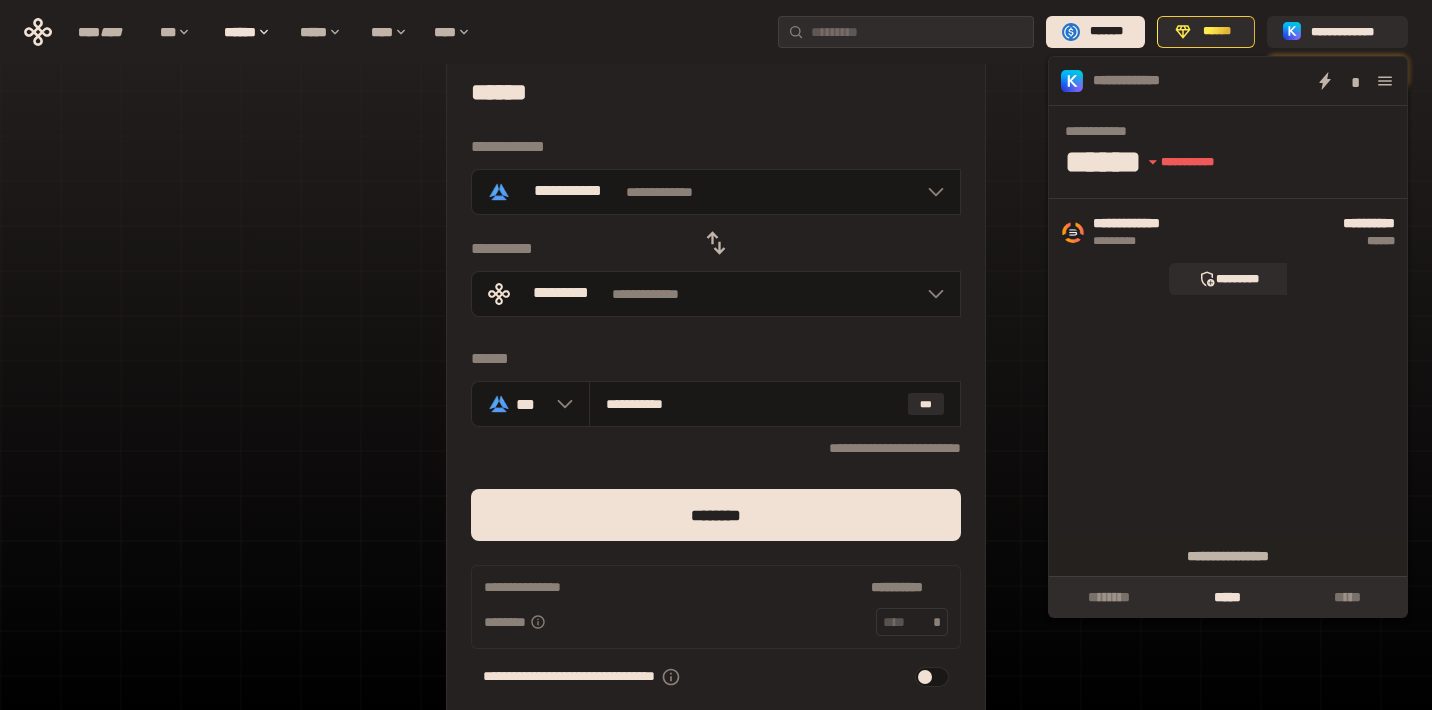 click at bounding box center (1385, 81) 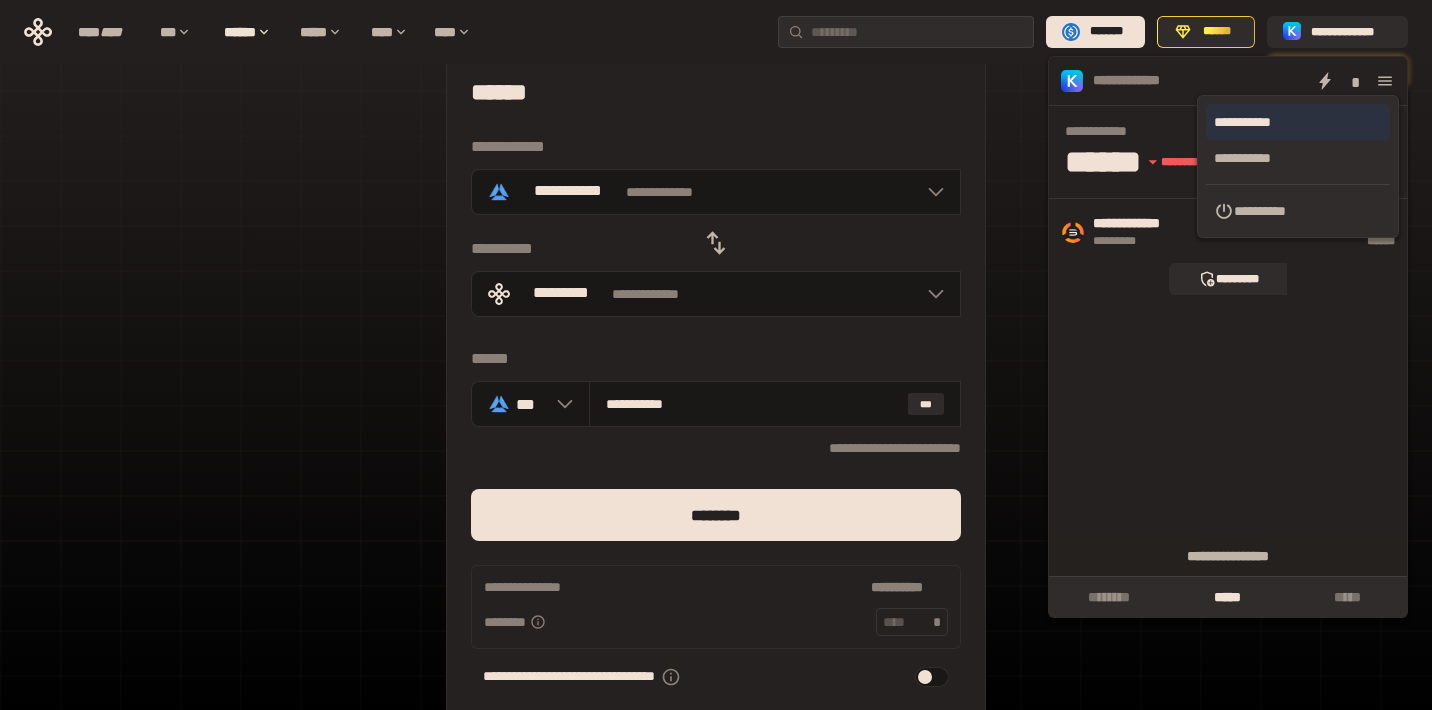 click on "**********" at bounding box center [1298, 122] 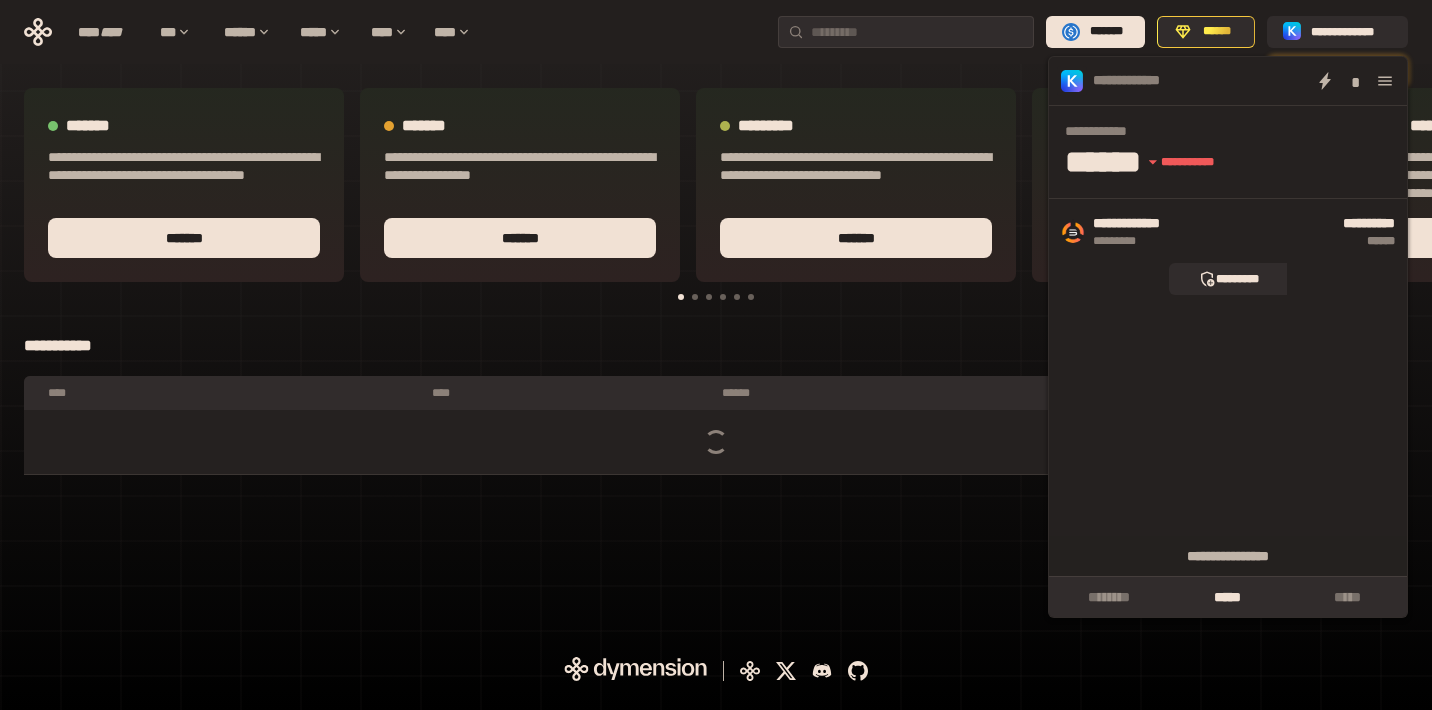 scroll, scrollTop: 0, scrollLeft: 0, axis: both 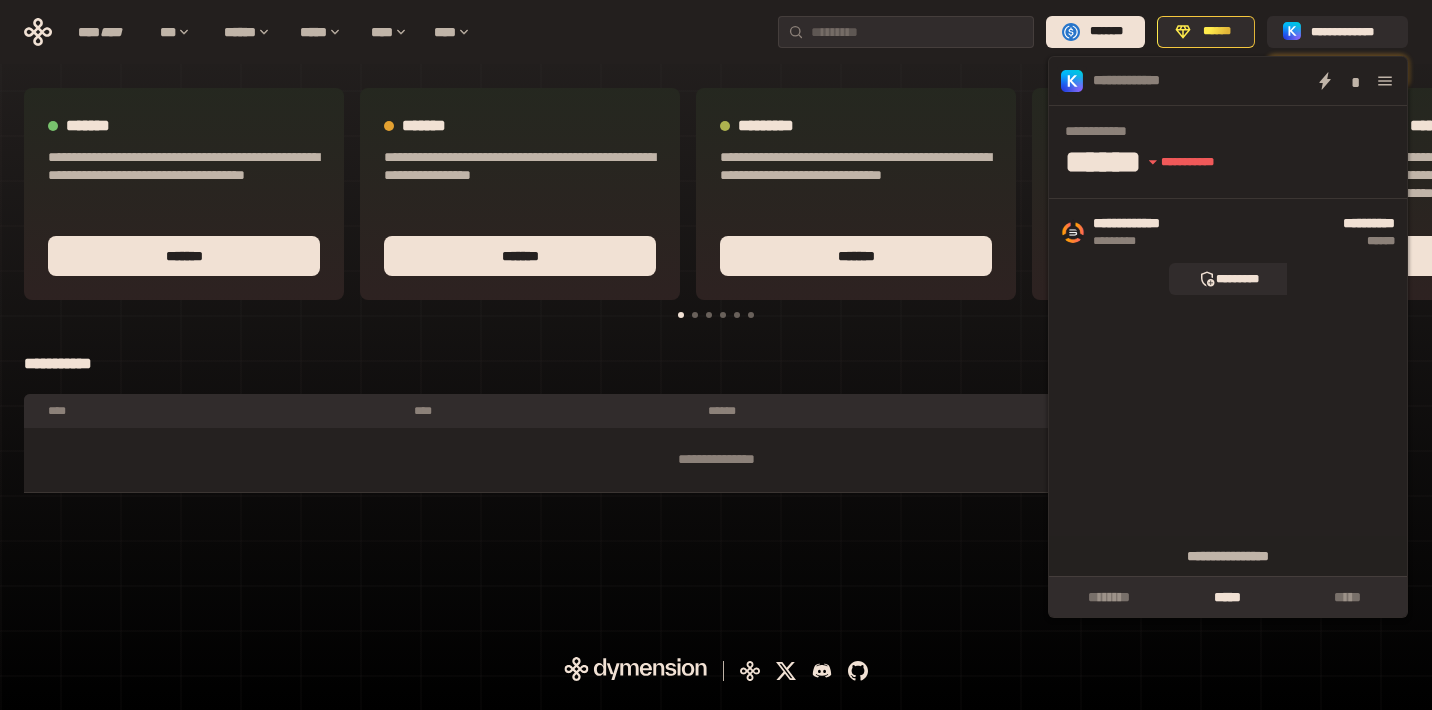 click 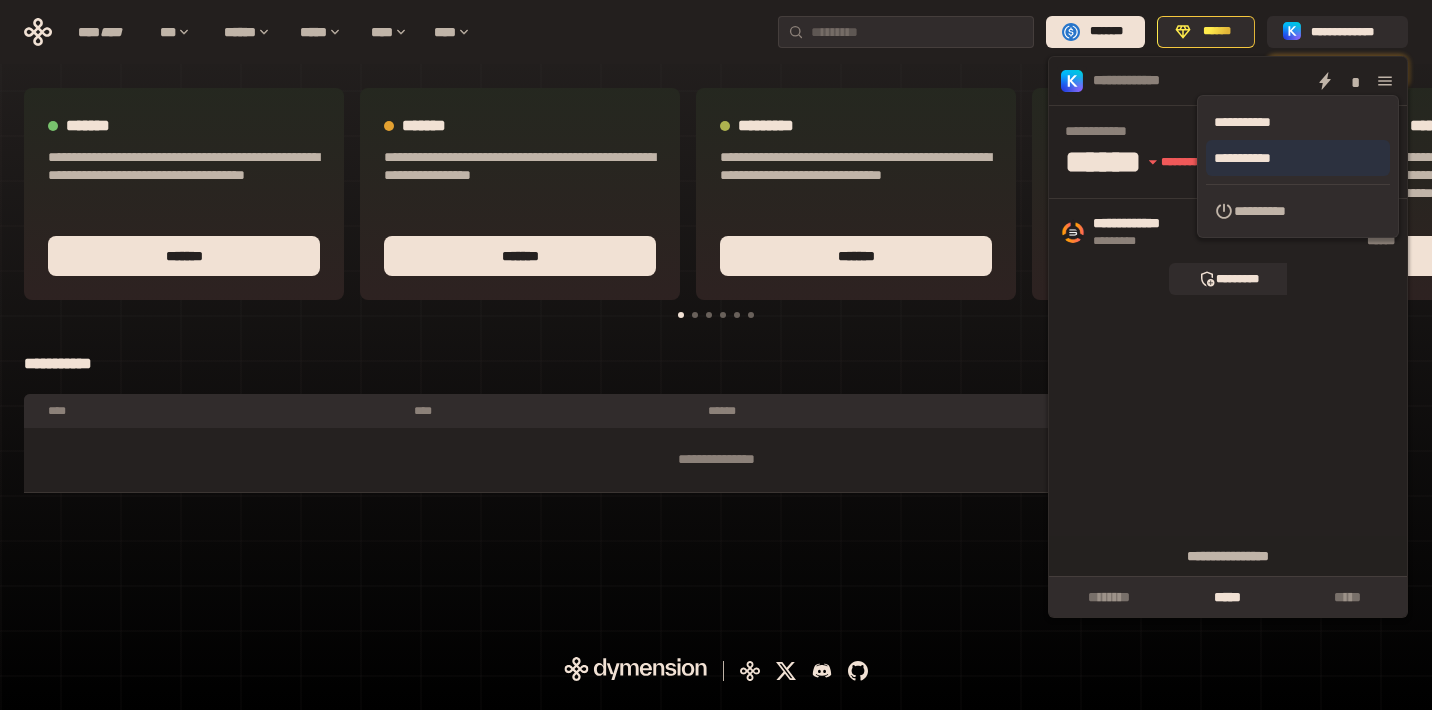 click on "**********" at bounding box center (1298, 158) 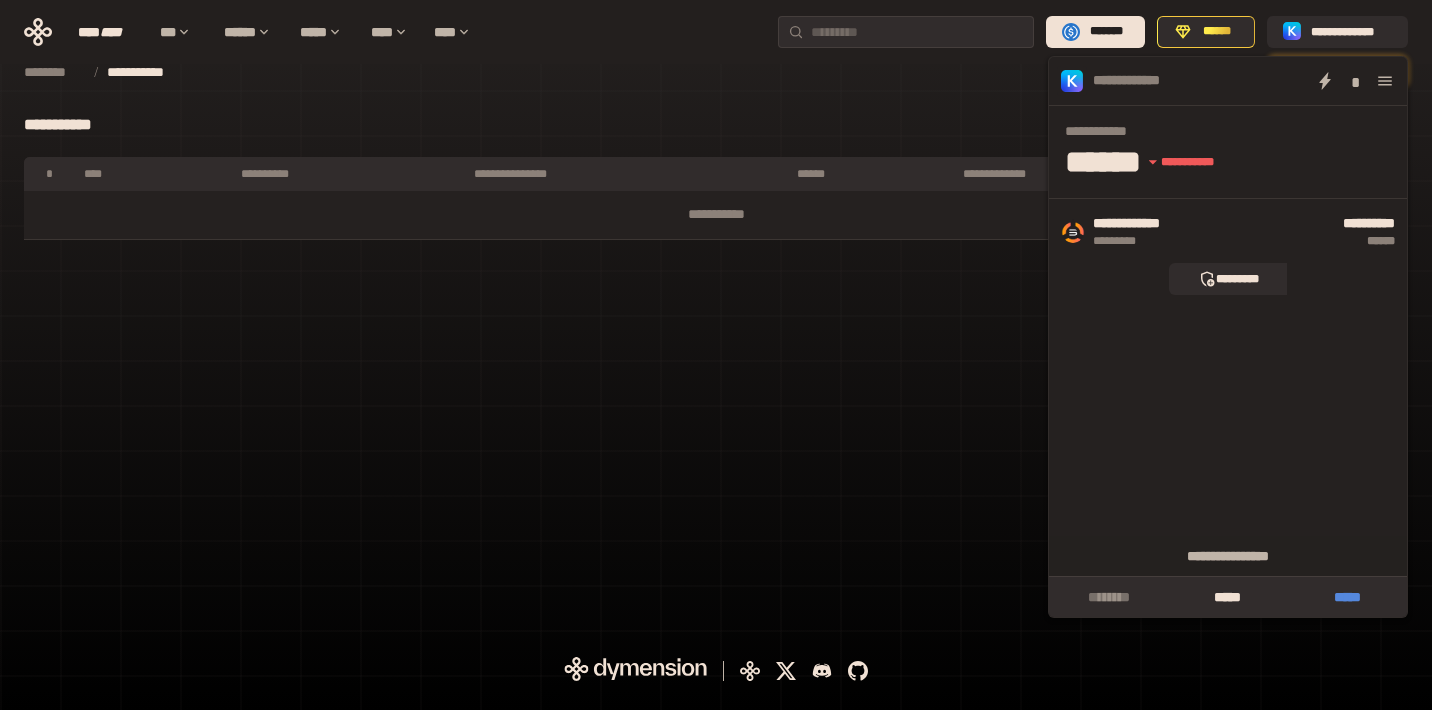 click on "*****" at bounding box center [1347, 597] 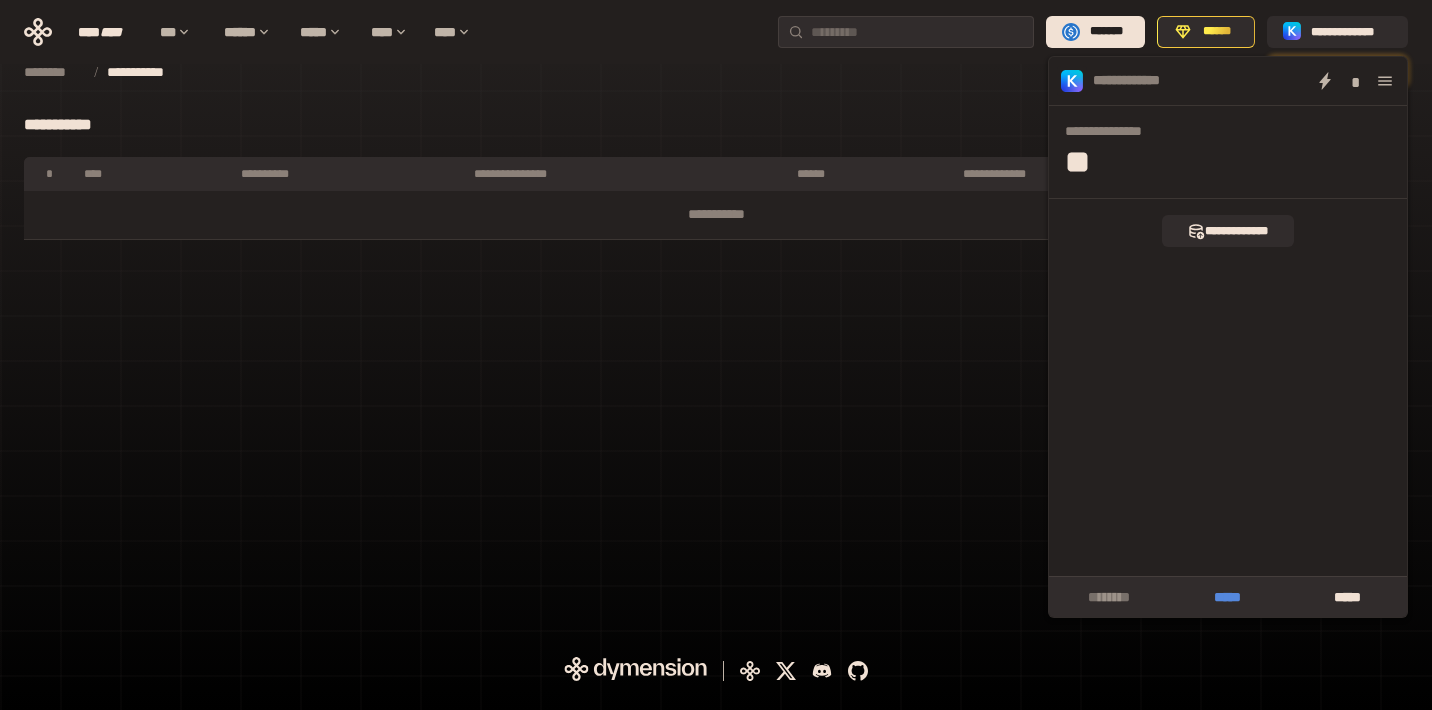click on "*****" at bounding box center (1227, 597) 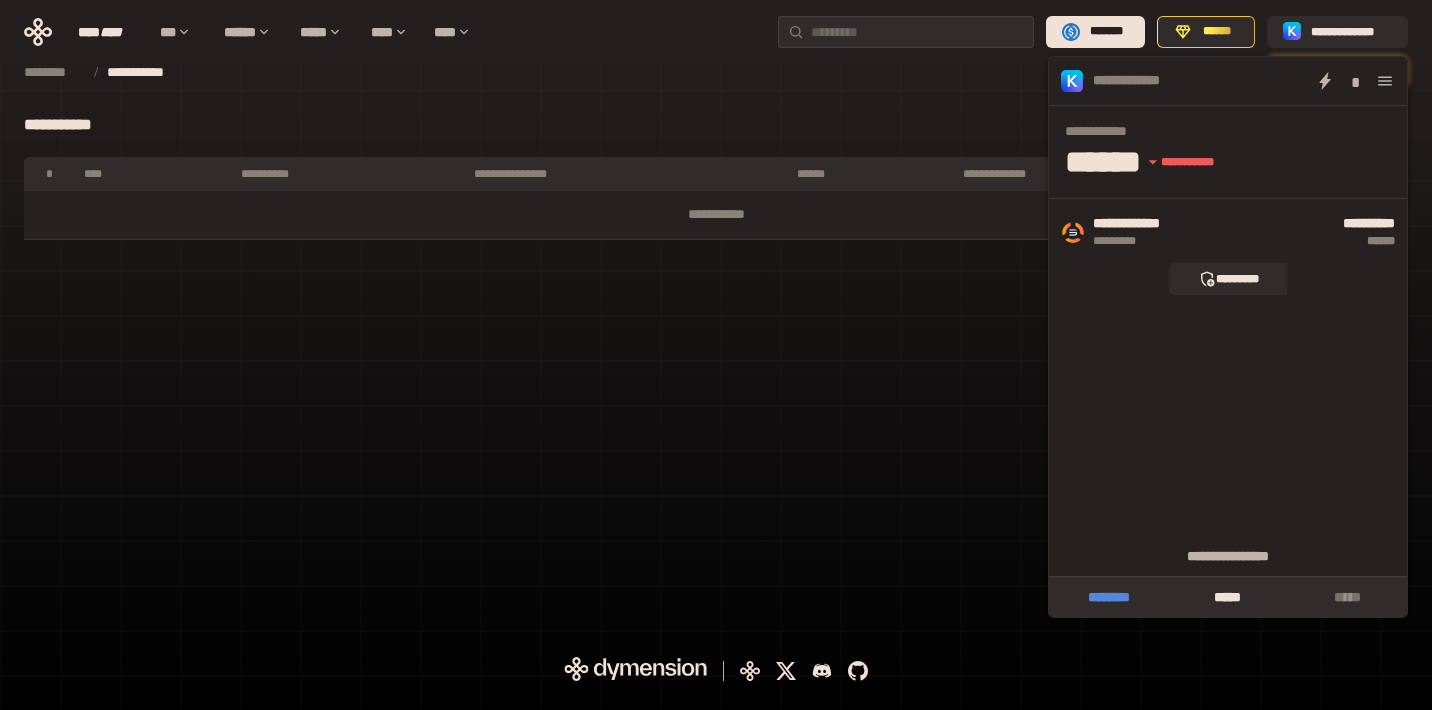 click on "********" at bounding box center (1108, 597) 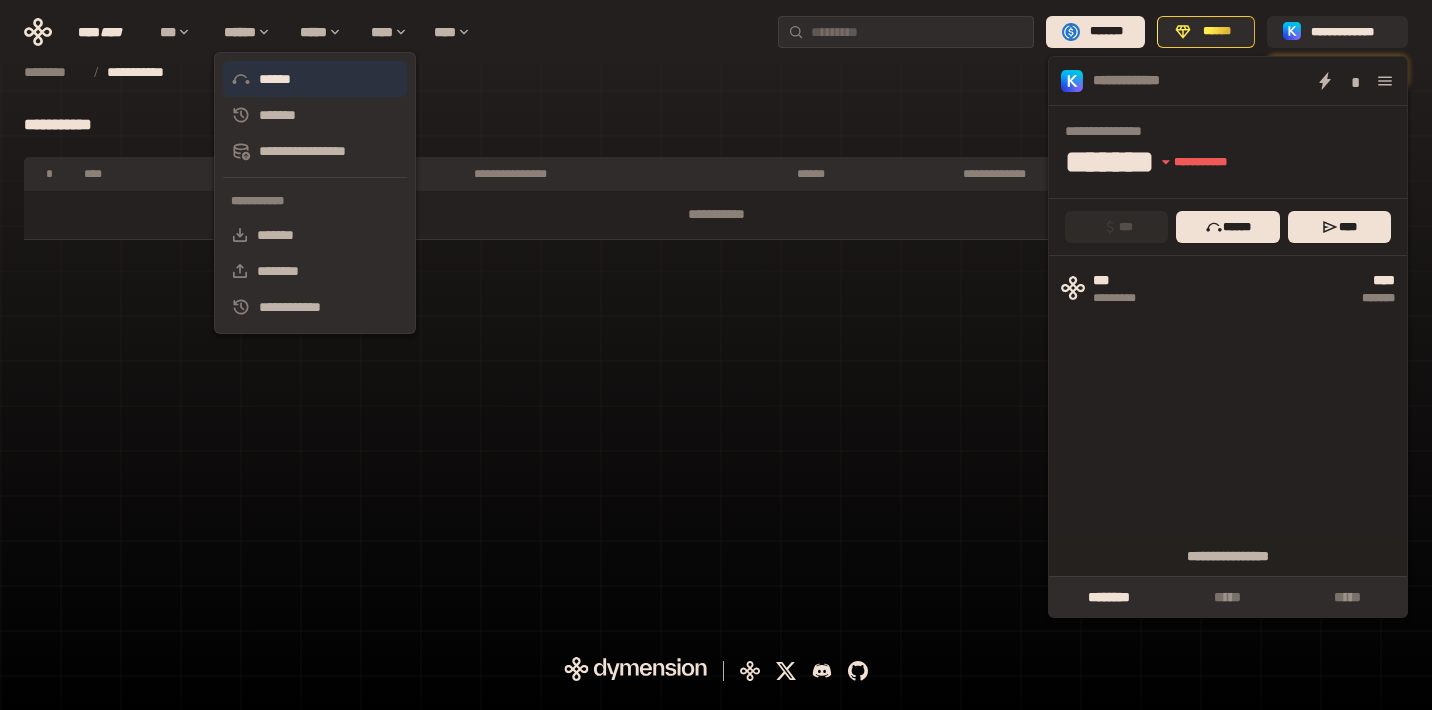 click on "******" at bounding box center (315, 79) 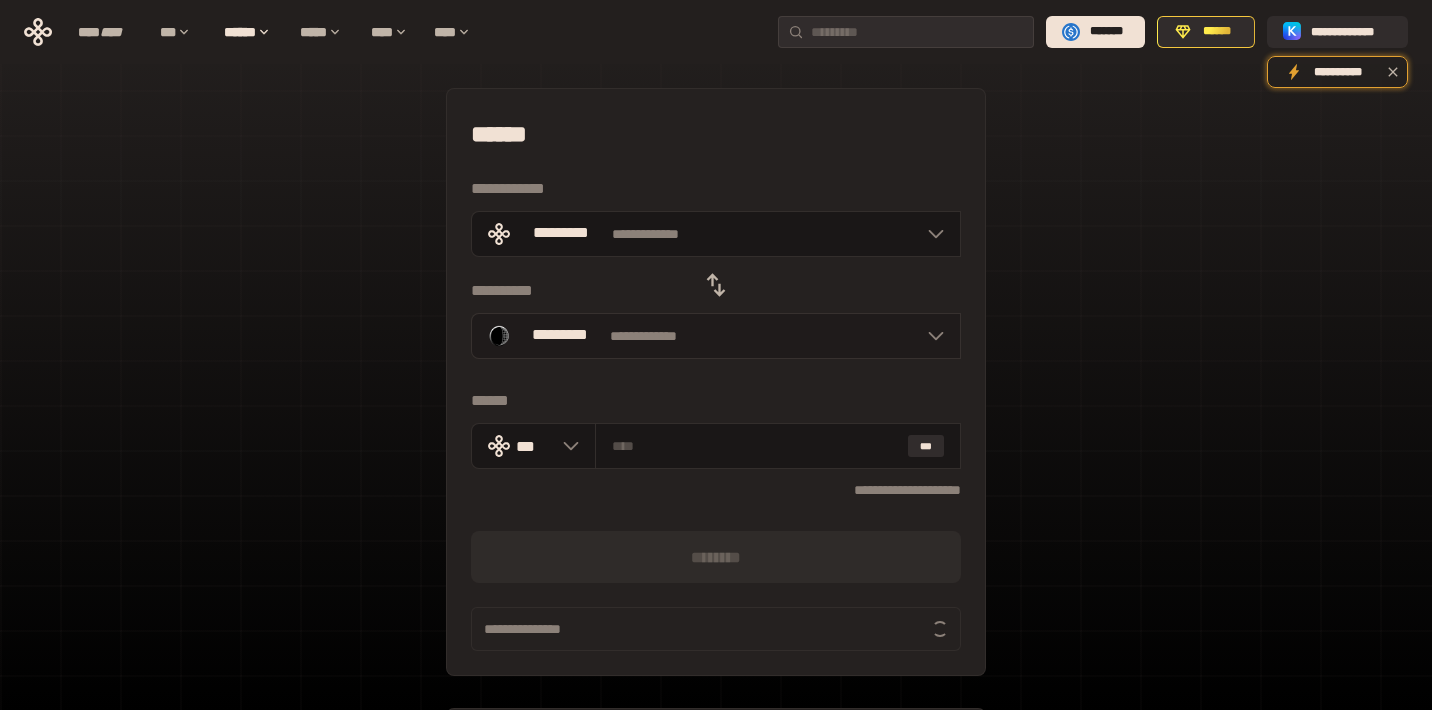 click 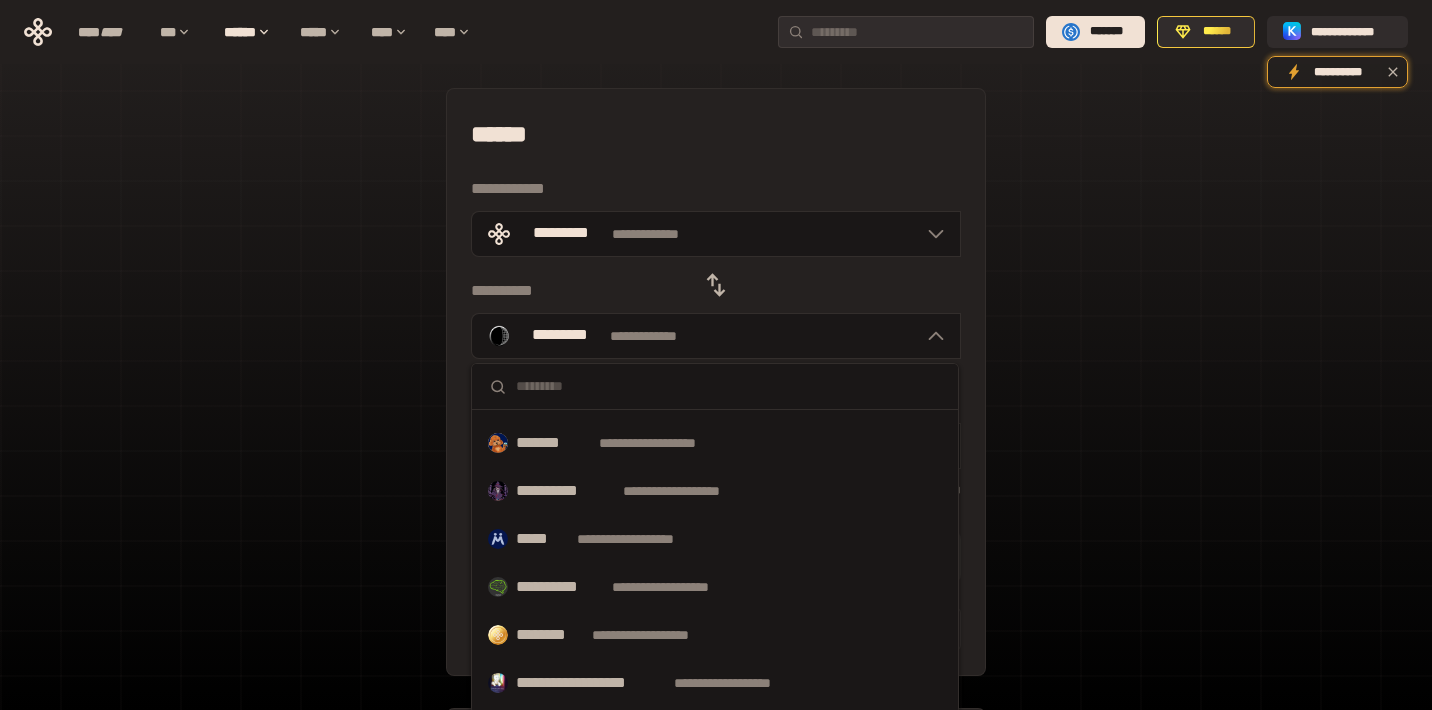 scroll, scrollTop: 572, scrollLeft: 0, axis: vertical 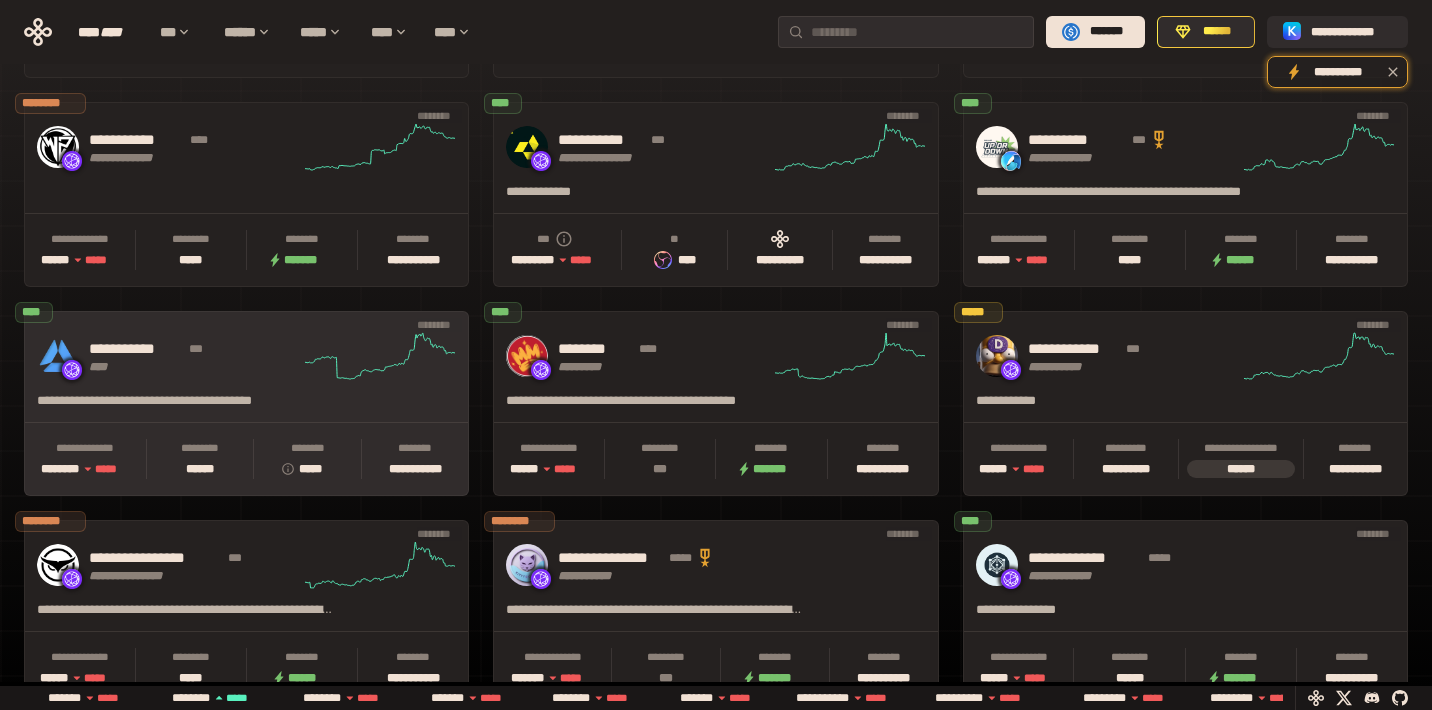 click on "**********" at bounding box center (194, 356) 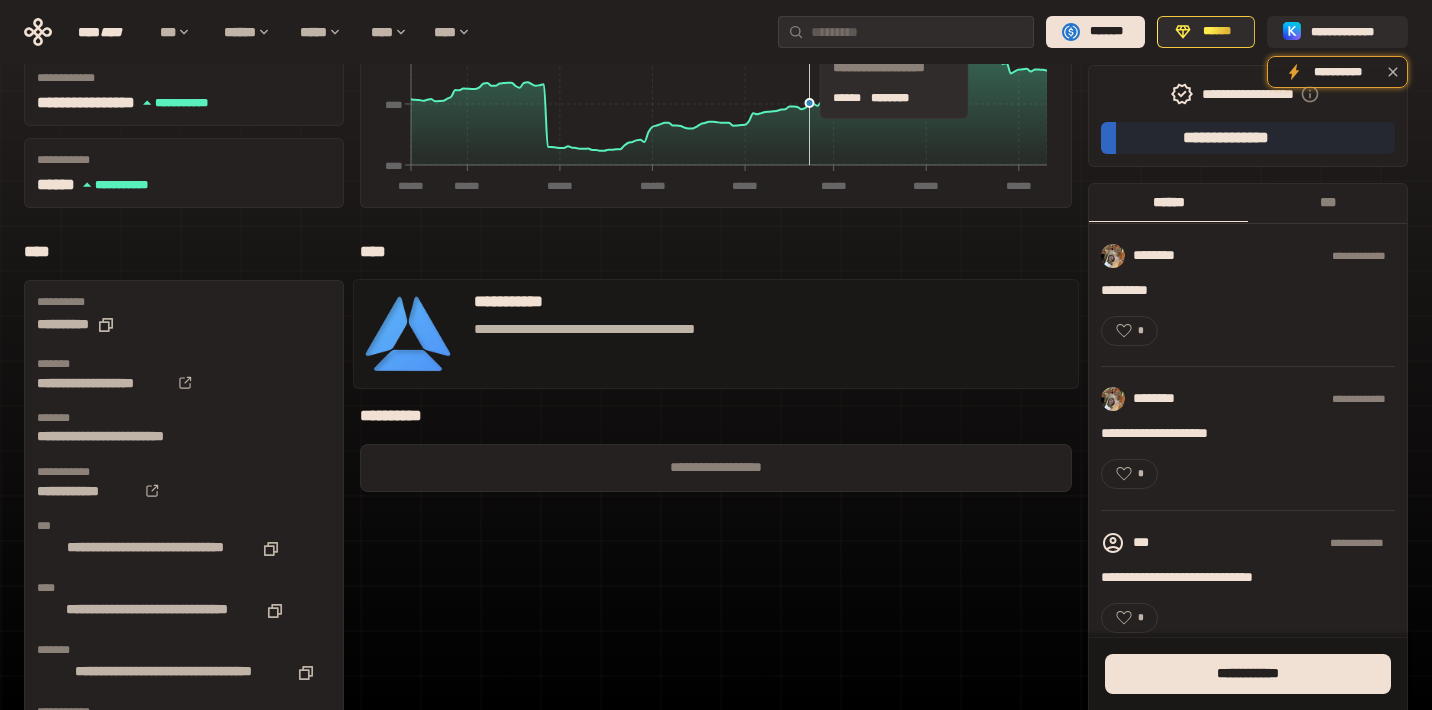 scroll, scrollTop: 310, scrollLeft: 0, axis: vertical 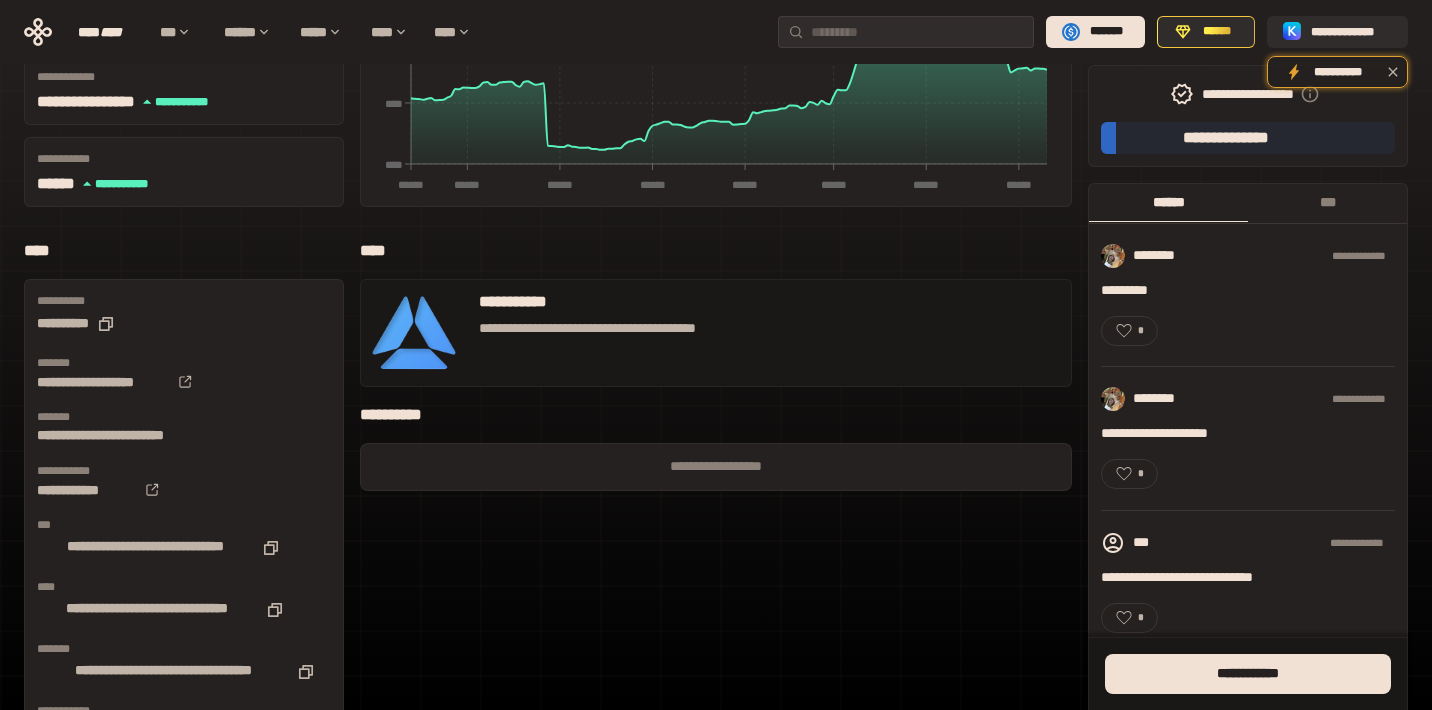 click on "**********" at bounding box center (716, 467) 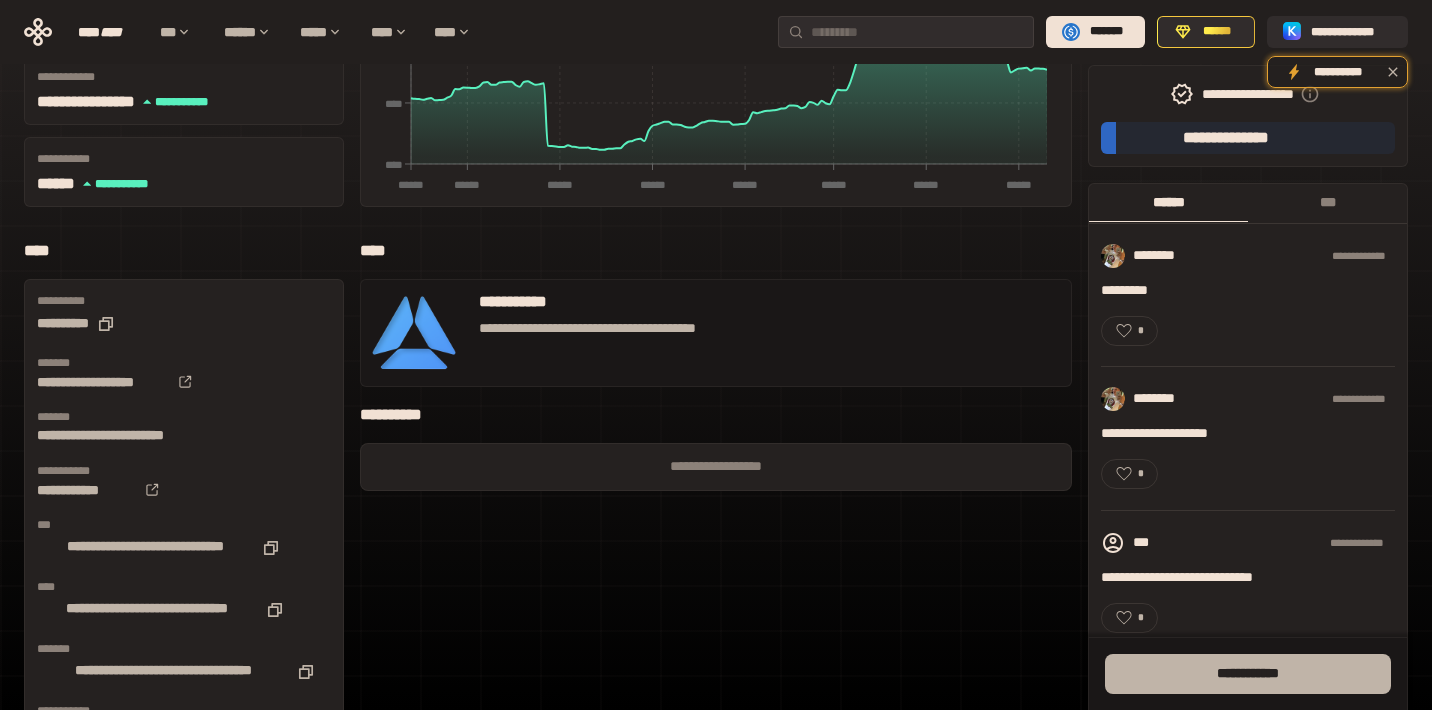 click on "**** *******" at bounding box center (1248, 673) 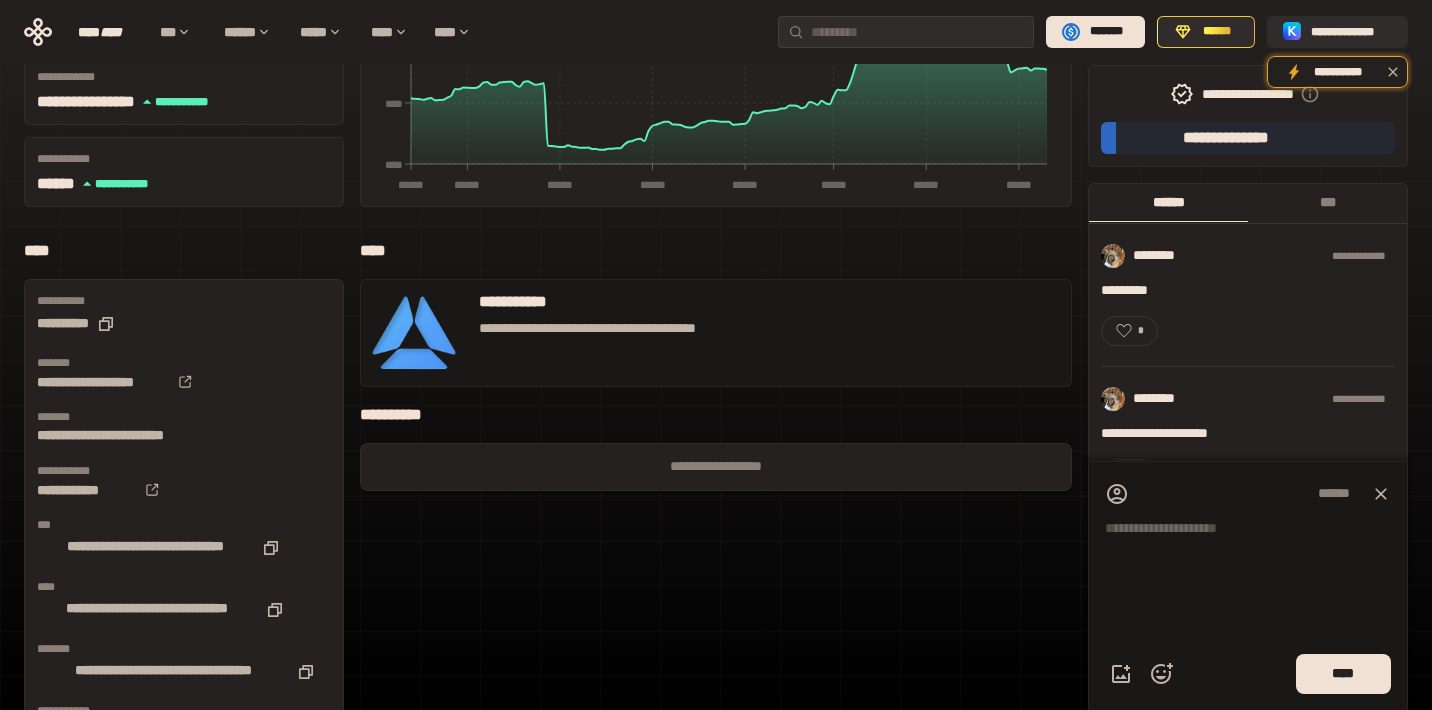 click 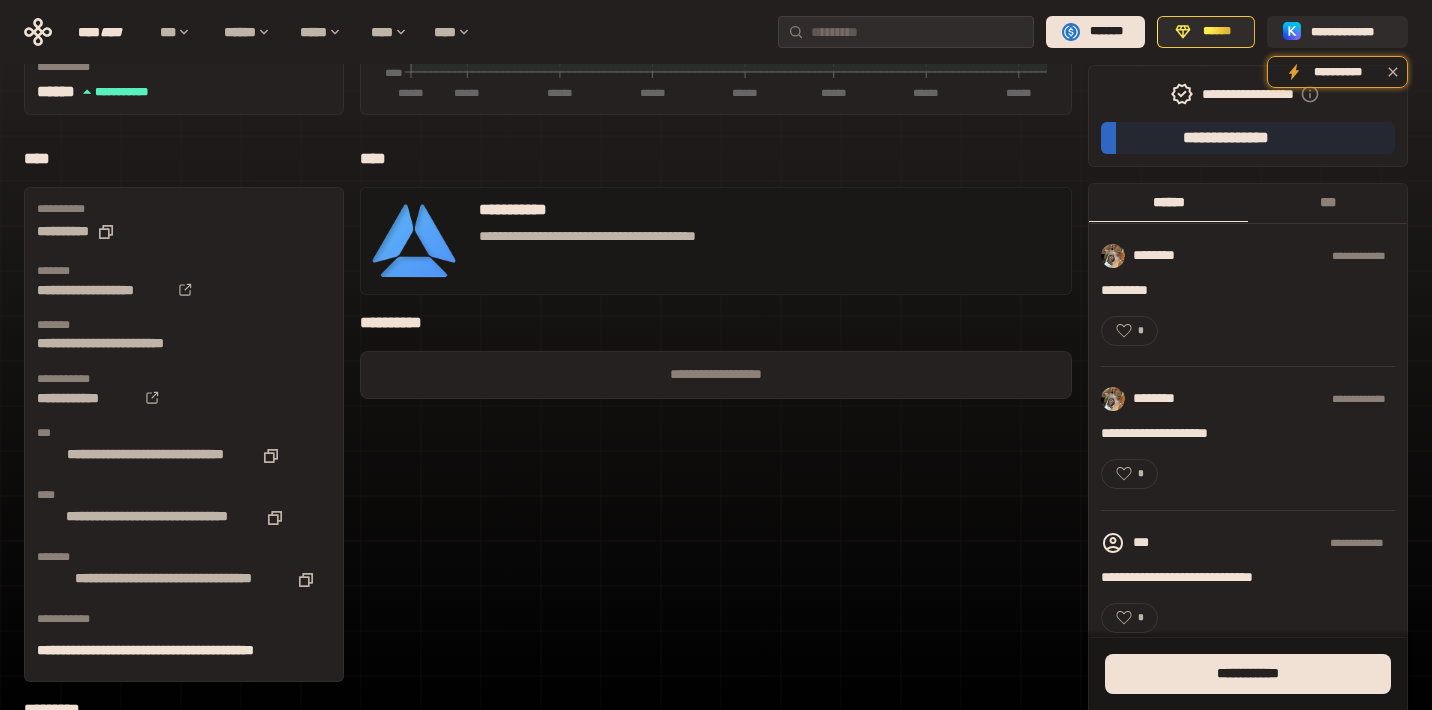 scroll, scrollTop: 371, scrollLeft: 0, axis: vertical 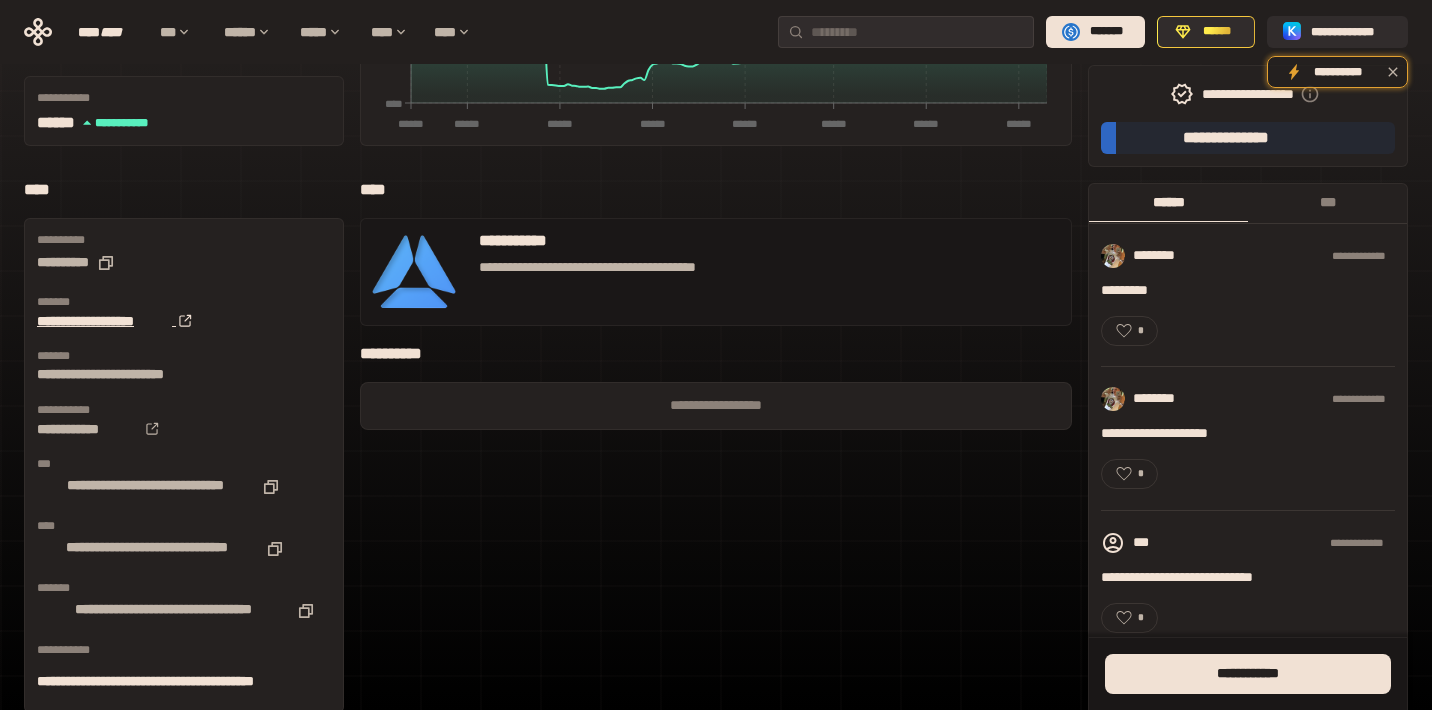 click on "**********" at bounding box center (104, 321) 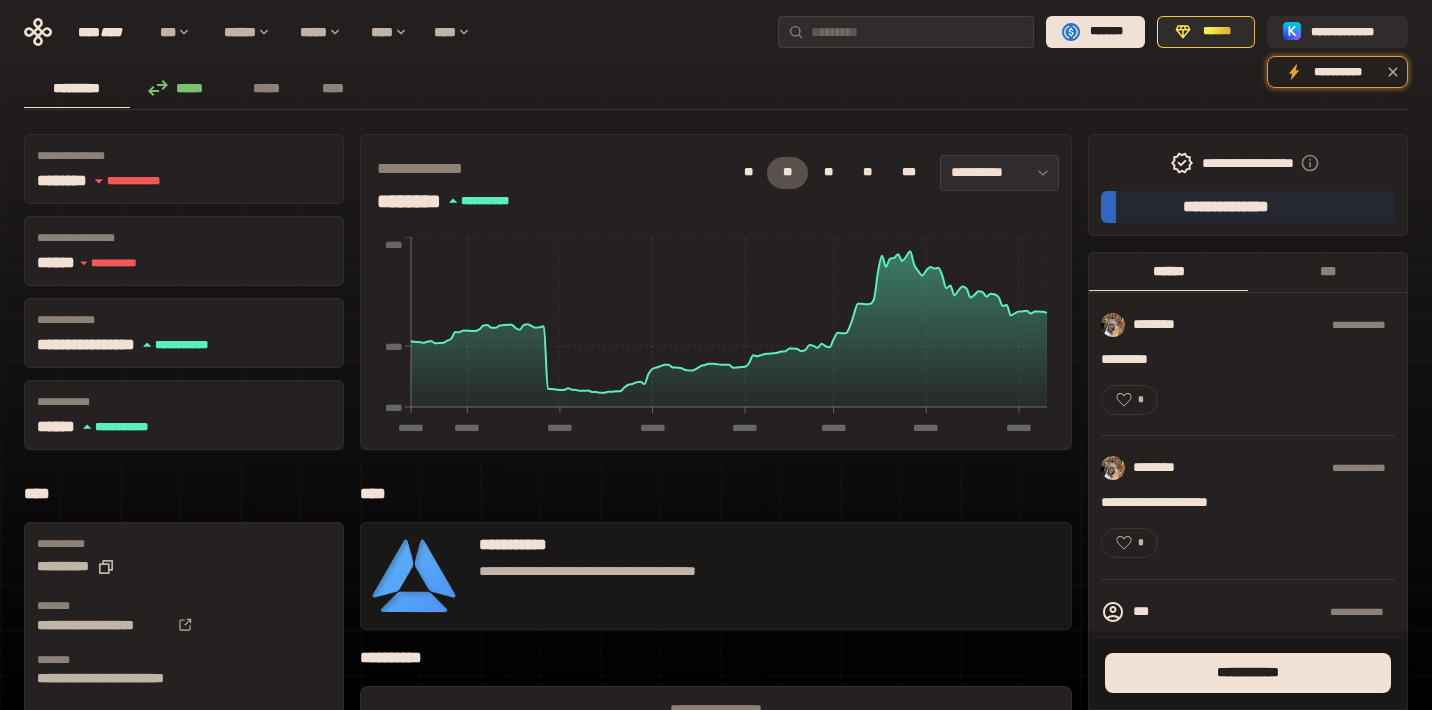 scroll, scrollTop: 0, scrollLeft: 0, axis: both 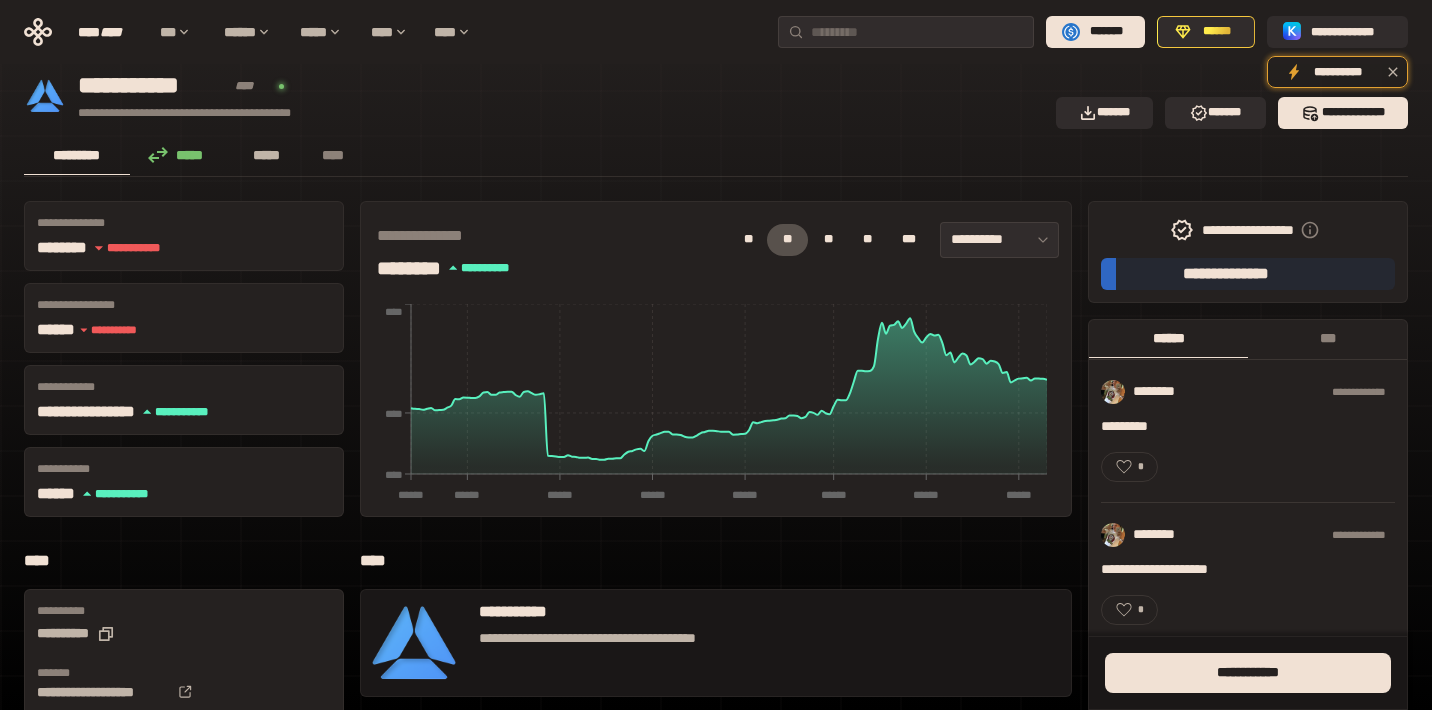 click on "*****" at bounding box center (267, 155) 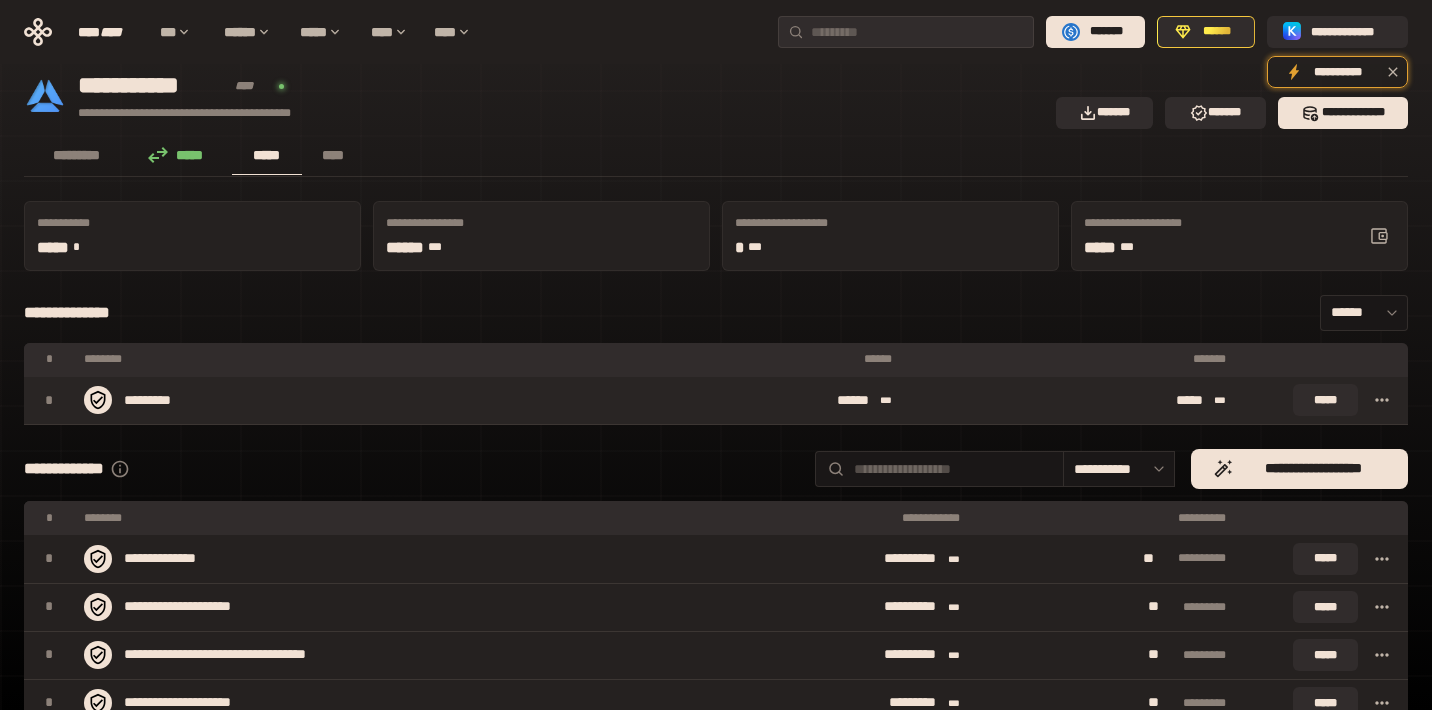 click 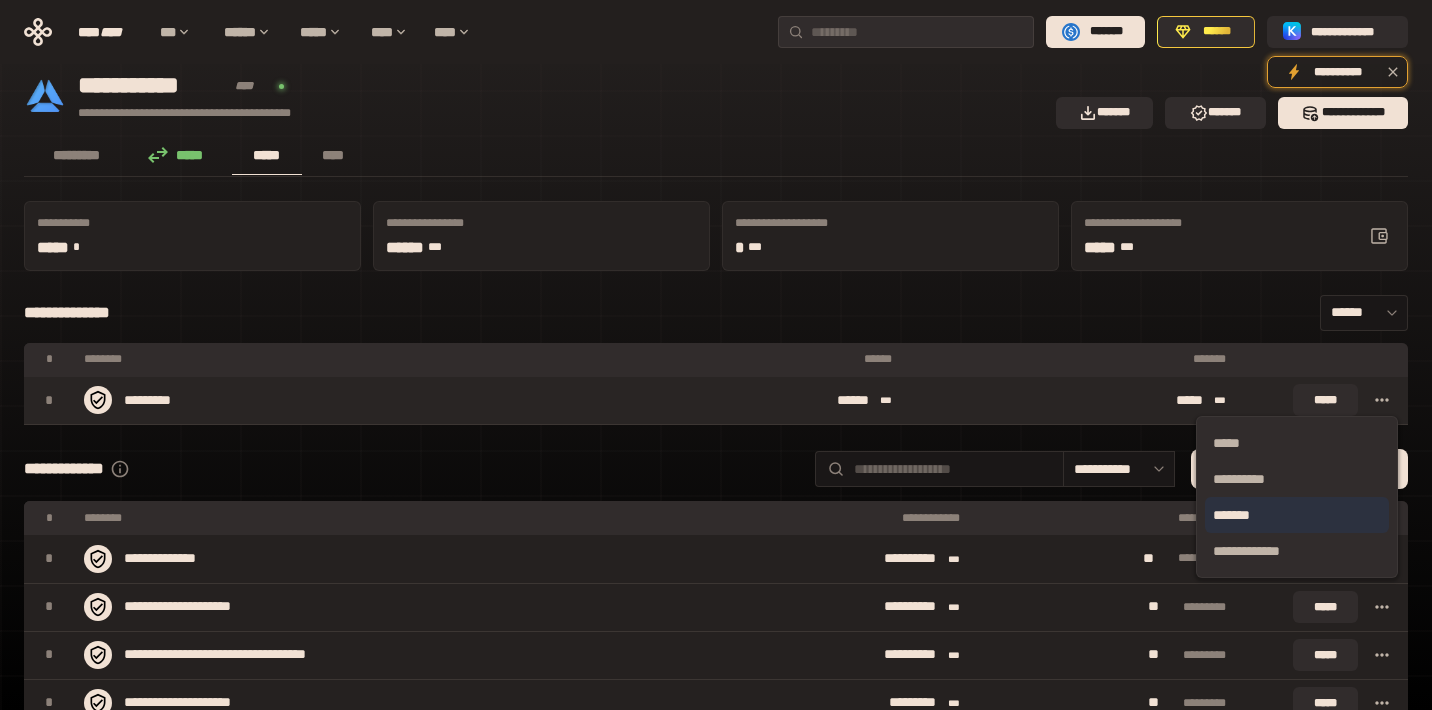 click on "*******" at bounding box center (1297, 515) 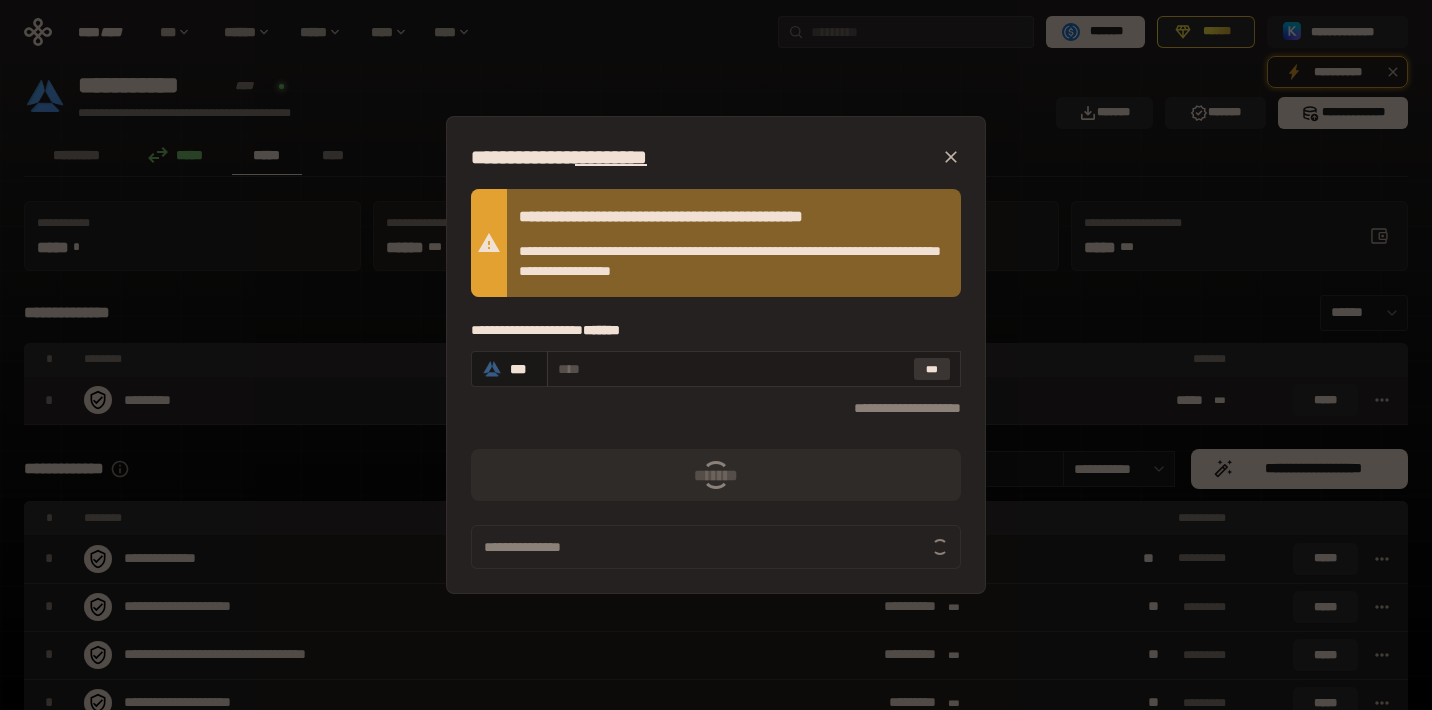 click on "***" at bounding box center [932, 369] 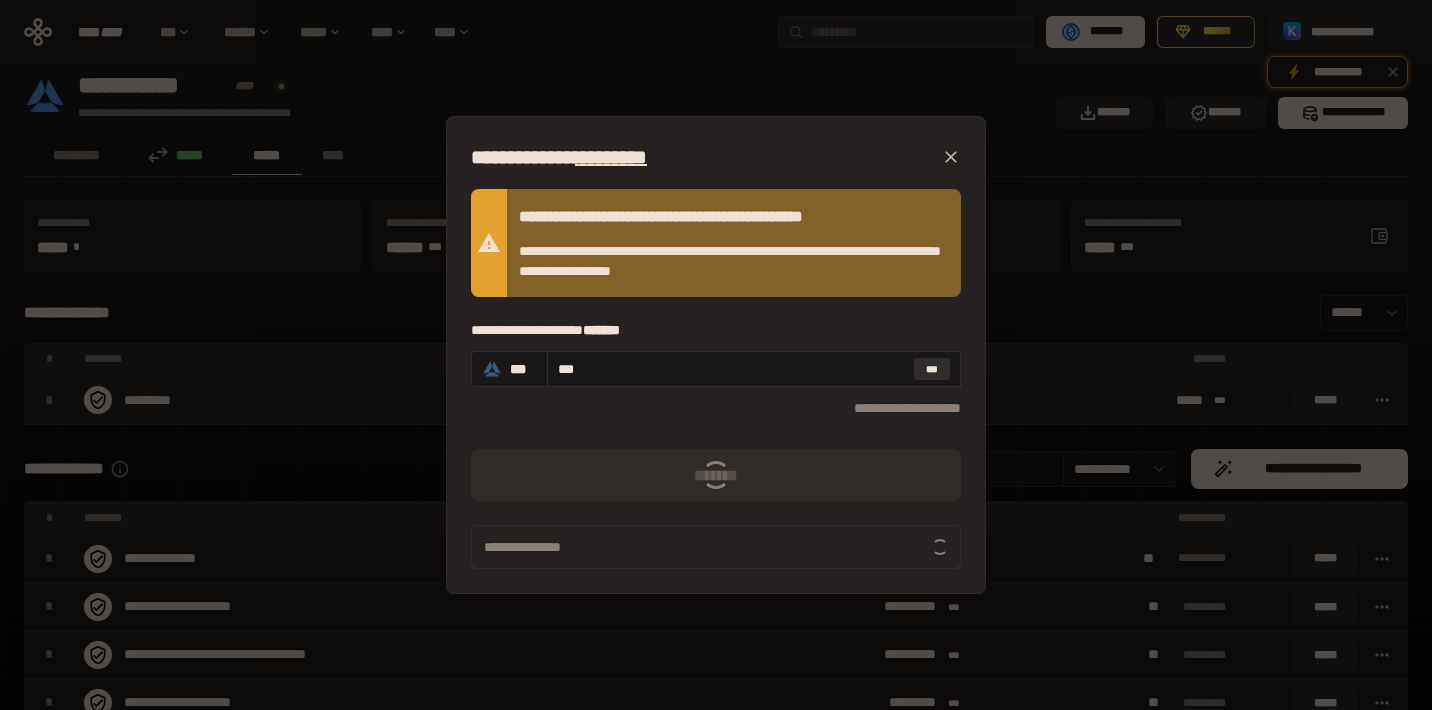 click 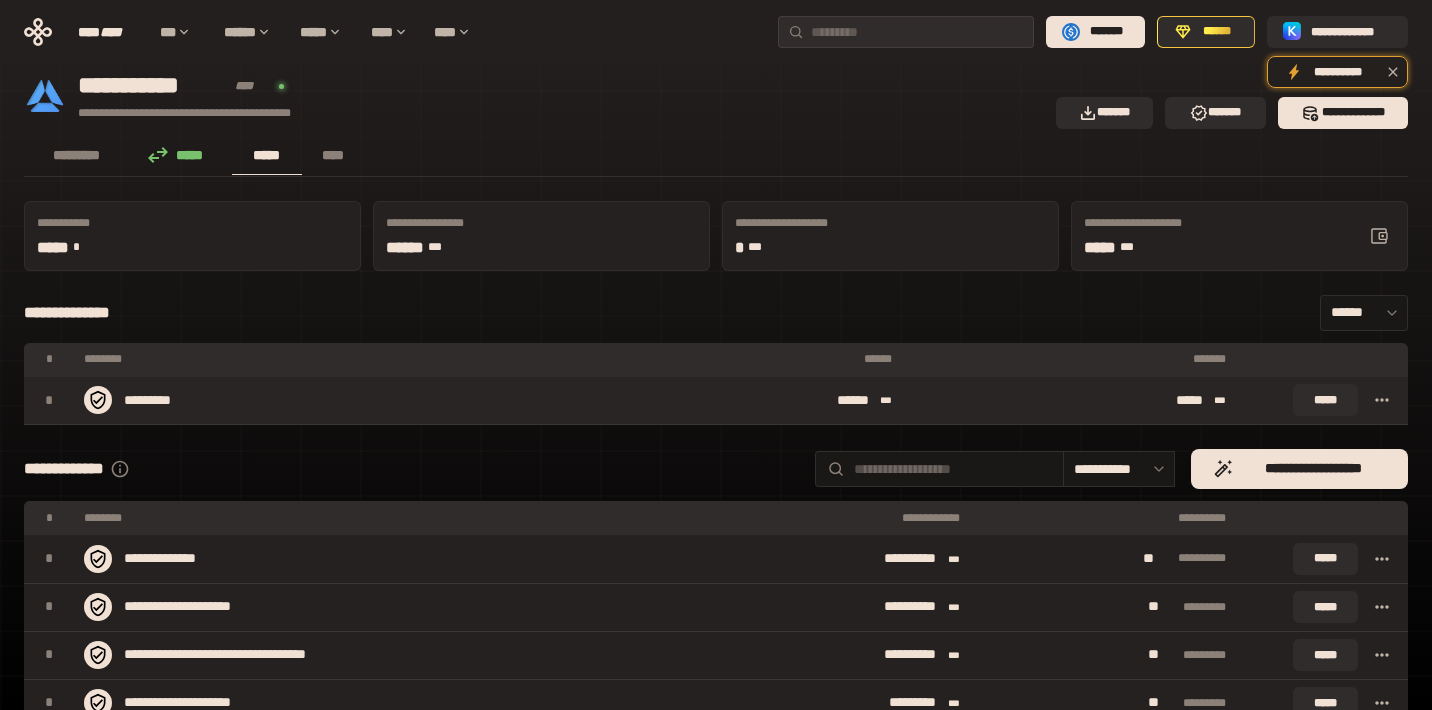 click 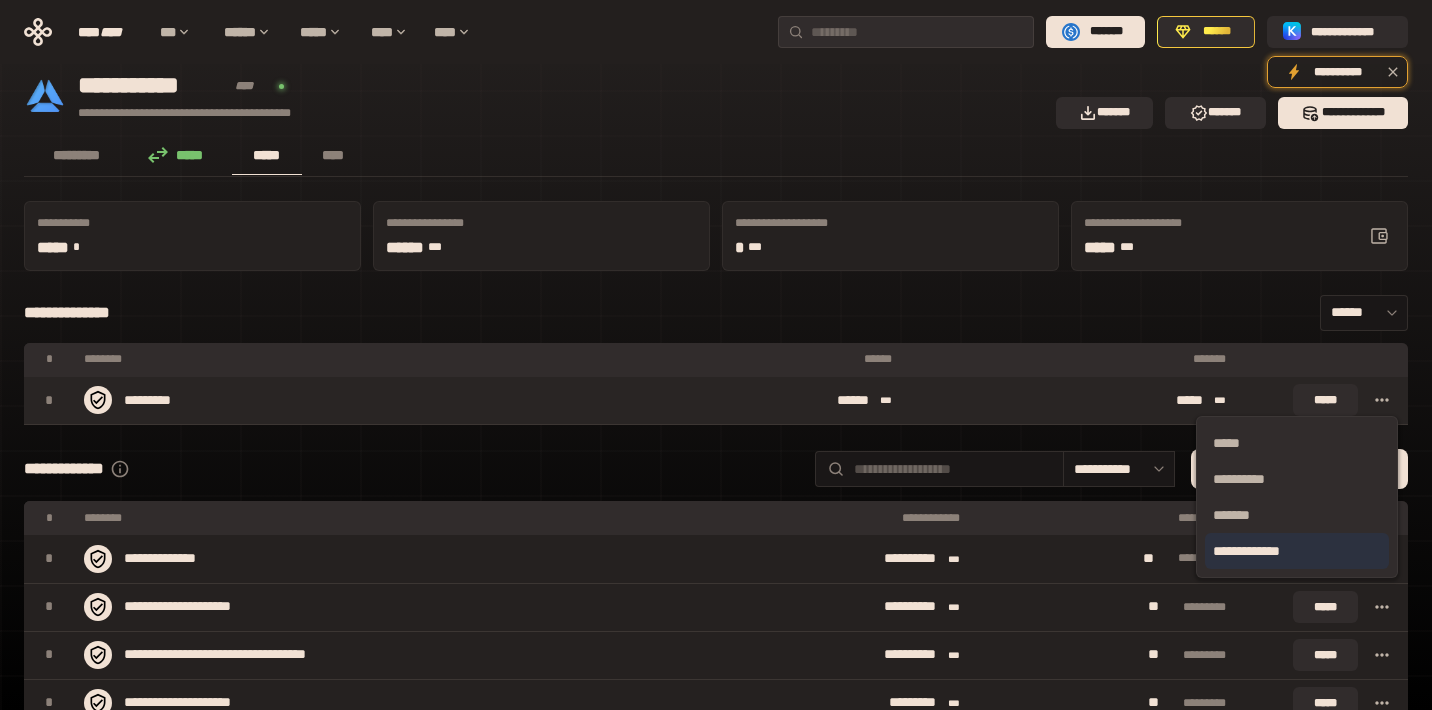 click on "**********" at bounding box center (1297, 551) 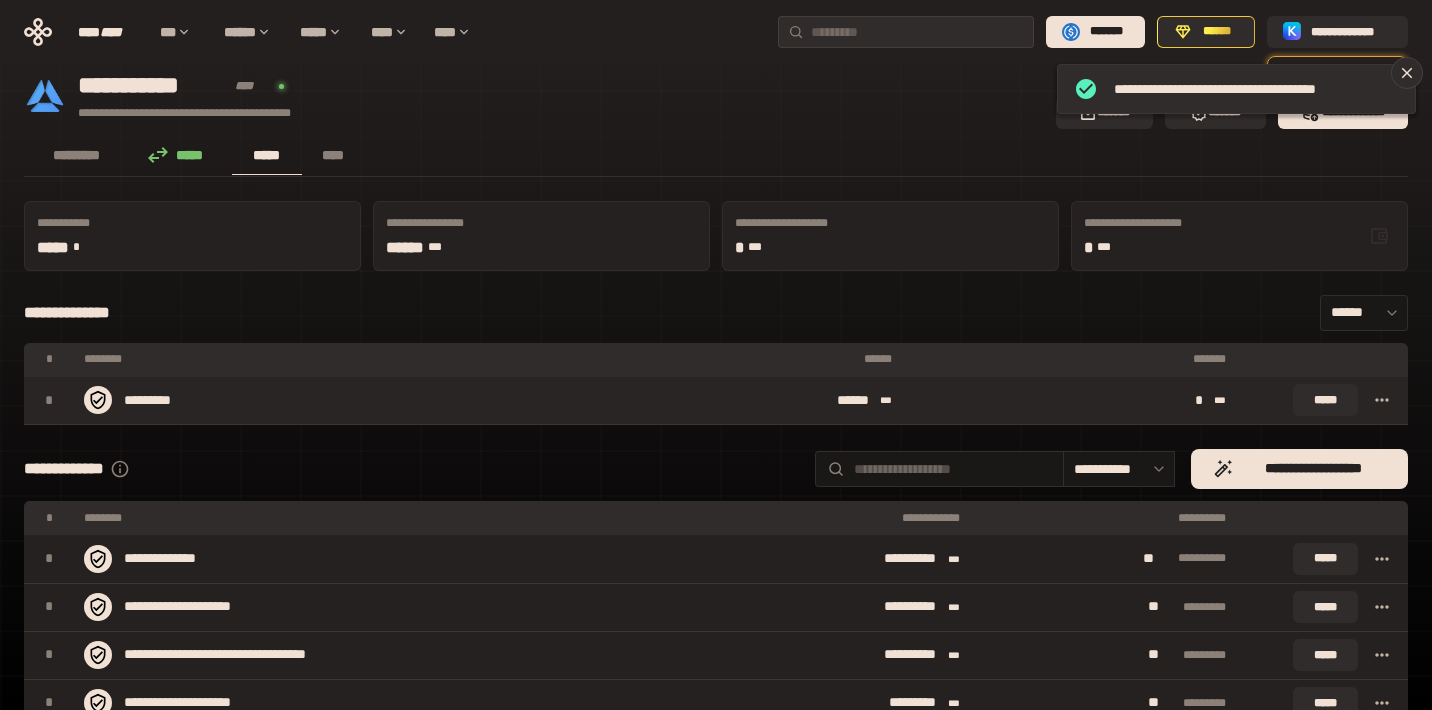 click 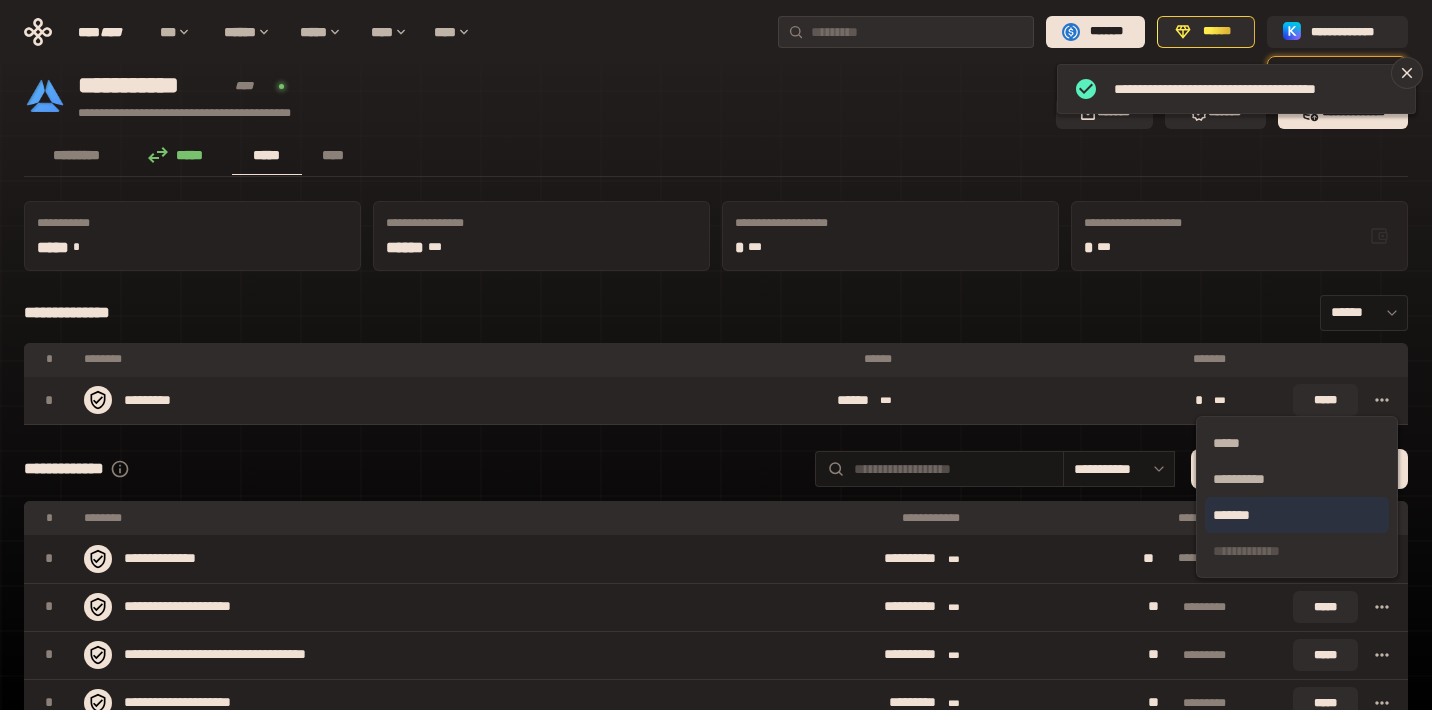 click on "*******" at bounding box center [1297, 515] 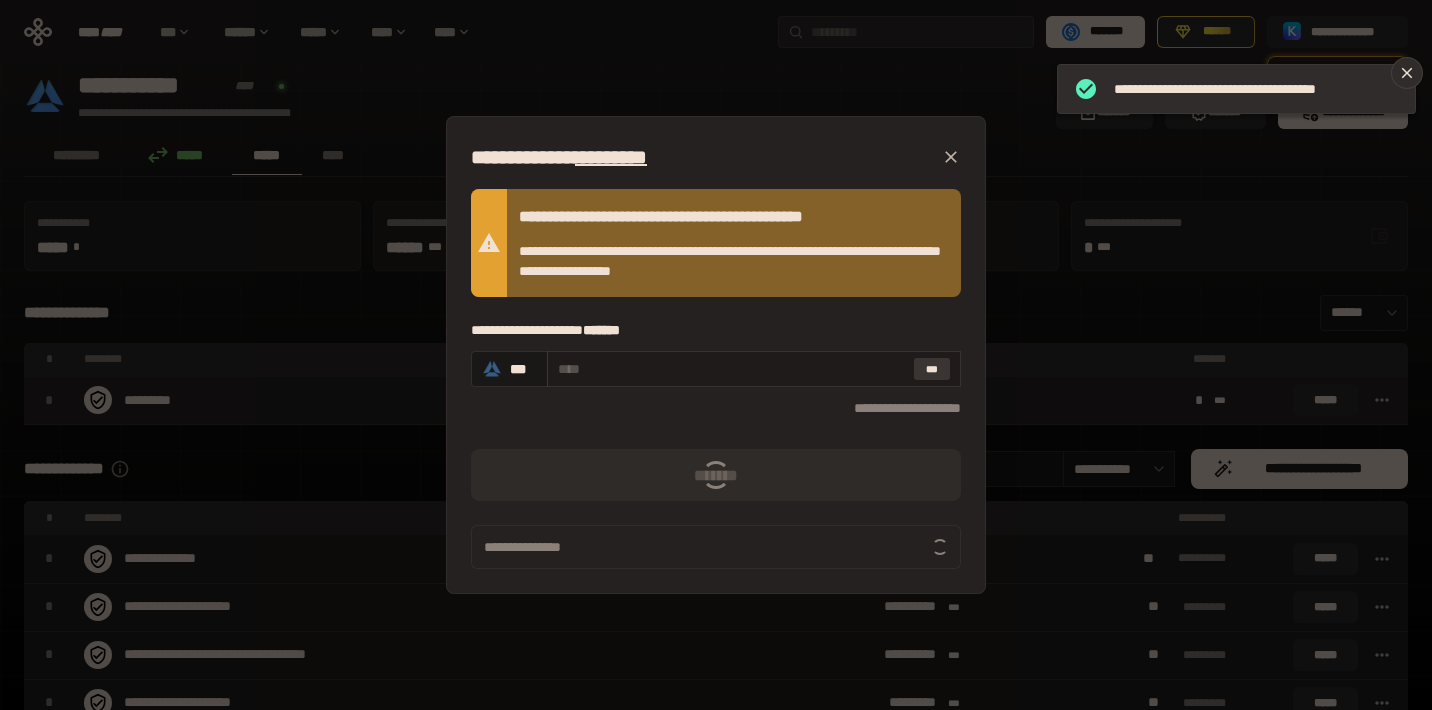 click on "***" at bounding box center [932, 369] 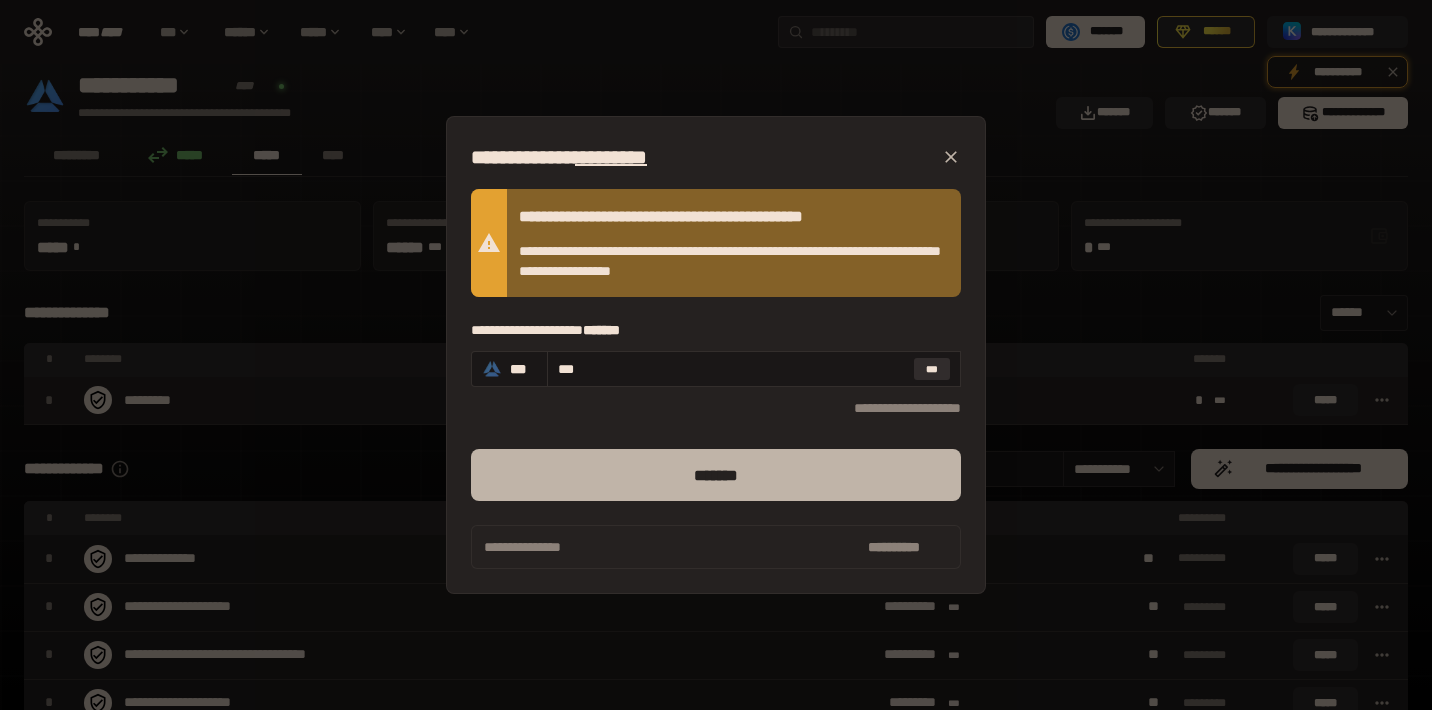 click on "*******" at bounding box center (716, 475) 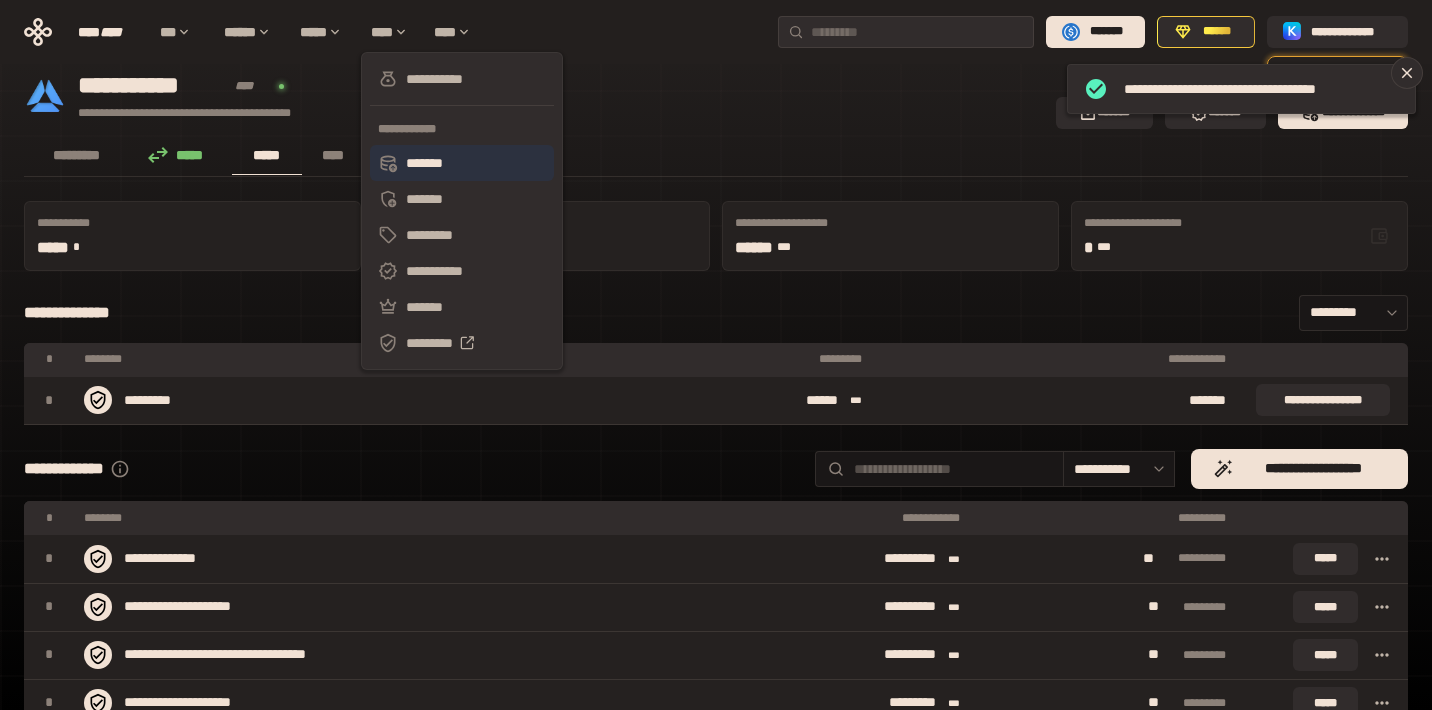 click on "*******" at bounding box center (462, 163) 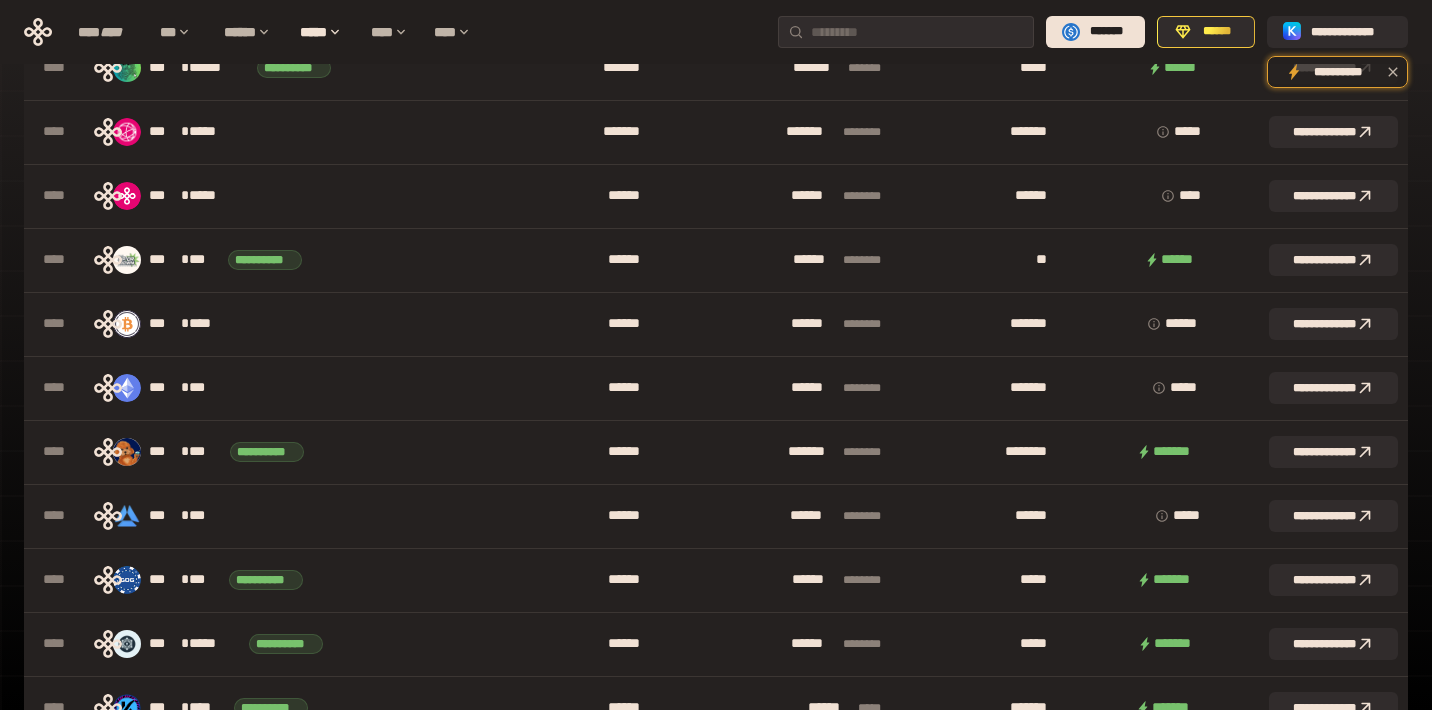 scroll, scrollTop: 747, scrollLeft: 0, axis: vertical 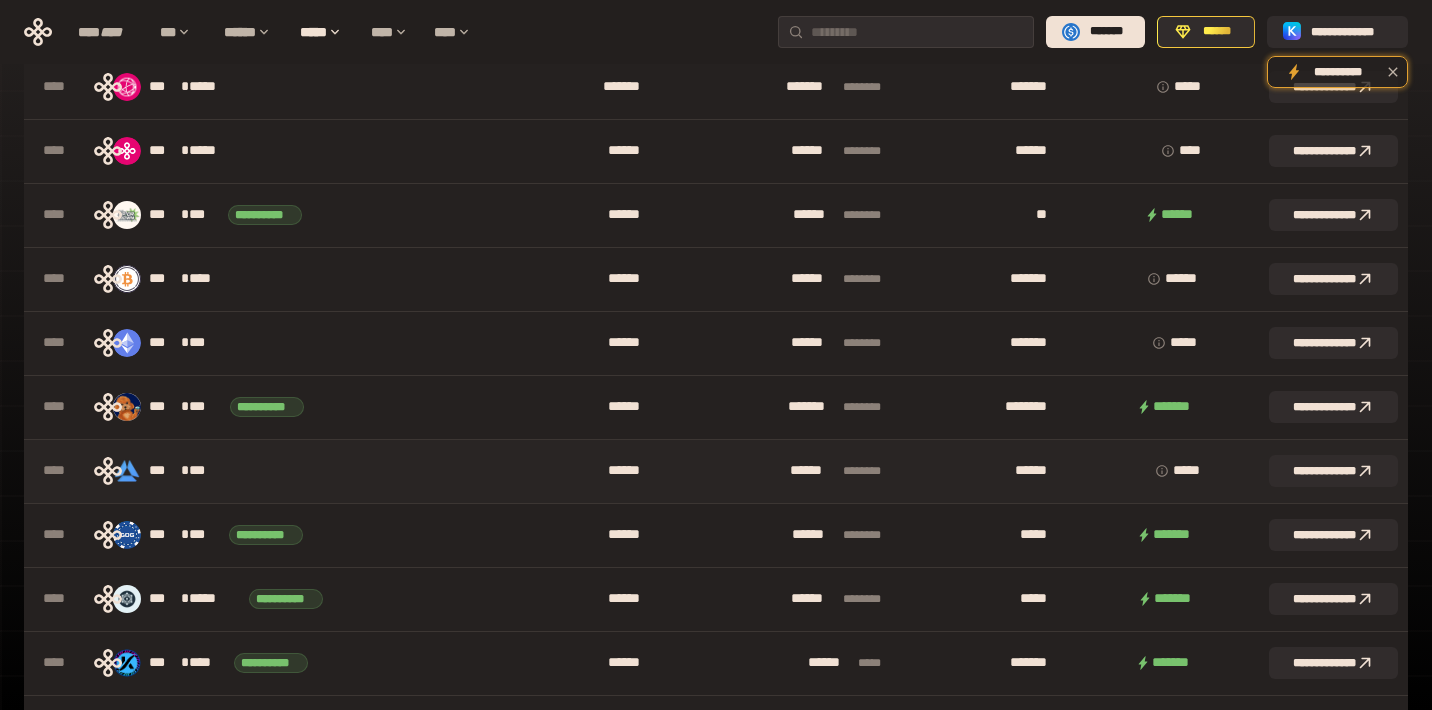 click on "*** * ***" at bounding box center [298, 471] 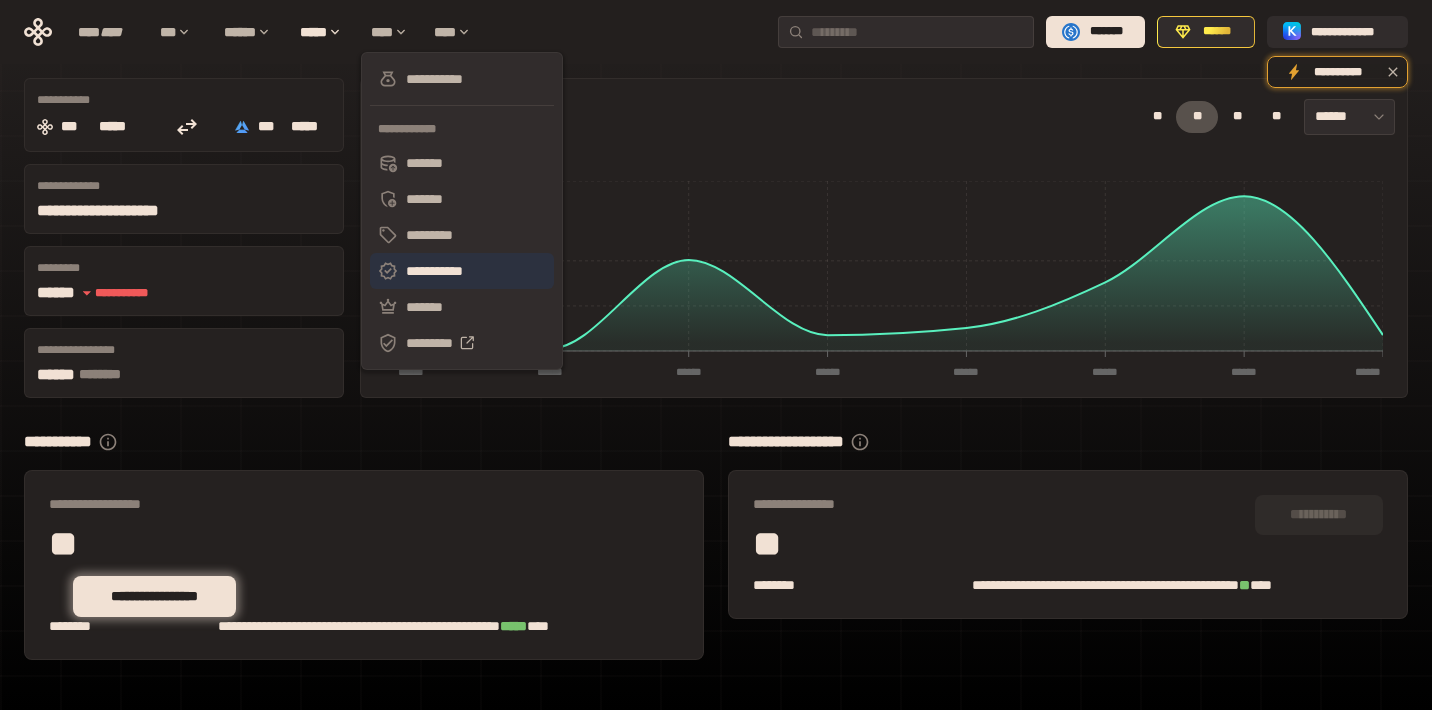 click on "**********" at bounding box center (462, 271) 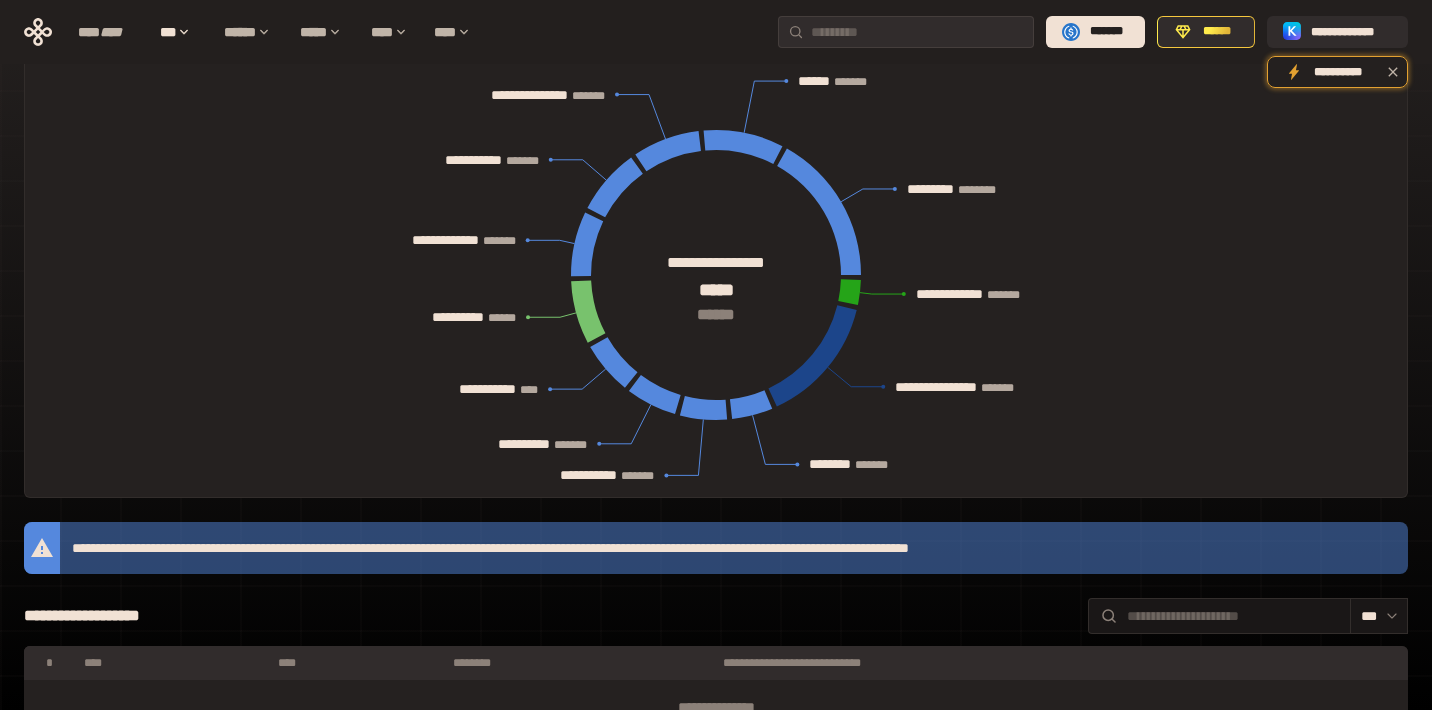 scroll, scrollTop: 0, scrollLeft: 0, axis: both 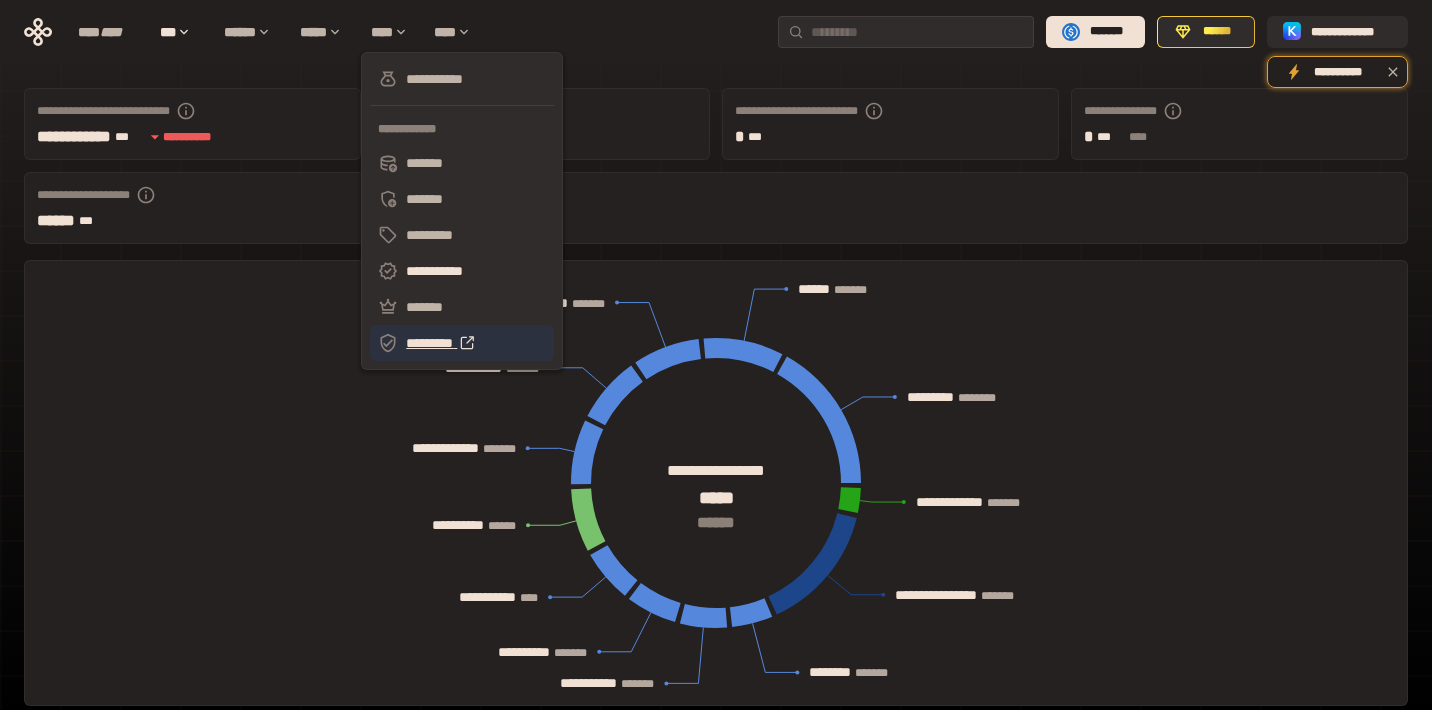 click on "*********" at bounding box center (462, 343) 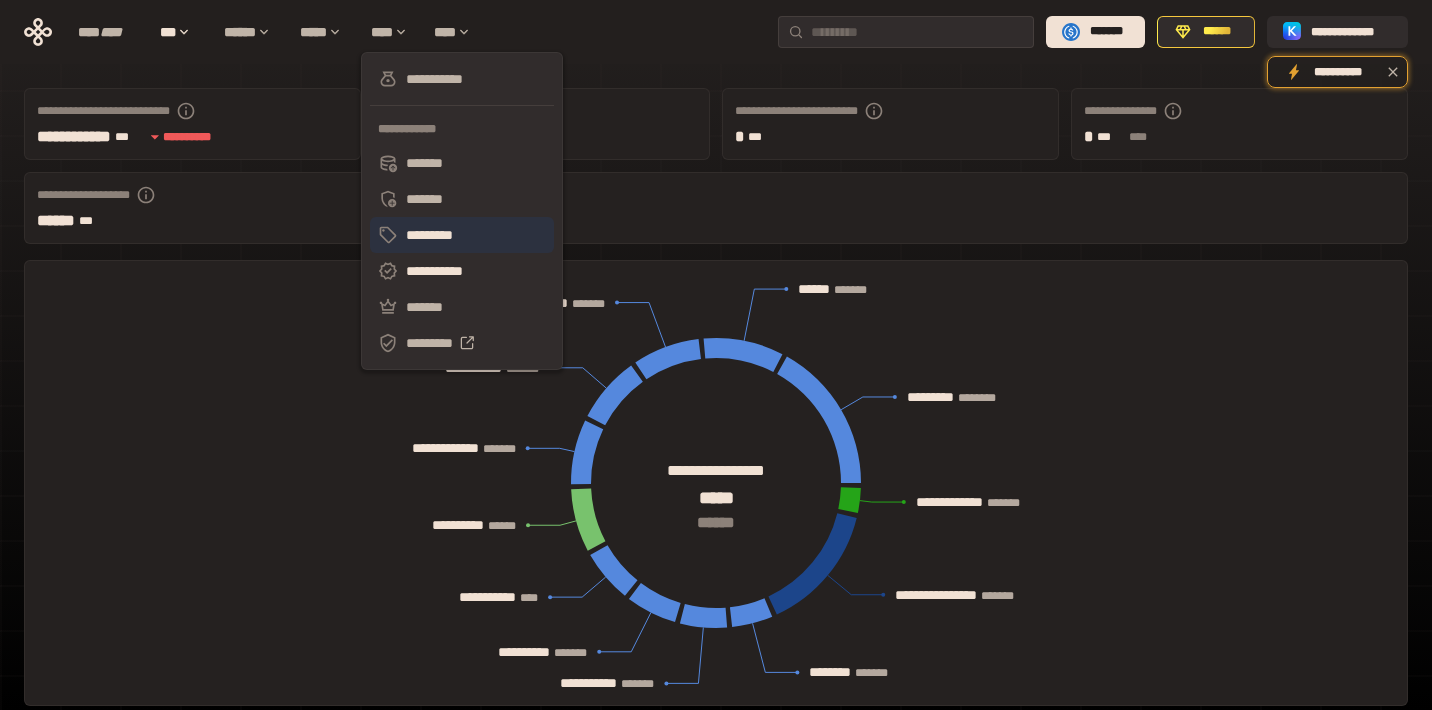 click on "*********" at bounding box center (462, 235) 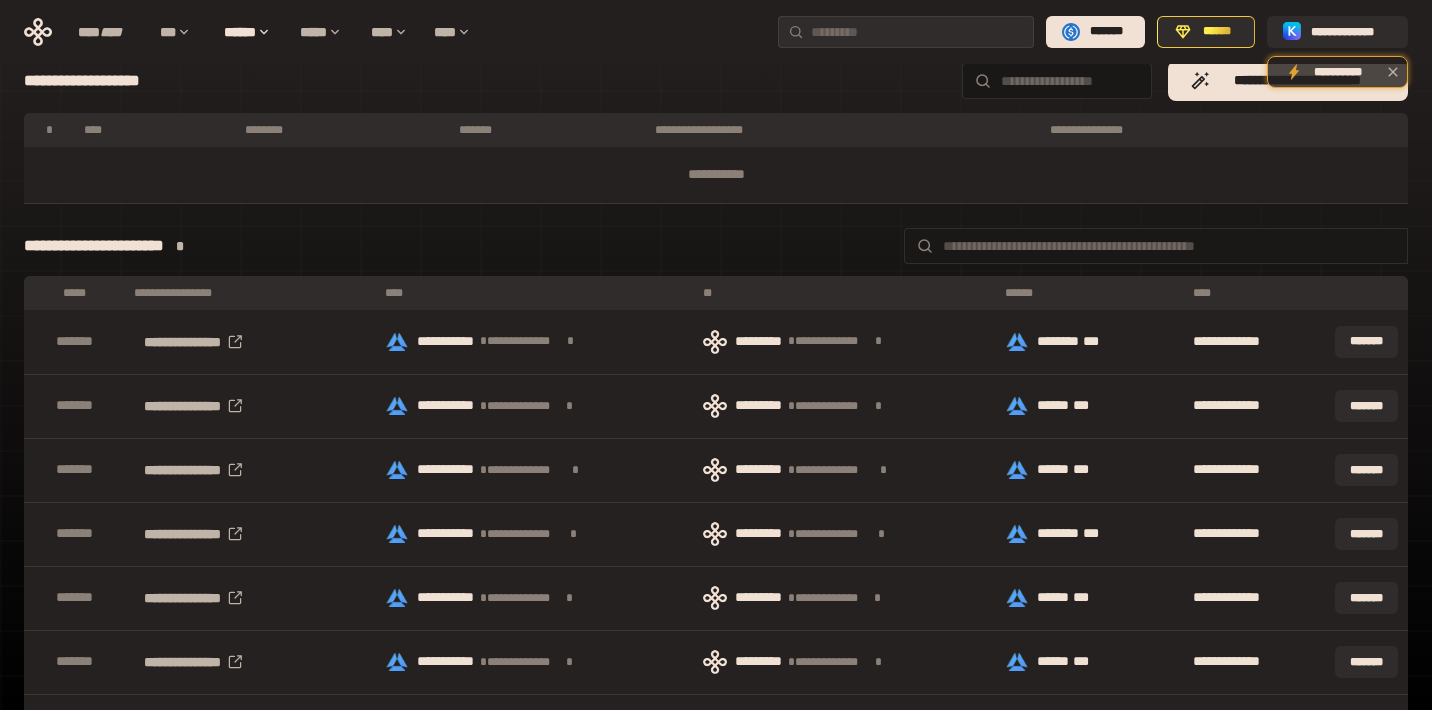 scroll, scrollTop: 0, scrollLeft: 0, axis: both 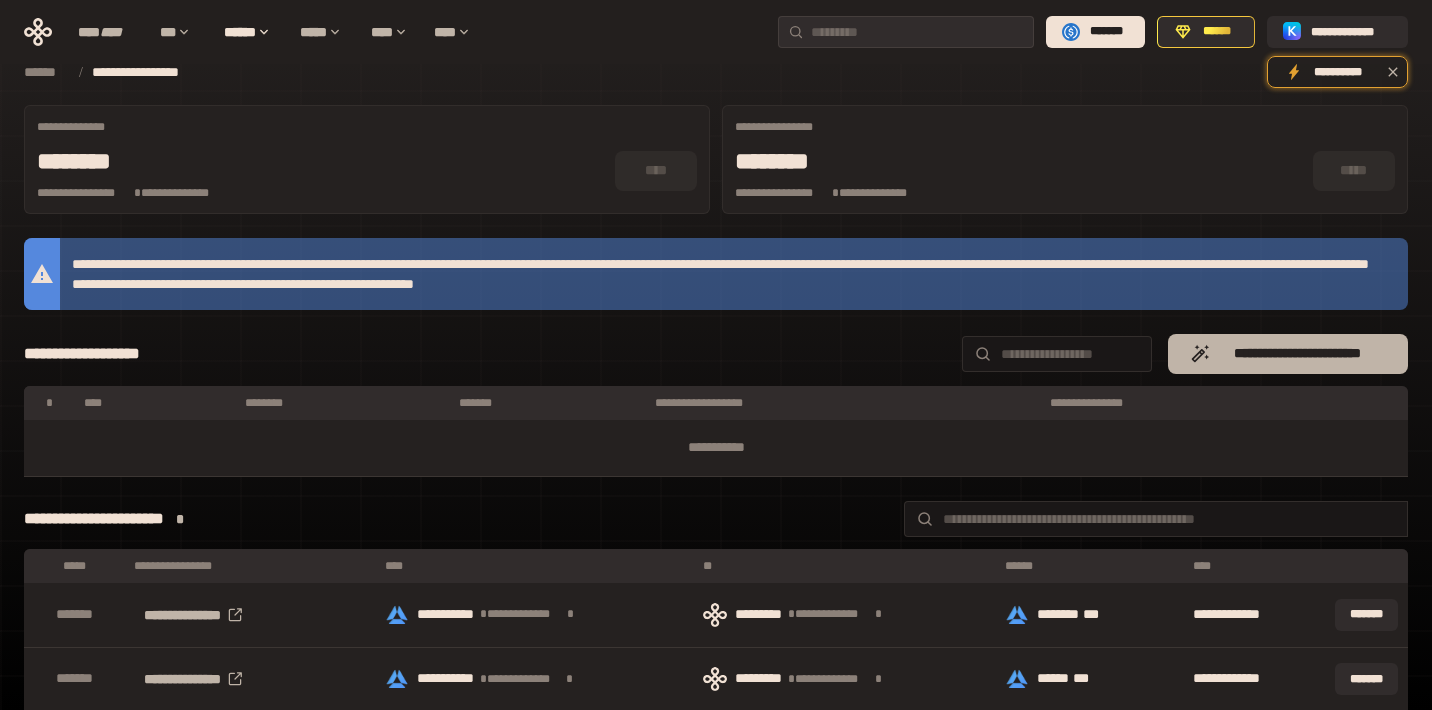 click on "**********" at bounding box center (1288, 354) 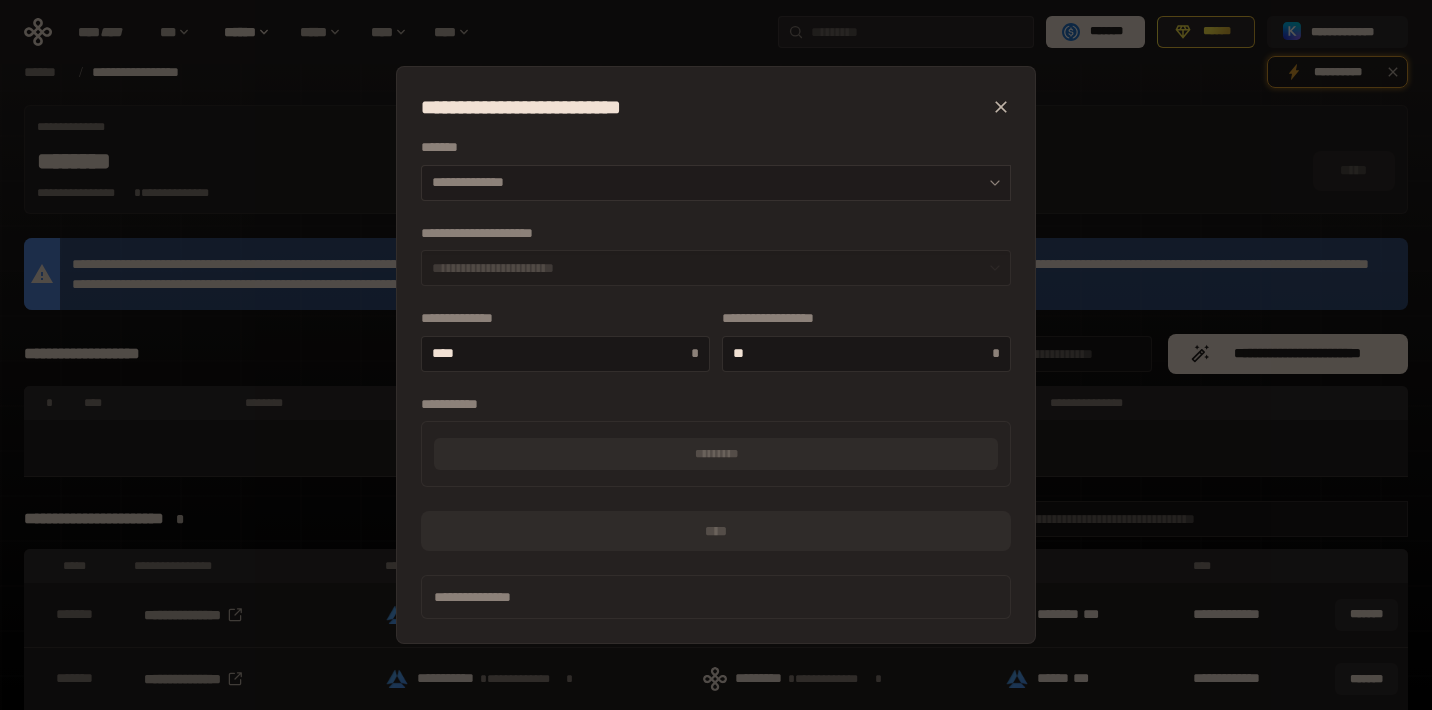 click on "**********" at bounding box center [716, 183] 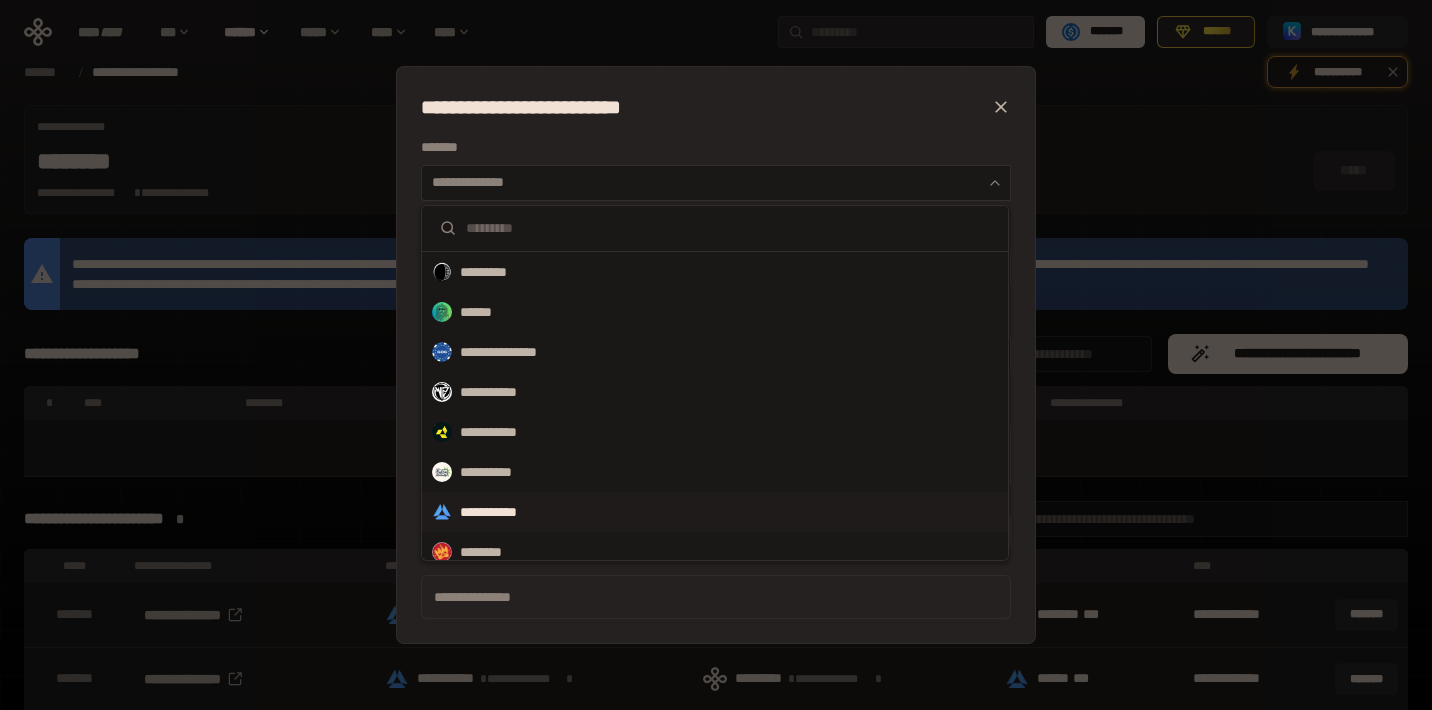click on "**********" at bounding box center (715, 512) 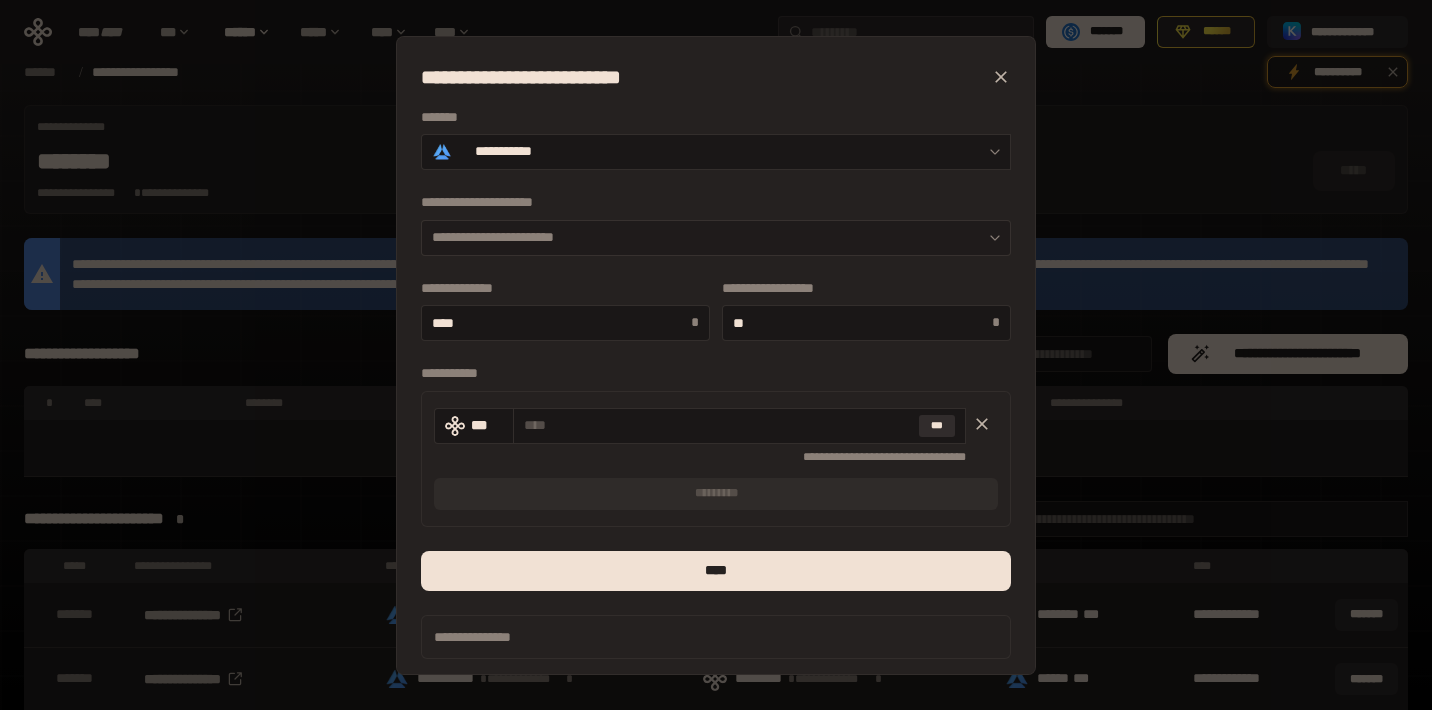 click on "**********" at bounding box center (716, 238) 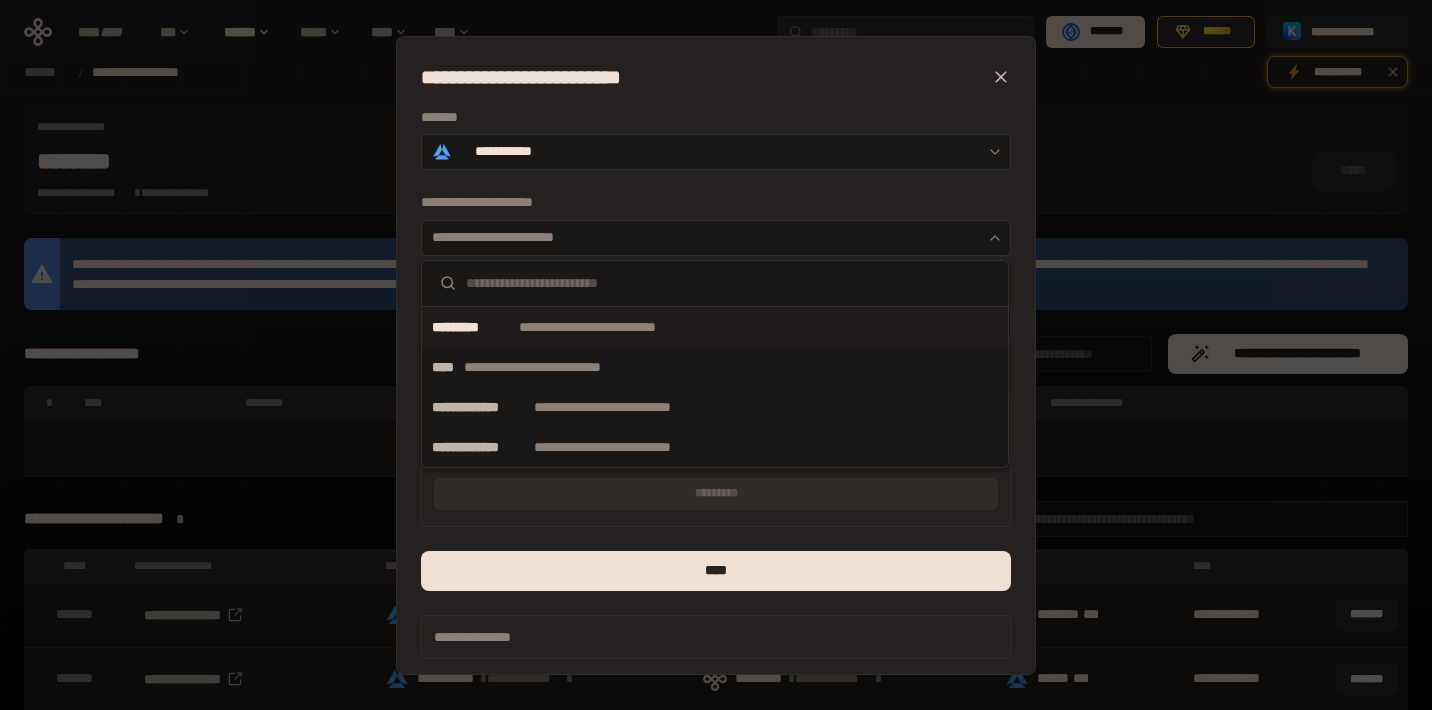 click on "**********" at bounding box center (618, 327) 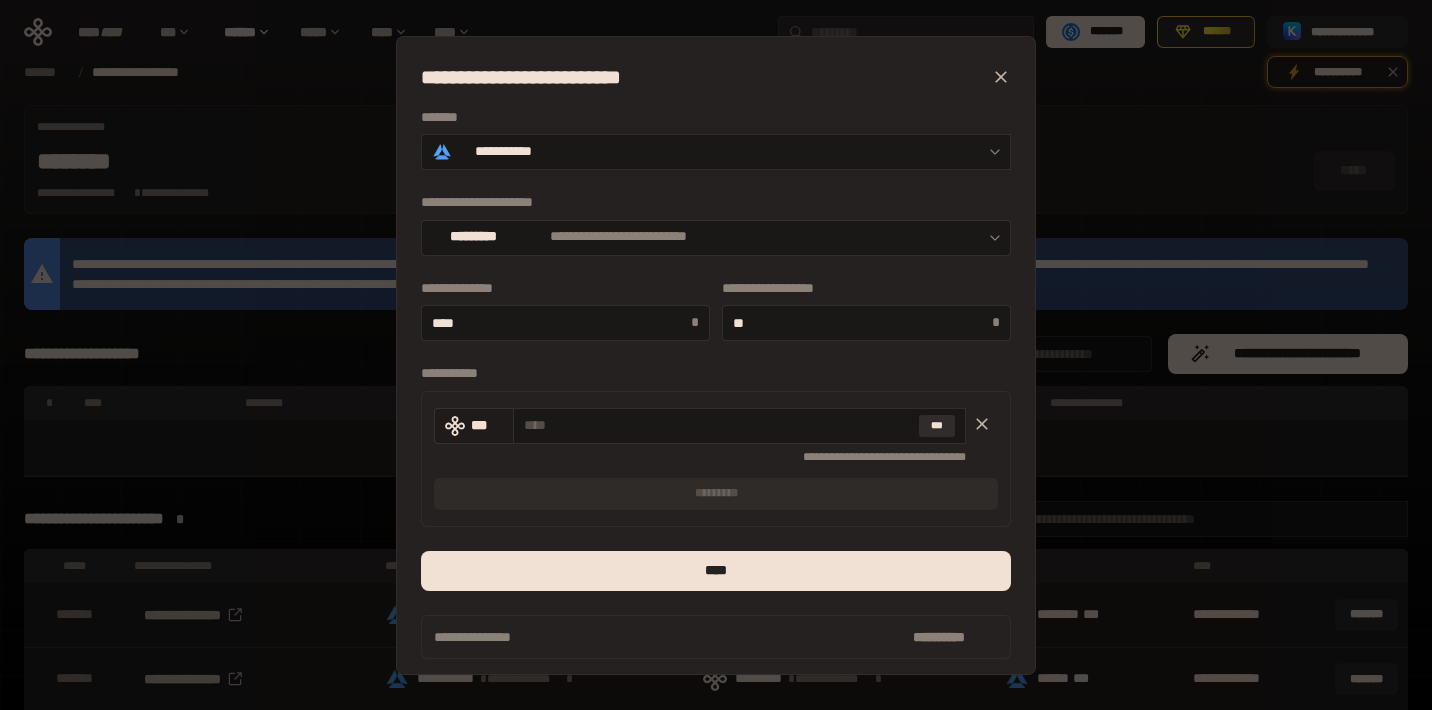 click on "***" at bounding box center (487, 425) 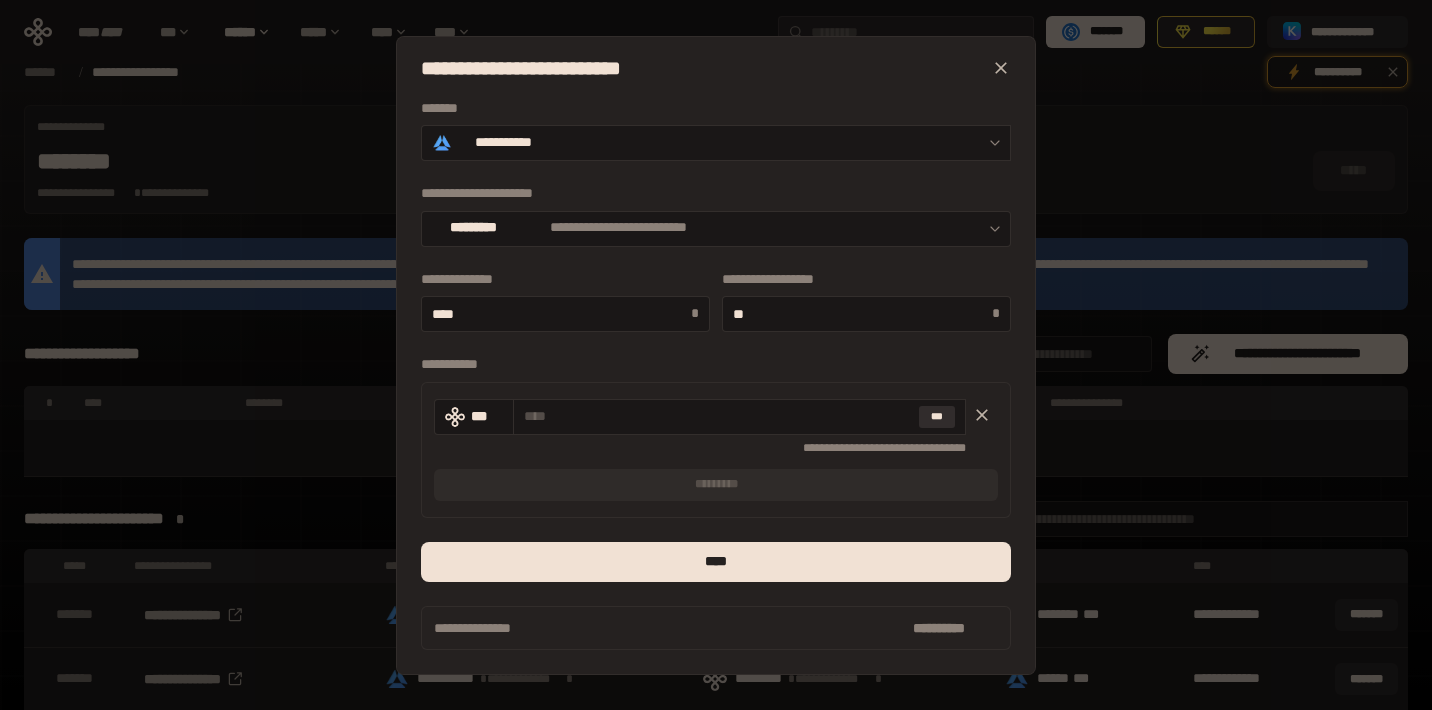 scroll, scrollTop: 0, scrollLeft: 0, axis: both 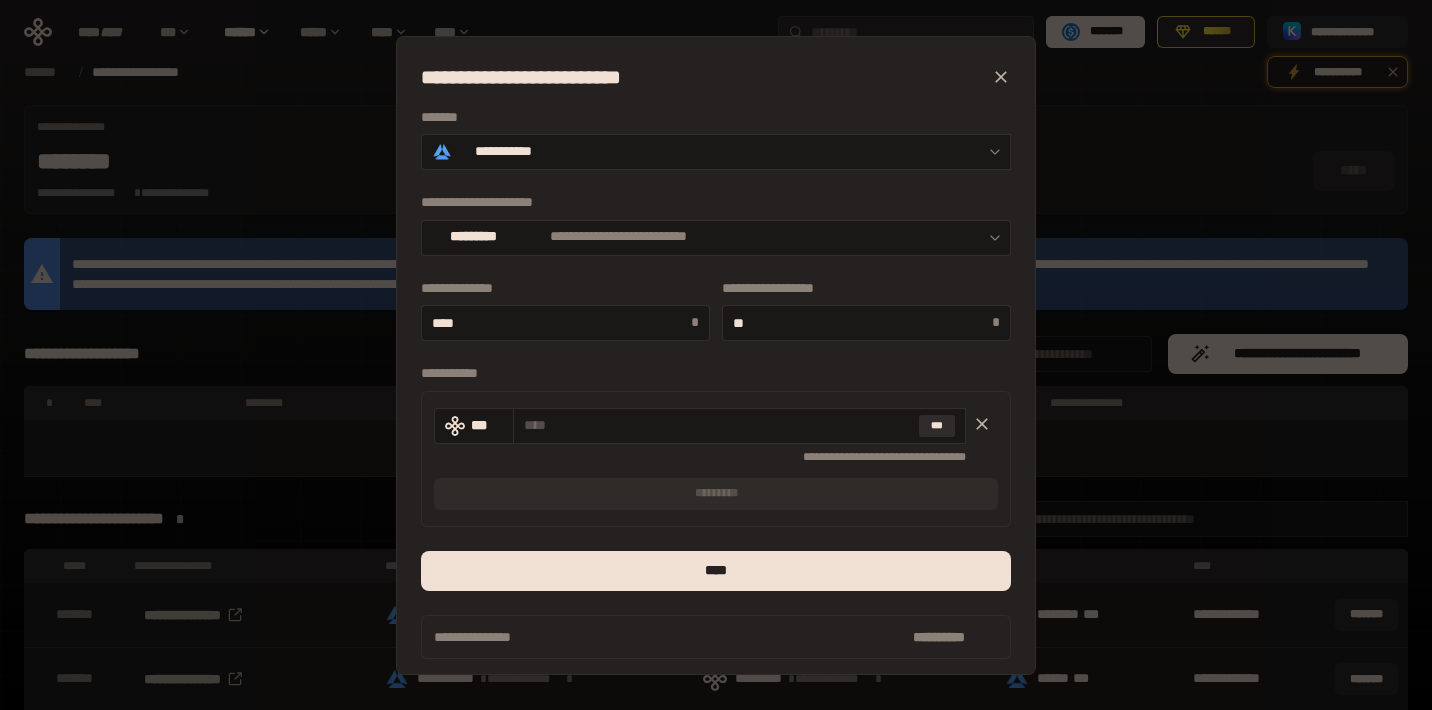 click 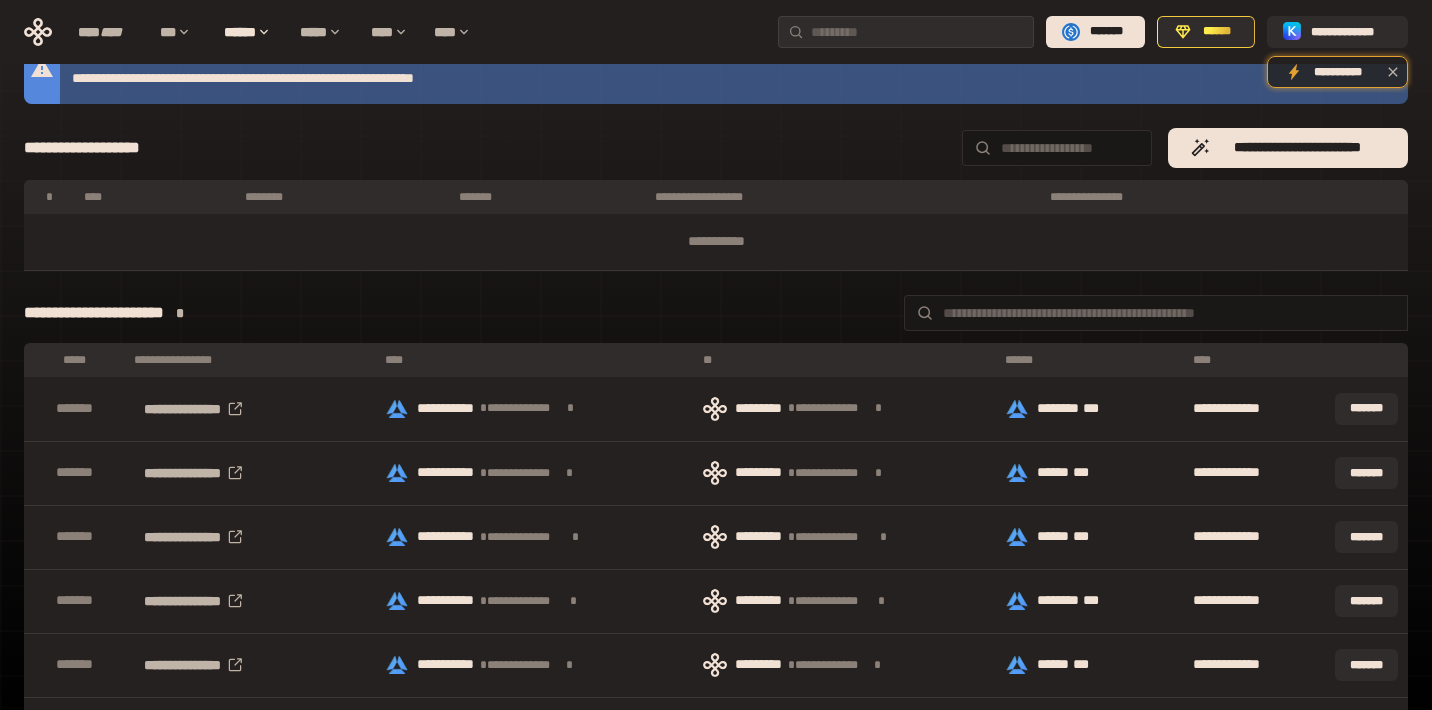 scroll, scrollTop: 32, scrollLeft: 0, axis: vertical 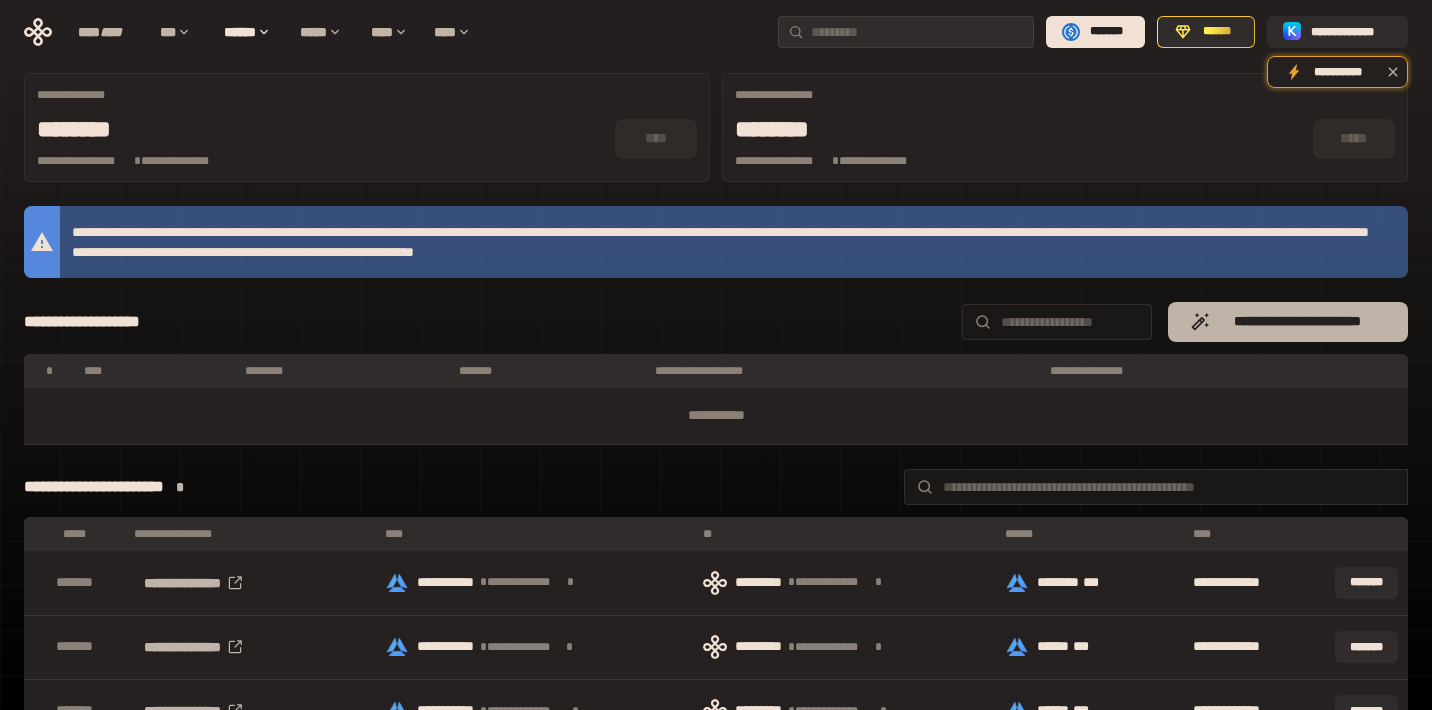 click on "**********" at bounding box center (1298, 322) 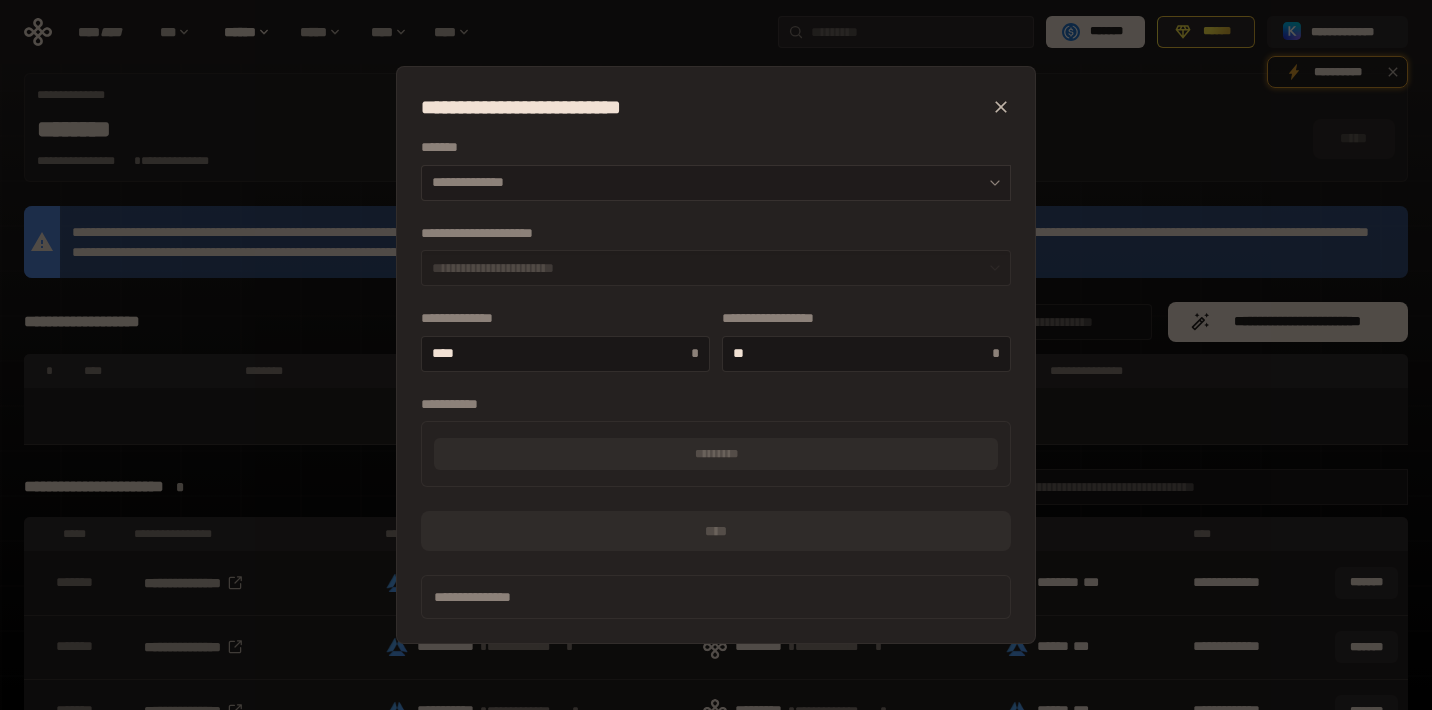 click 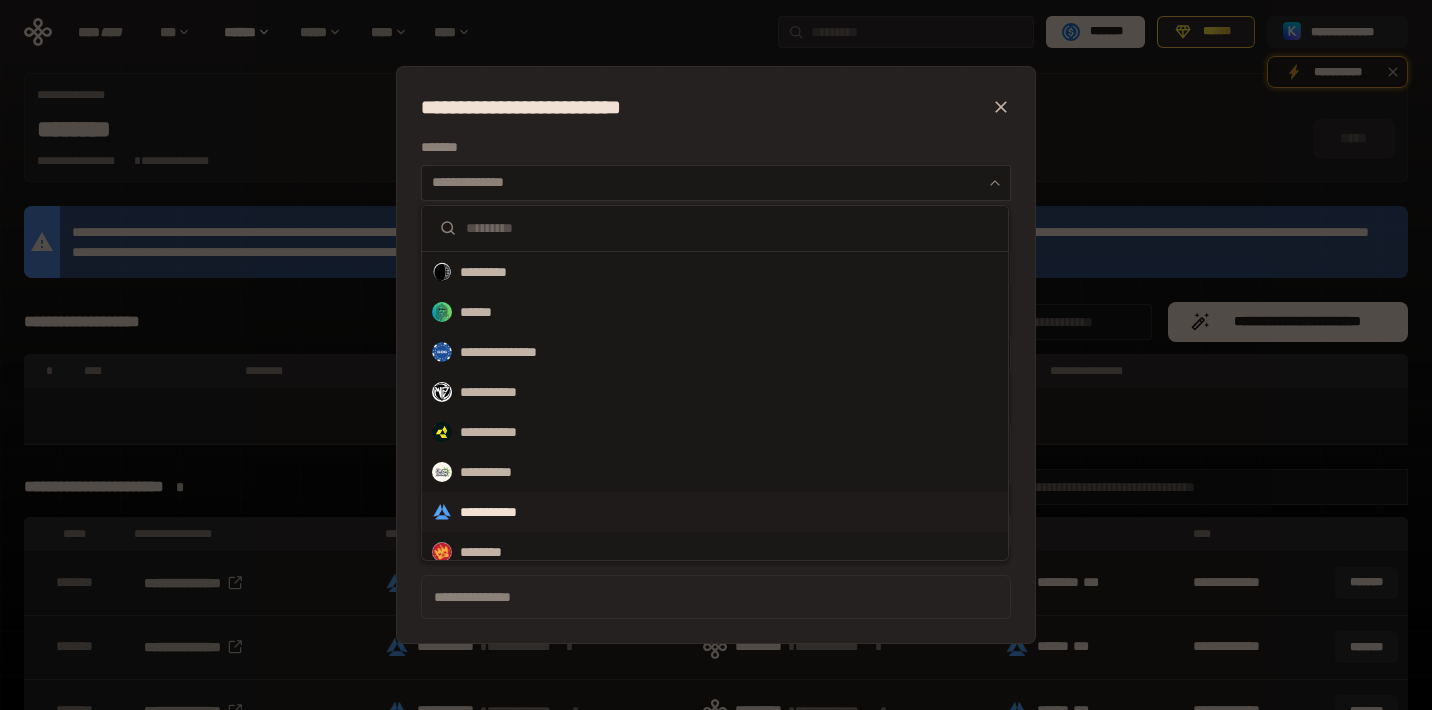 click on "**********" at bounding box center (503, 512) 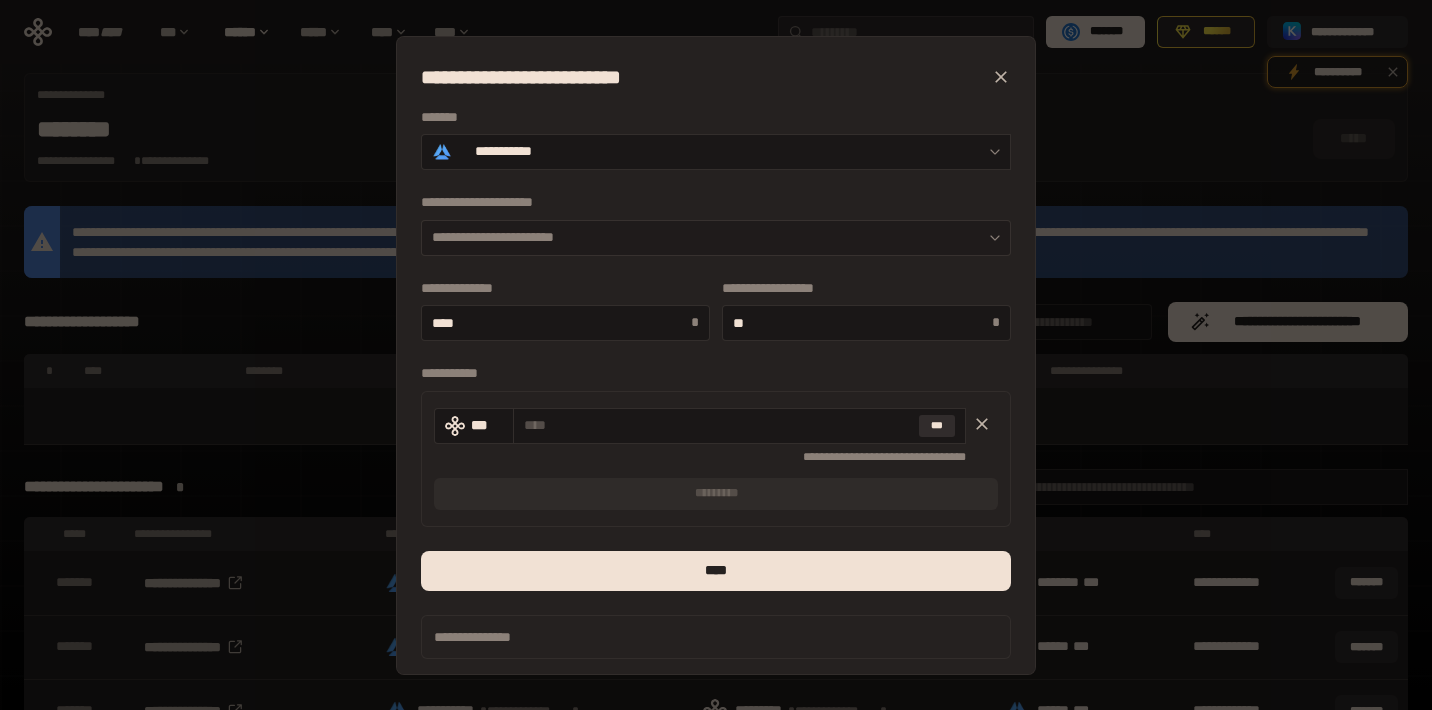 click on "**********" at bounding box center [716, 238] 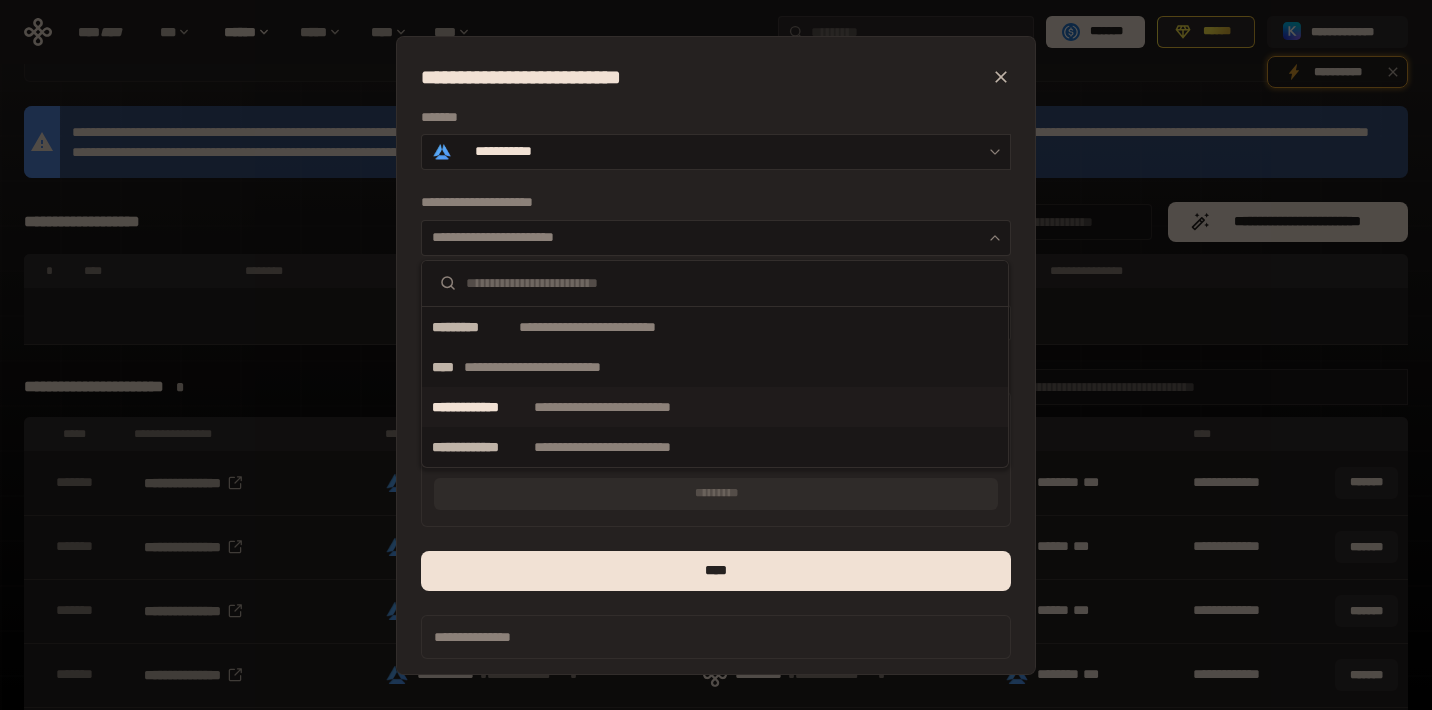 scroll, scrollTop: 126, scrollLeft: 0, axis: vertical 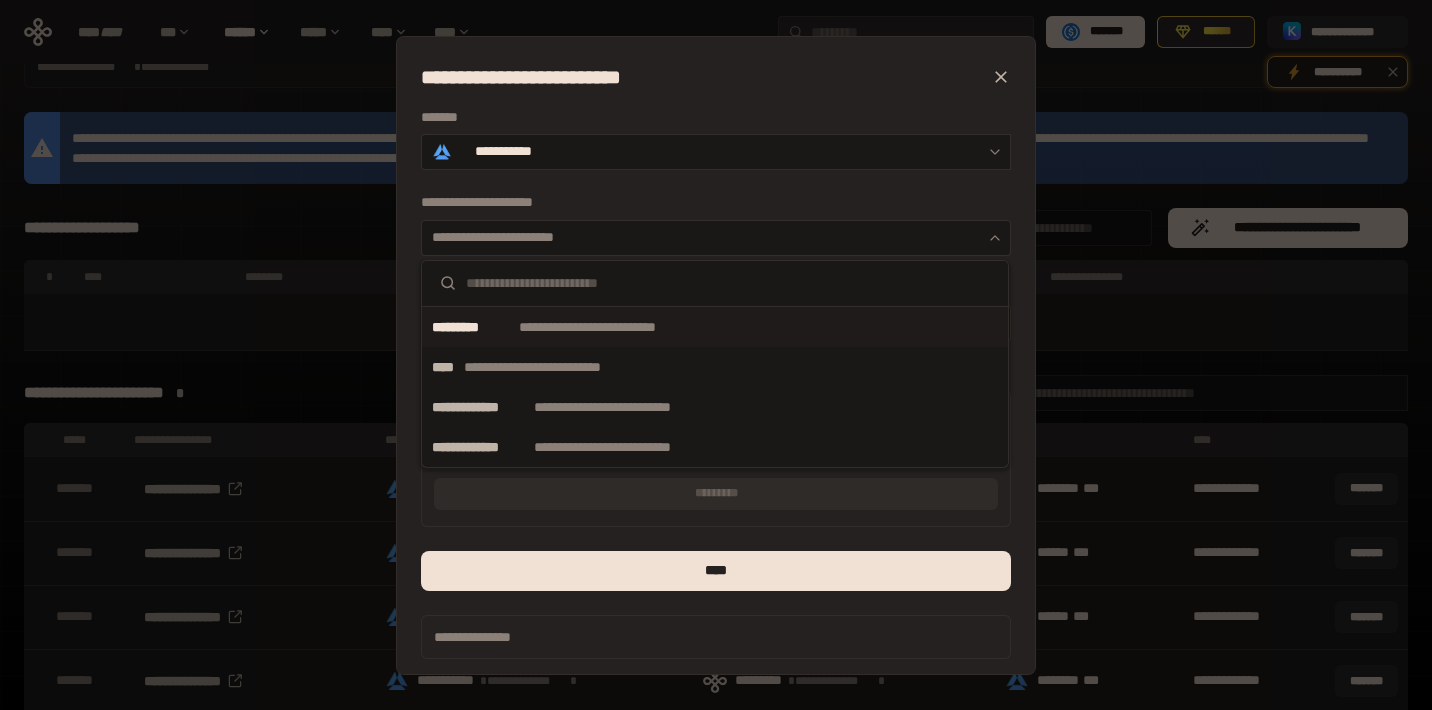click on "**********" at bounding box center [618, 327] 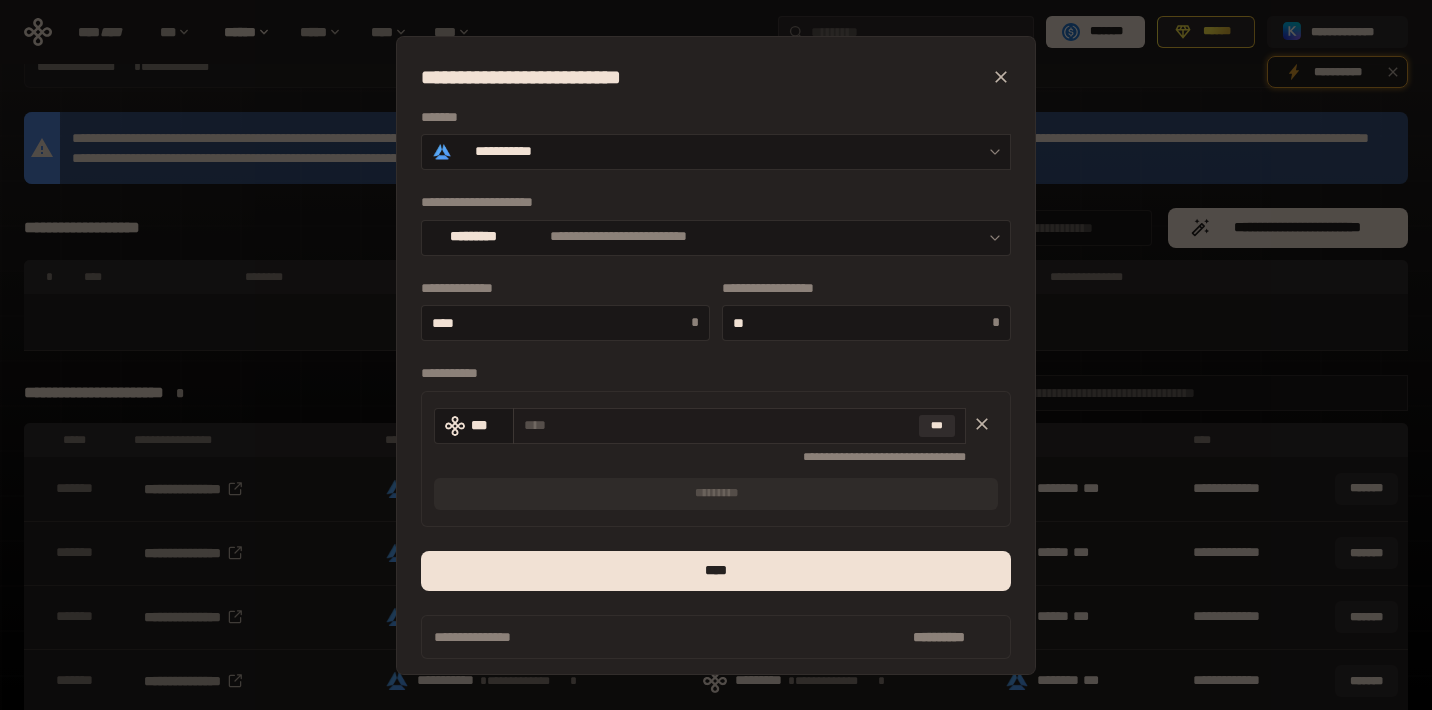 click on "***" at bounding box center [739, 426] 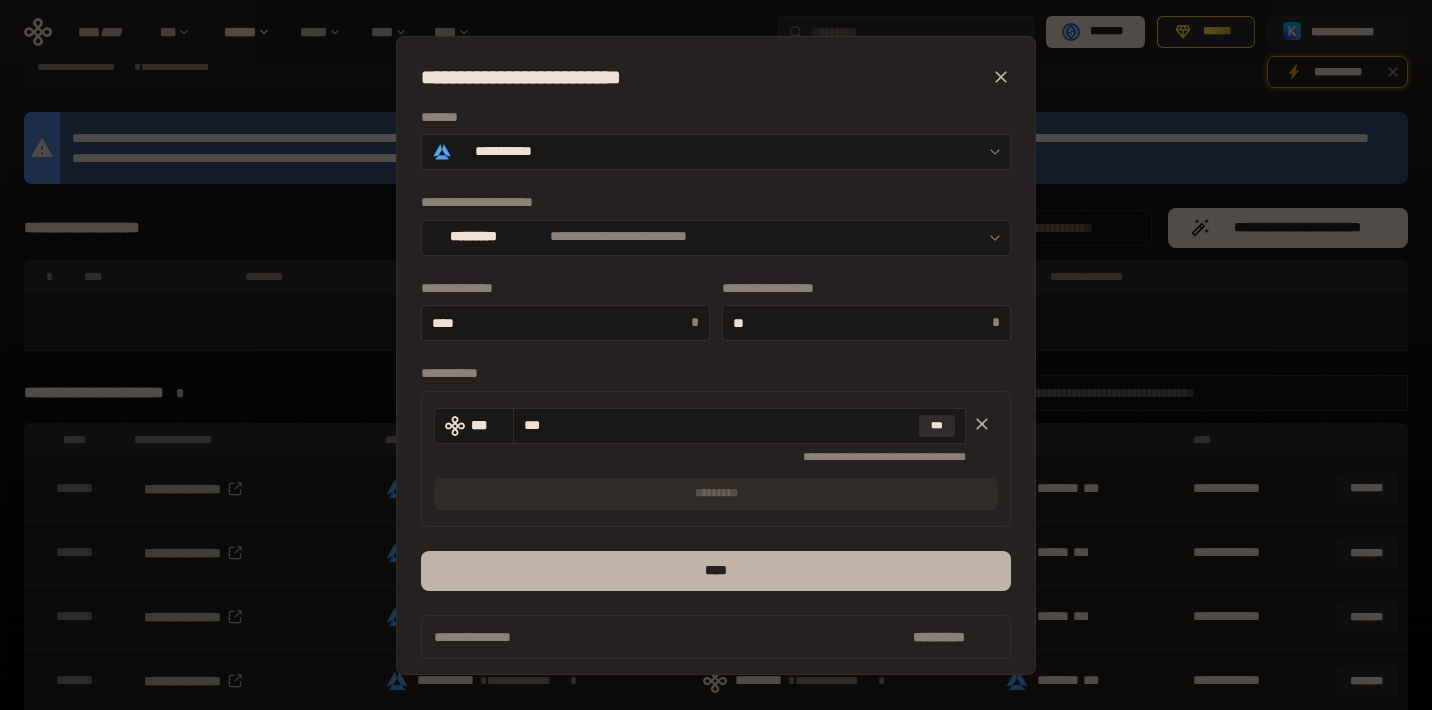 type on "***" 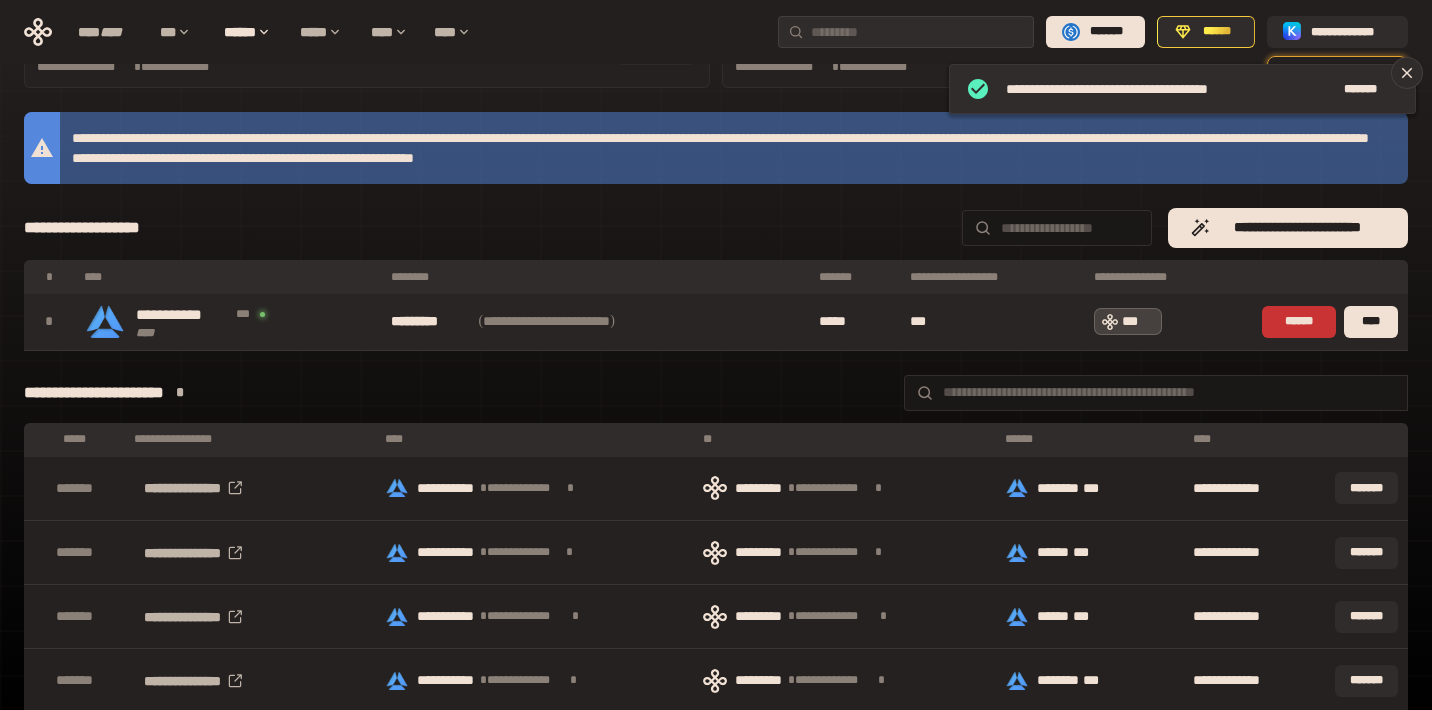 click on "***" at bounding box center (1138, 321) 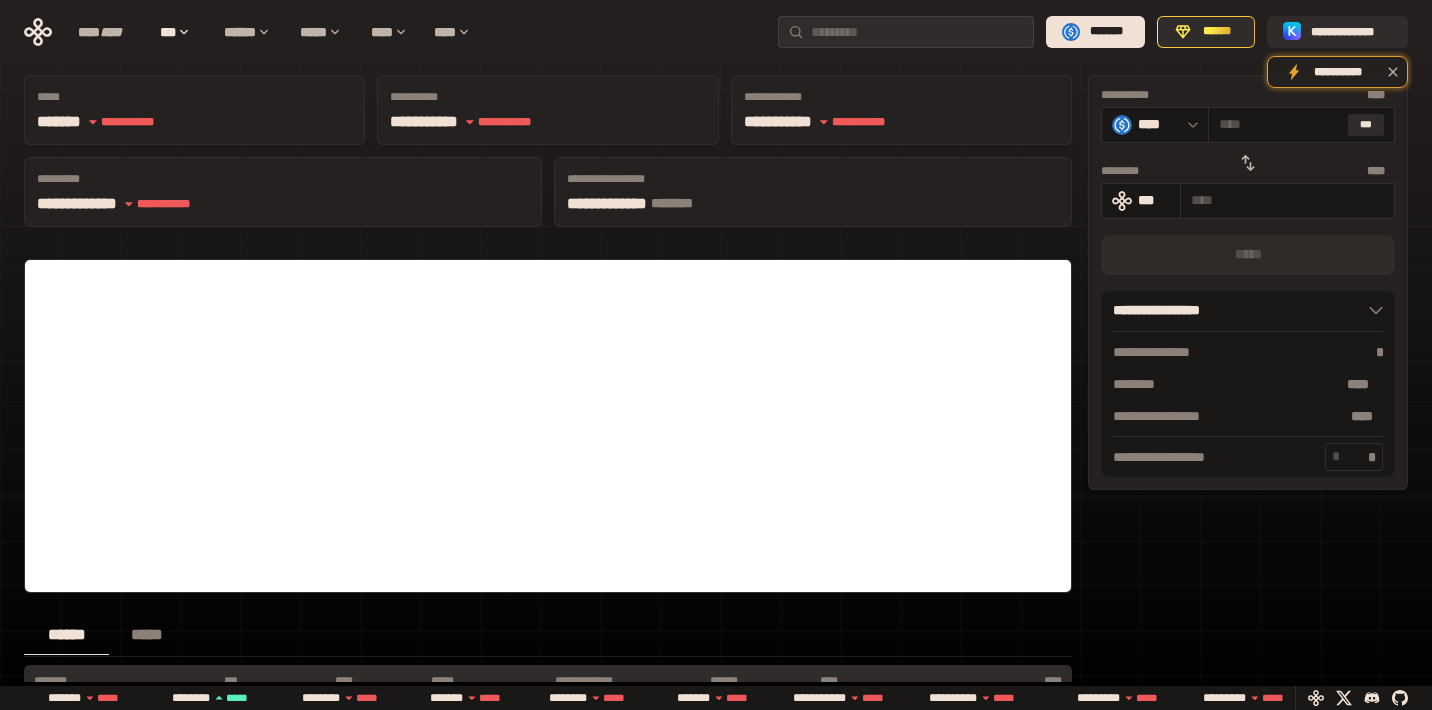 scroll, scrollTop: 0, scrollLeft: 0, axis: both 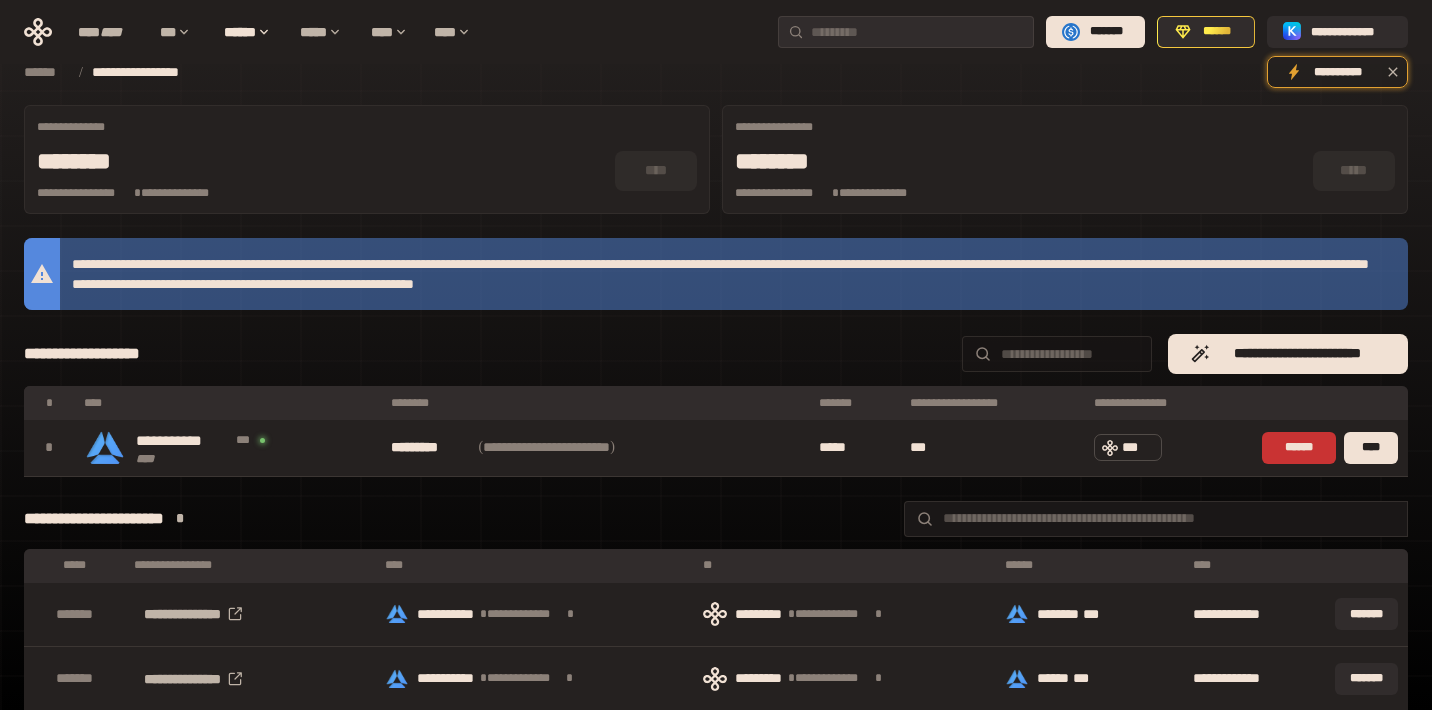 click at bounding box center (1071, 354) 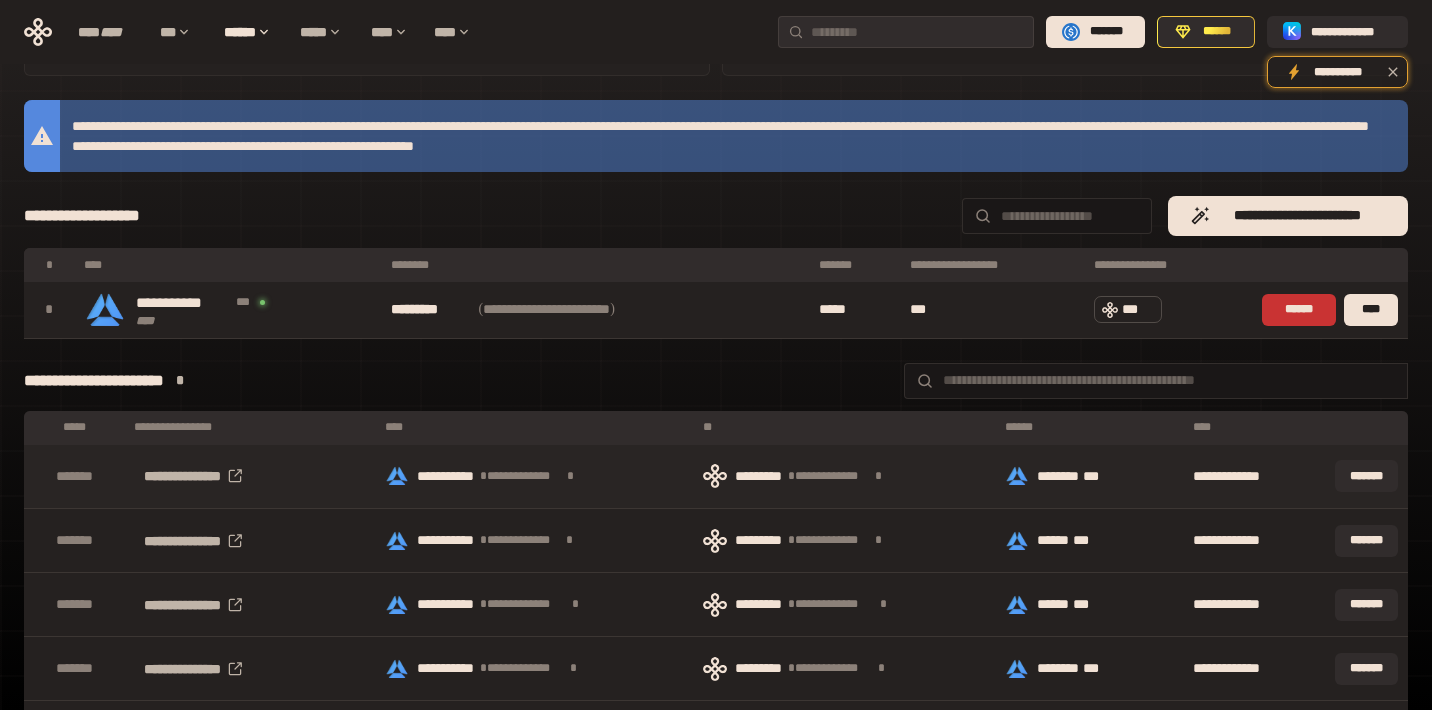 scroll, scrollTop: 142, scrollLeft: 0, axis: vertical 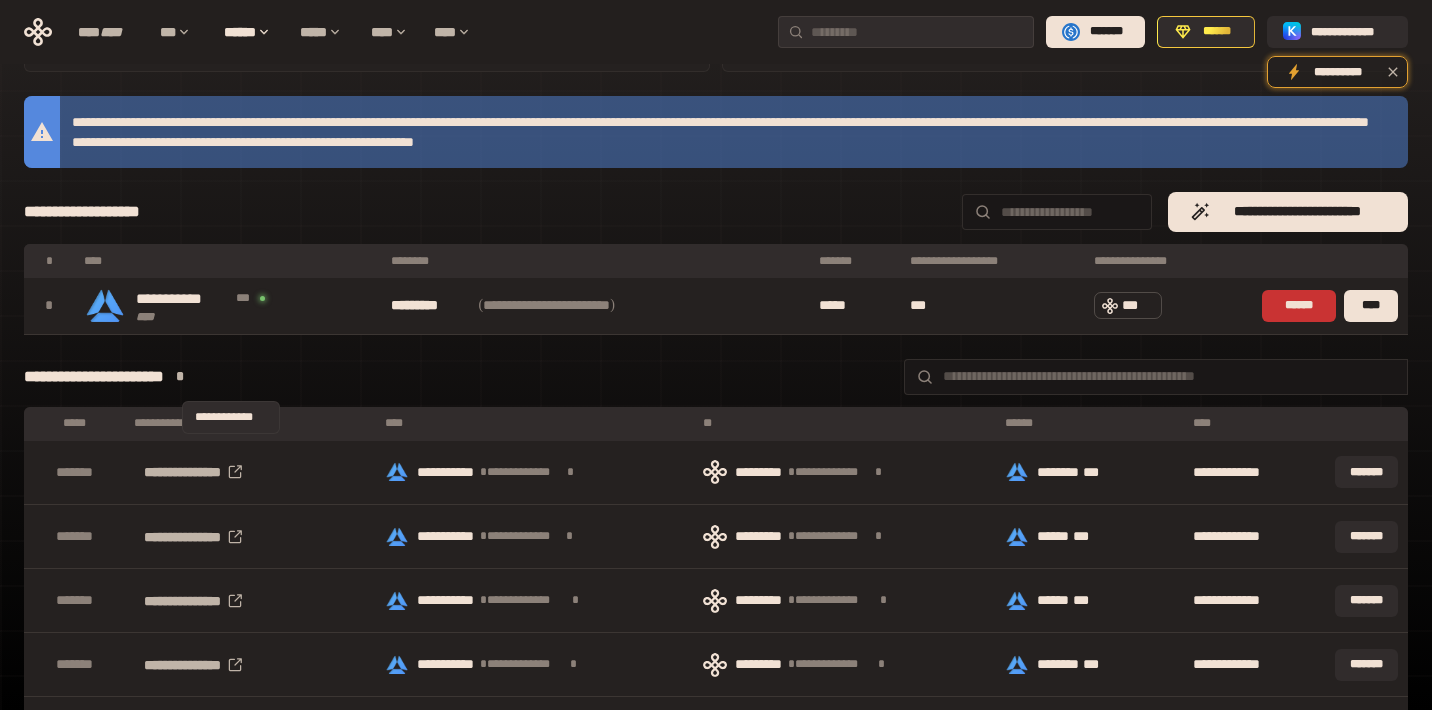 click on "*" at bounding box center (180, 377) 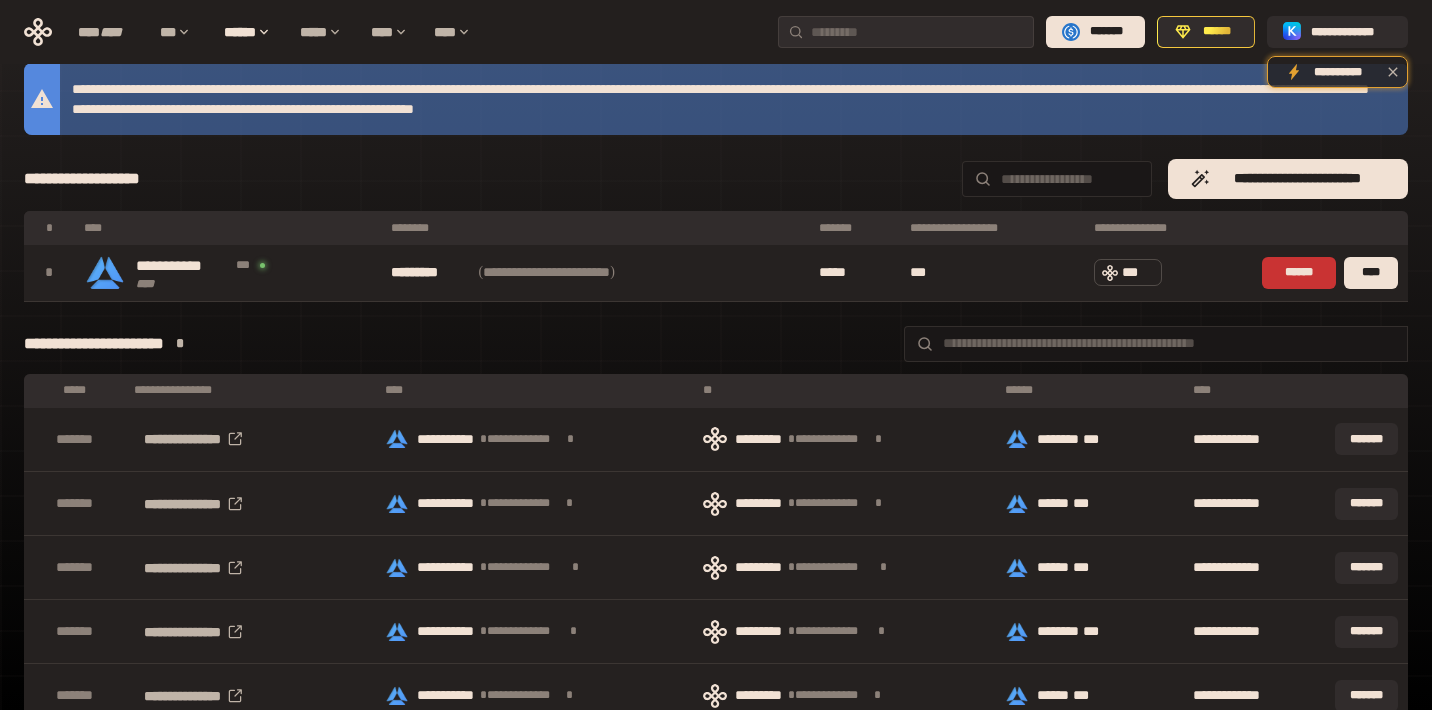 scroll, scrollTop: 33, scrollLeft: 0, axis: vertical 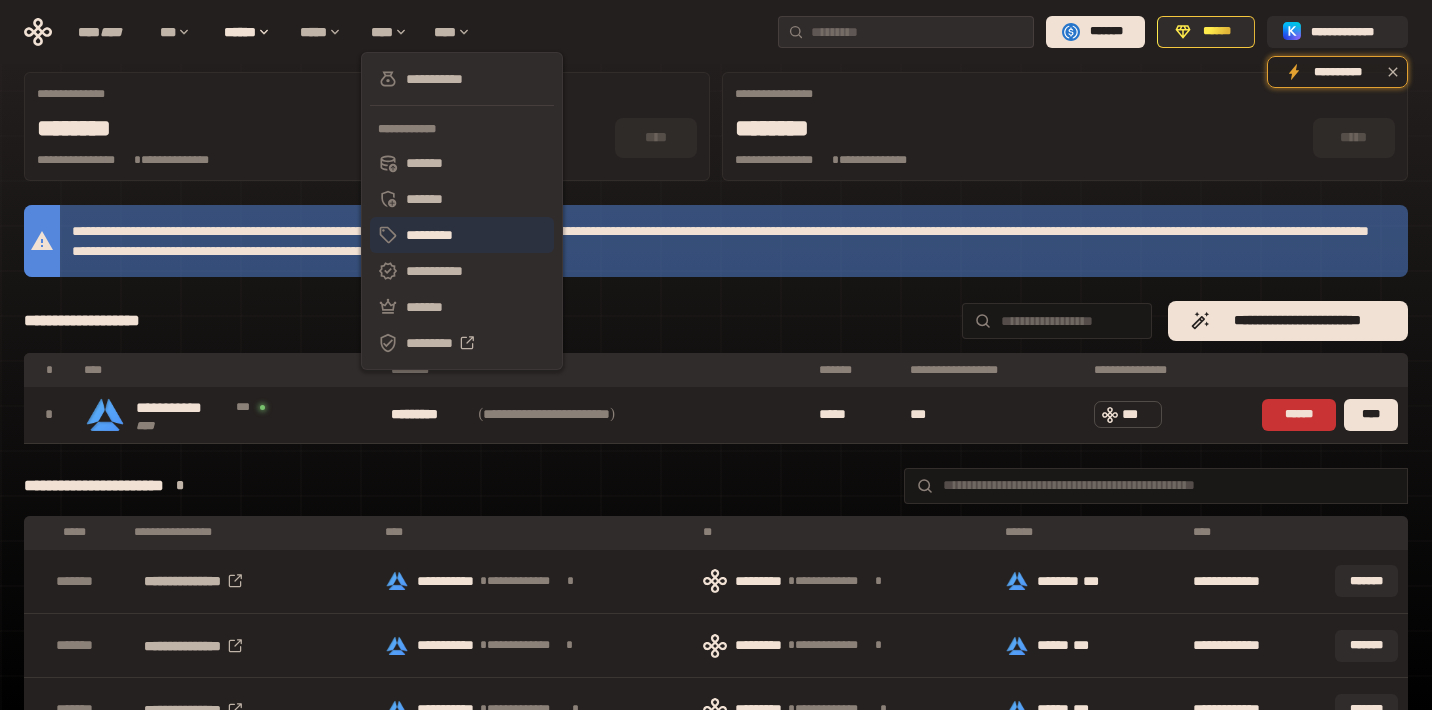 click on "*********" at bounding box center (462, 235) 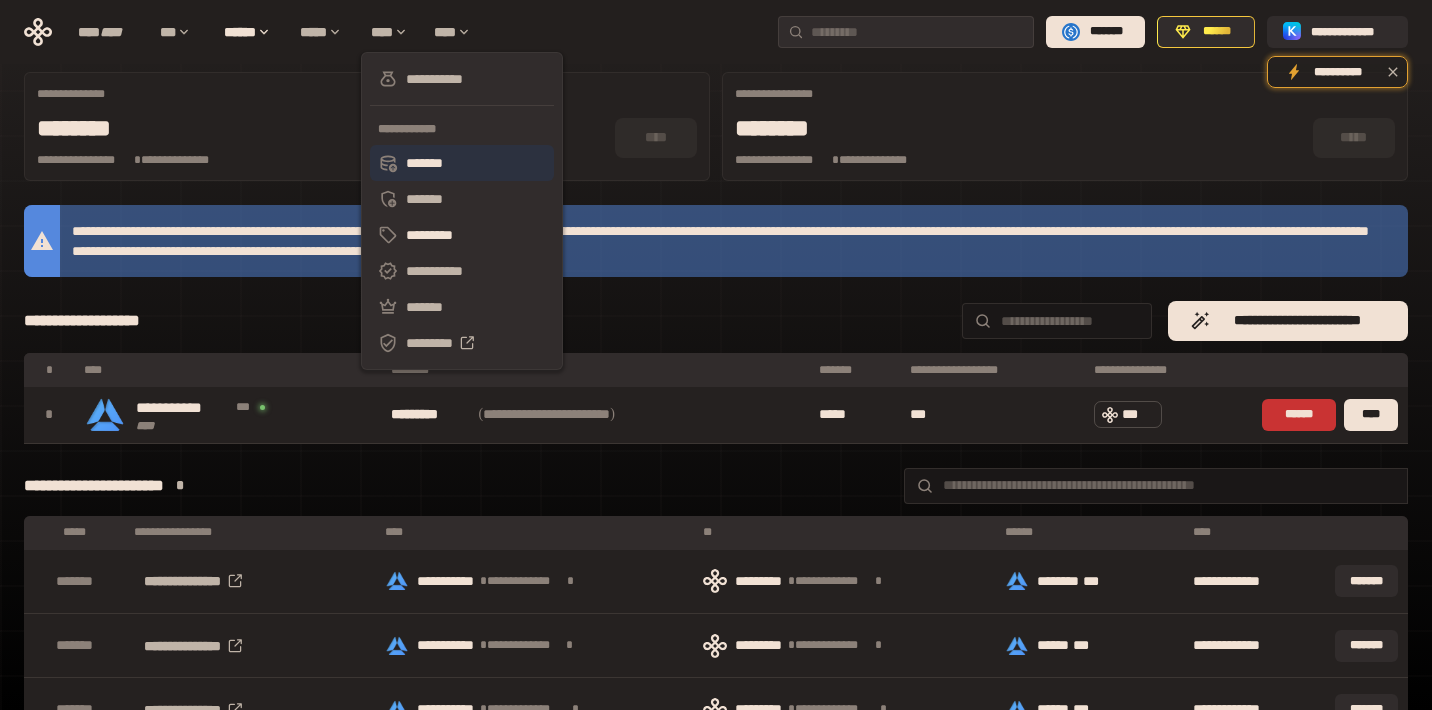 click on "*******" at bounding box center (462, 163) 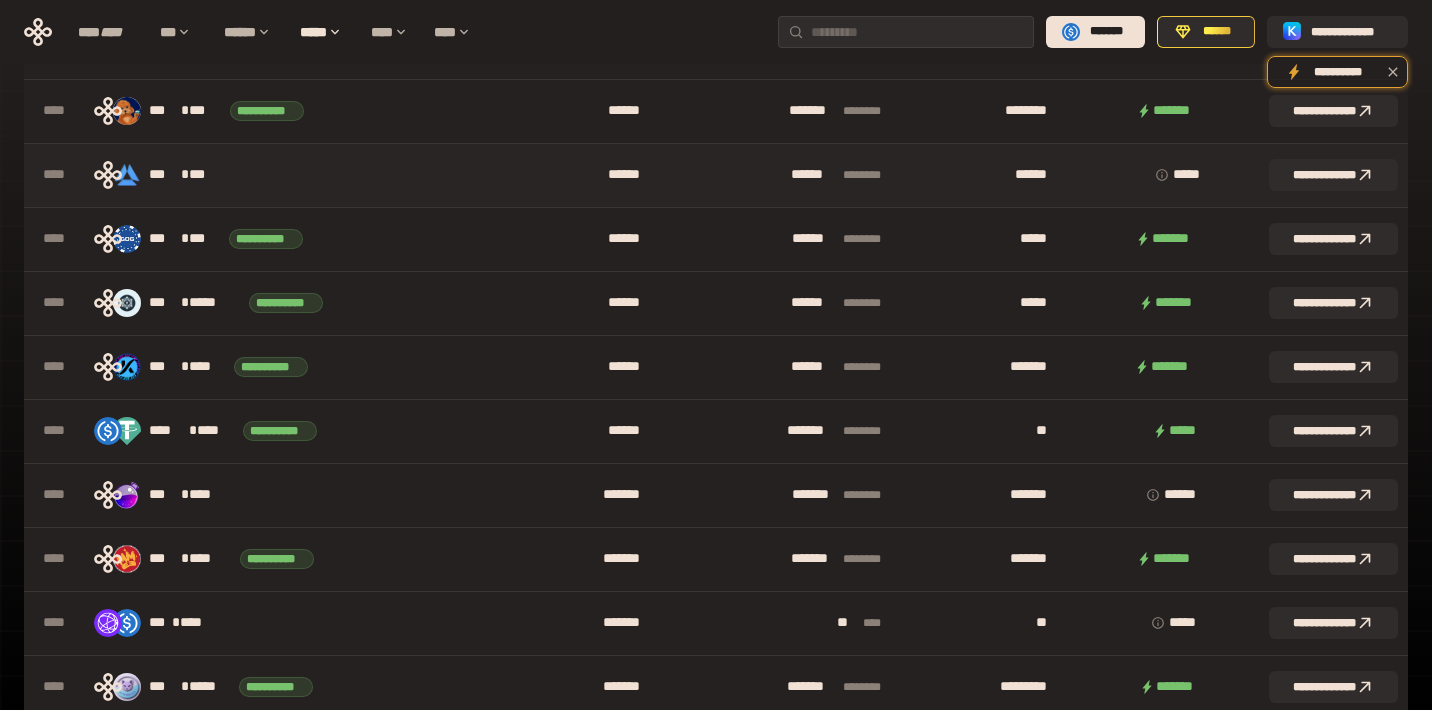 click on "*** * ***" at bounding box center (298, 175) 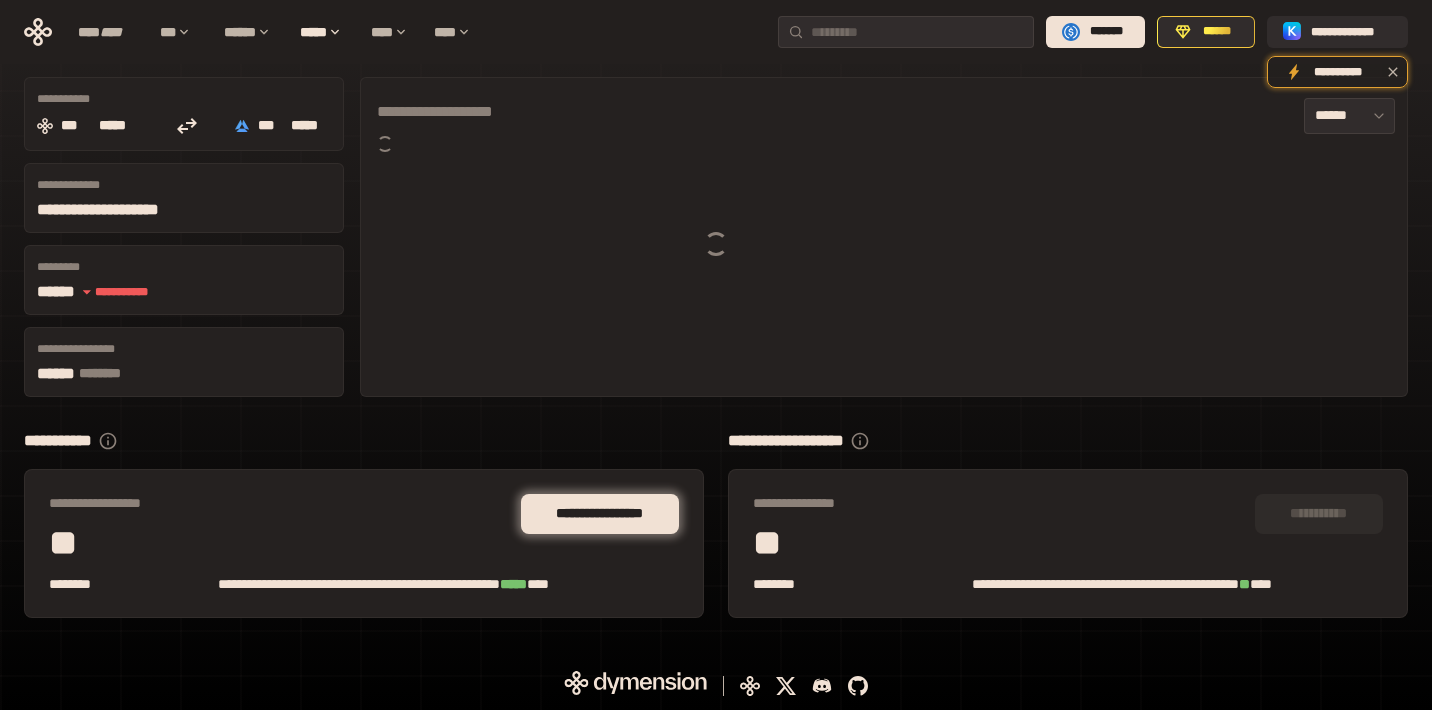 scroll, scrollTop: 110, scrollLeft: 0, axis: vertical 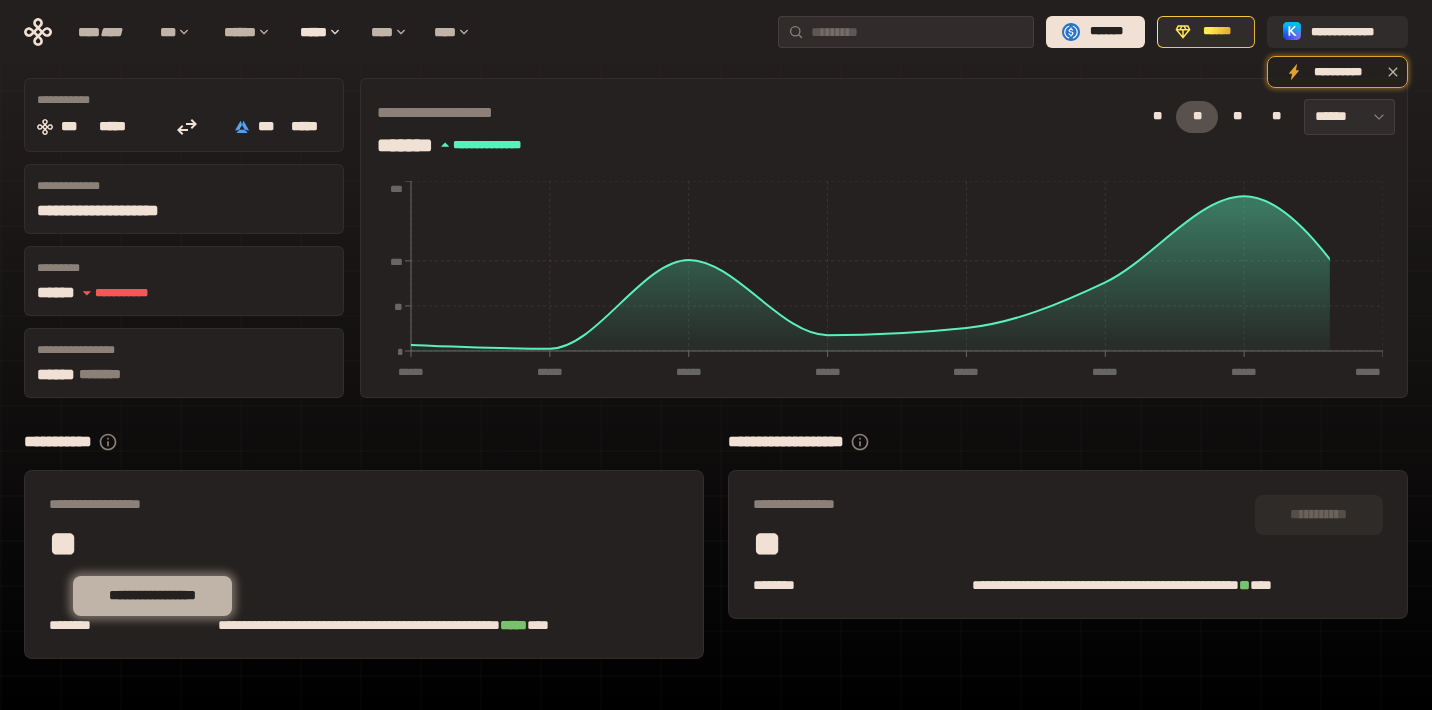 click on "**********" at bounding box center (152, 596) 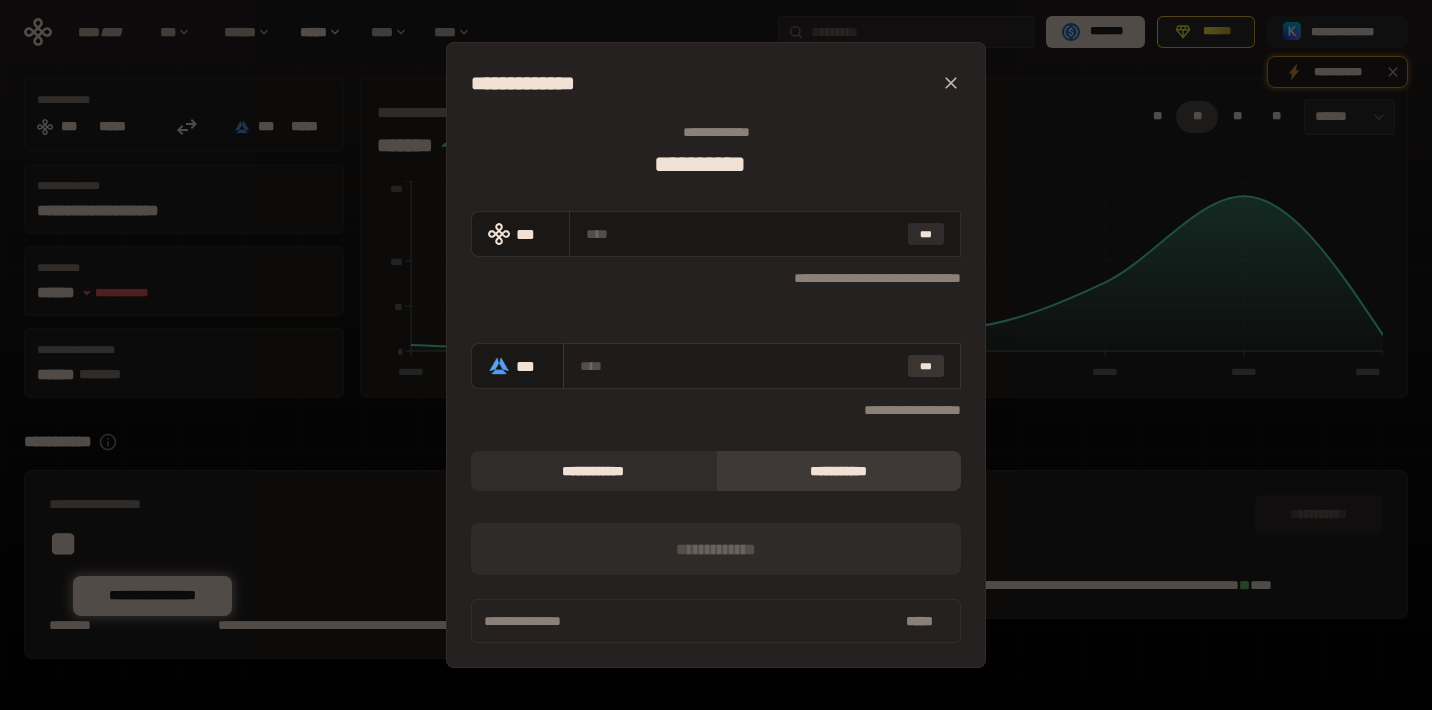 click on "***" at bounding box center [926, 366] 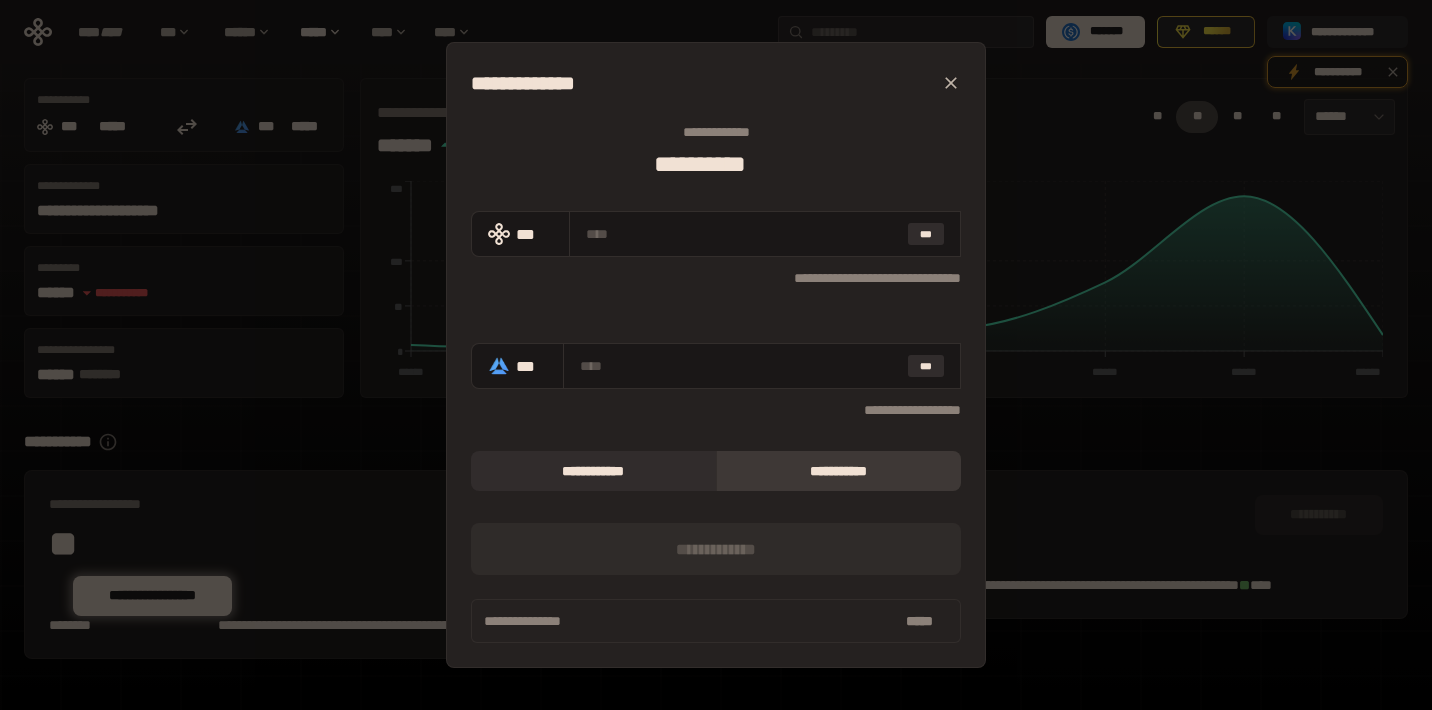 click on "**********" at bounding box center (716, 493) 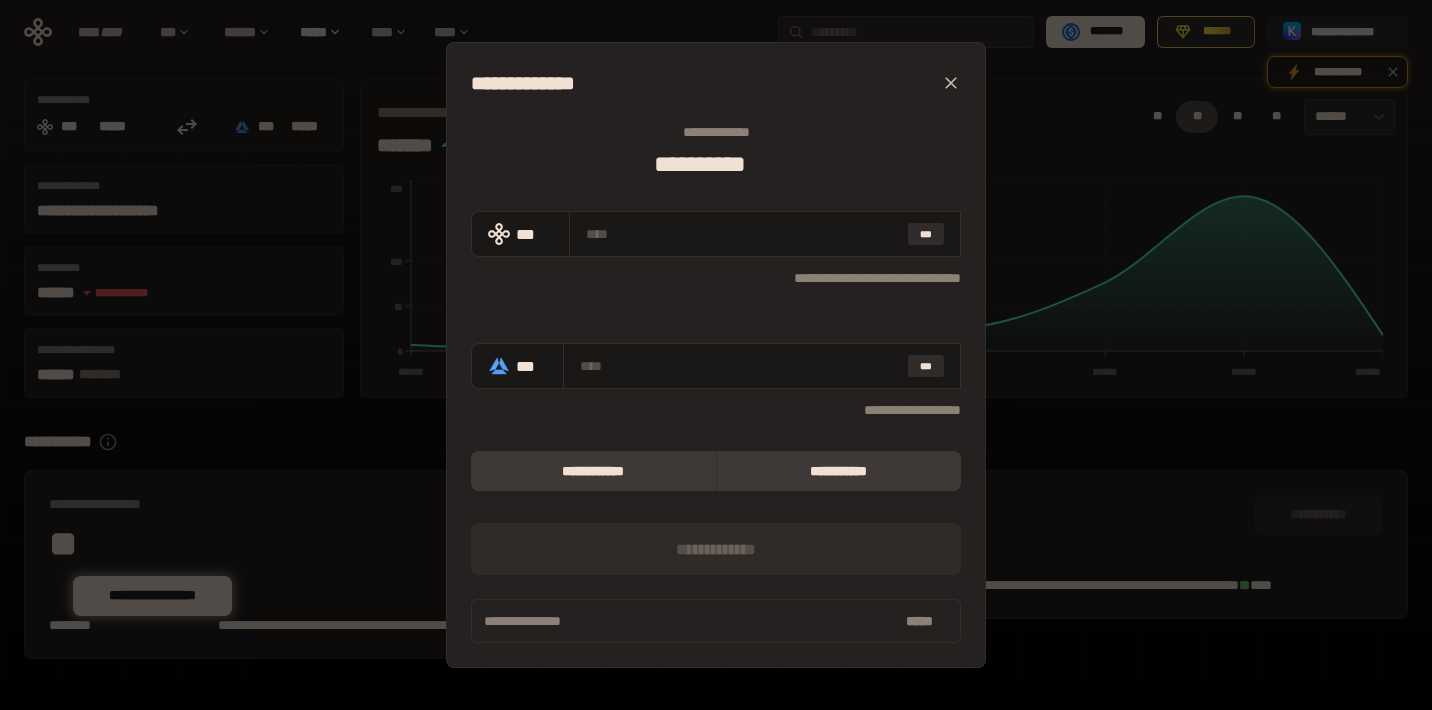 click on "**********" at bounding box center (593, 471) 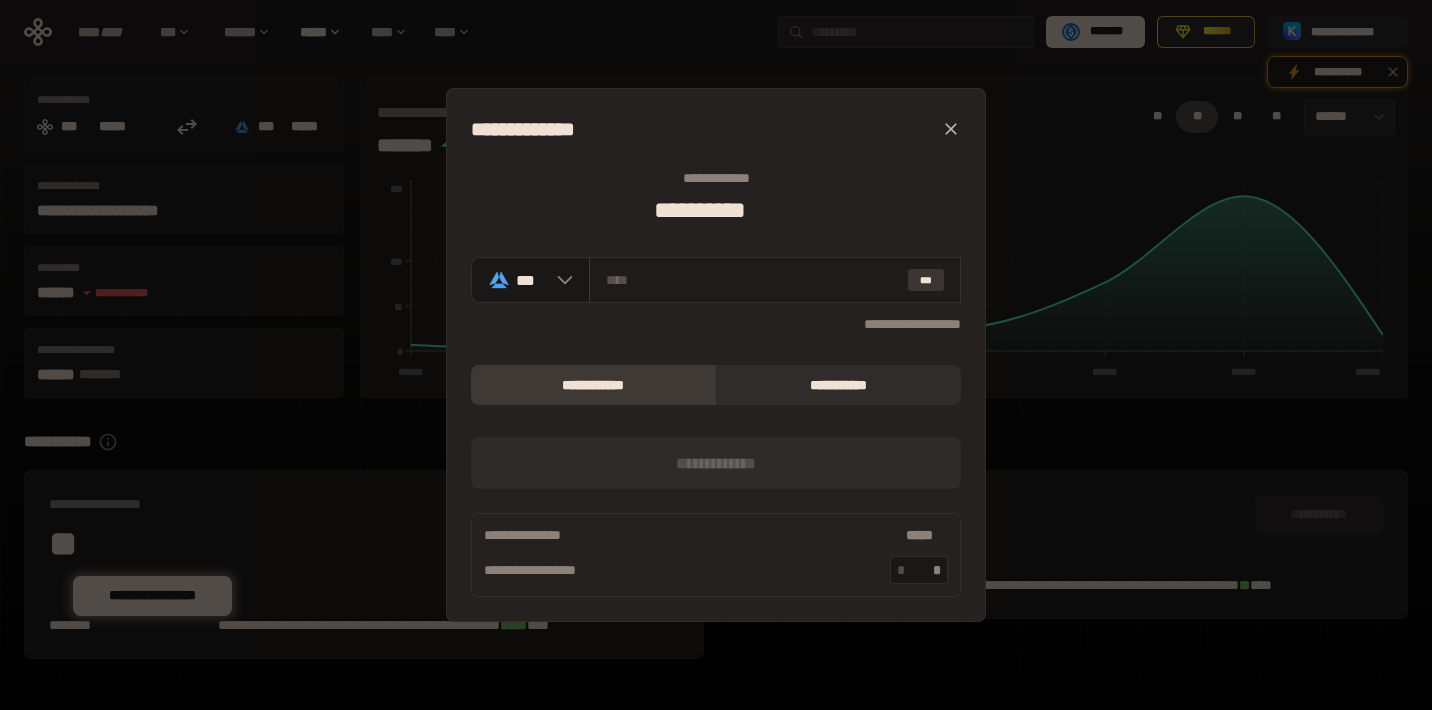 click on "***" at bounding box center (926, 280) 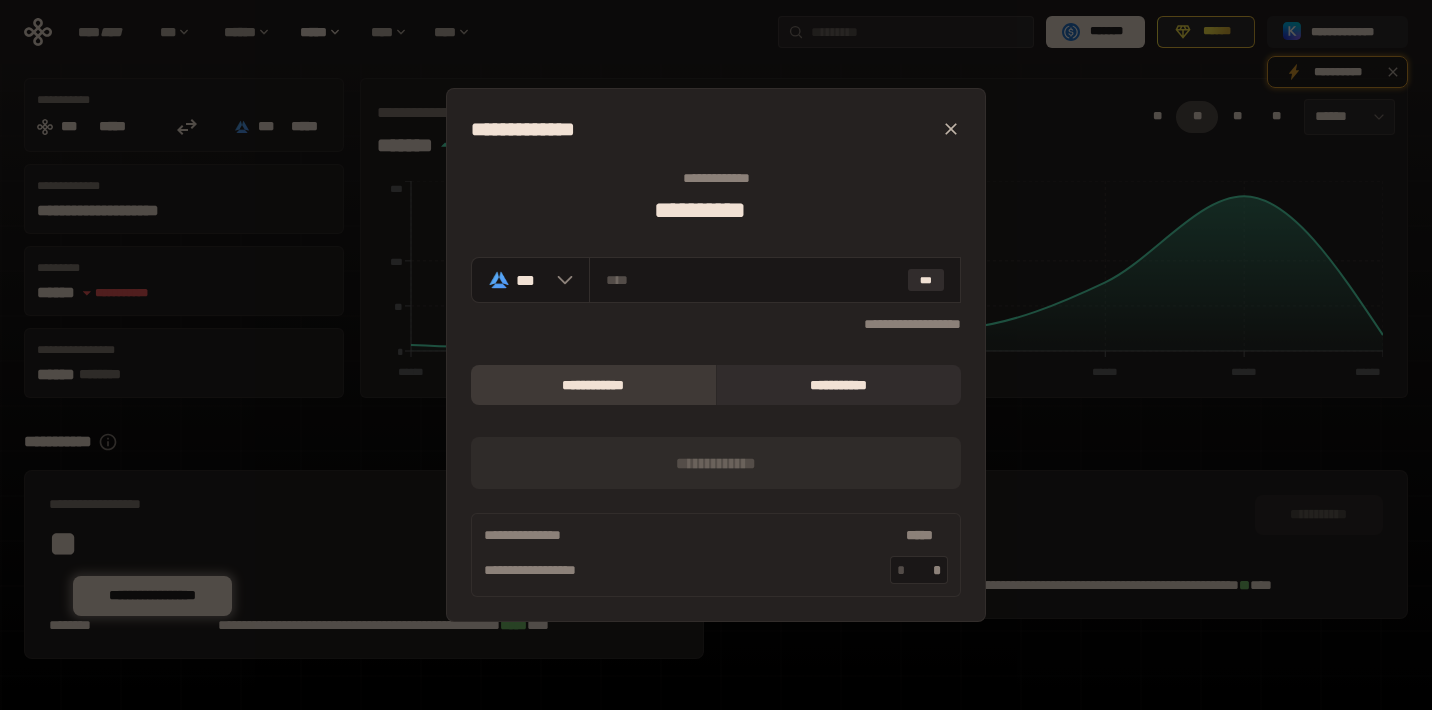 click 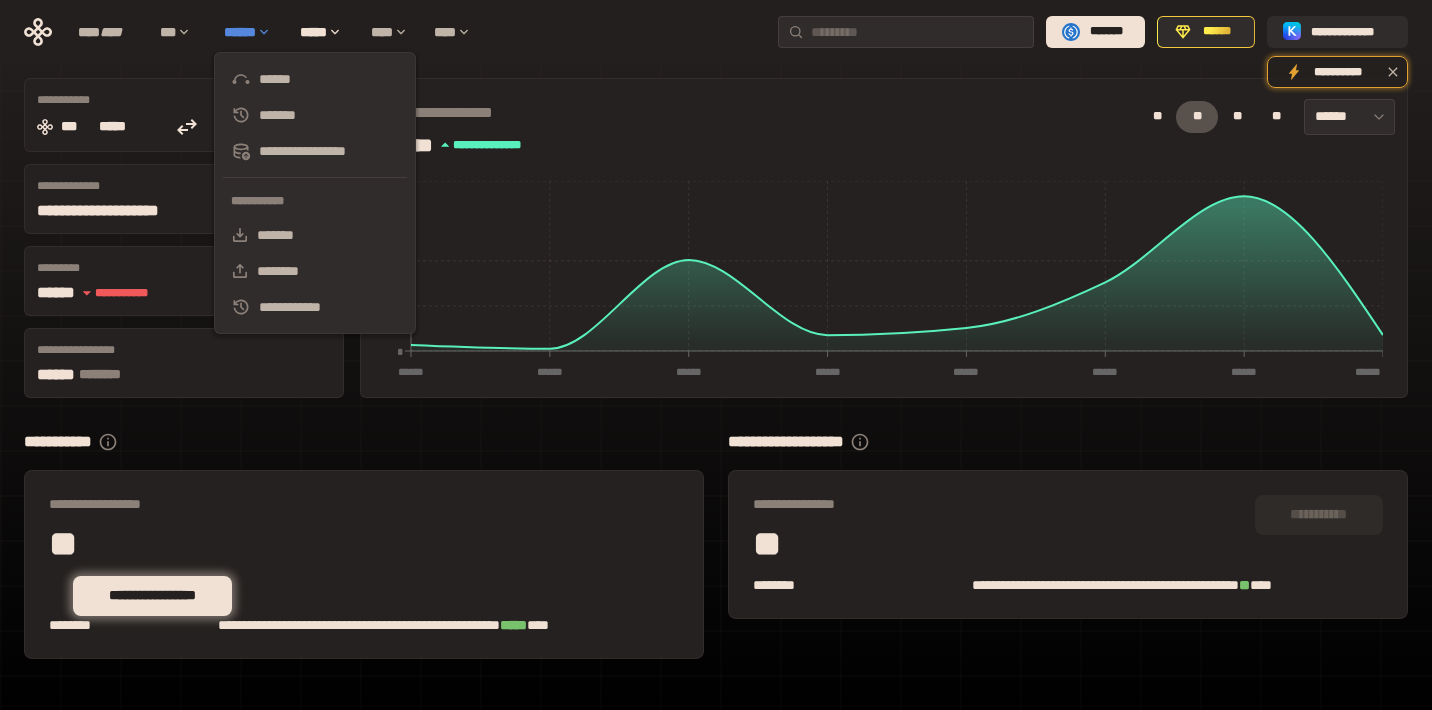 click on "******" at bounding box center [252, 32] 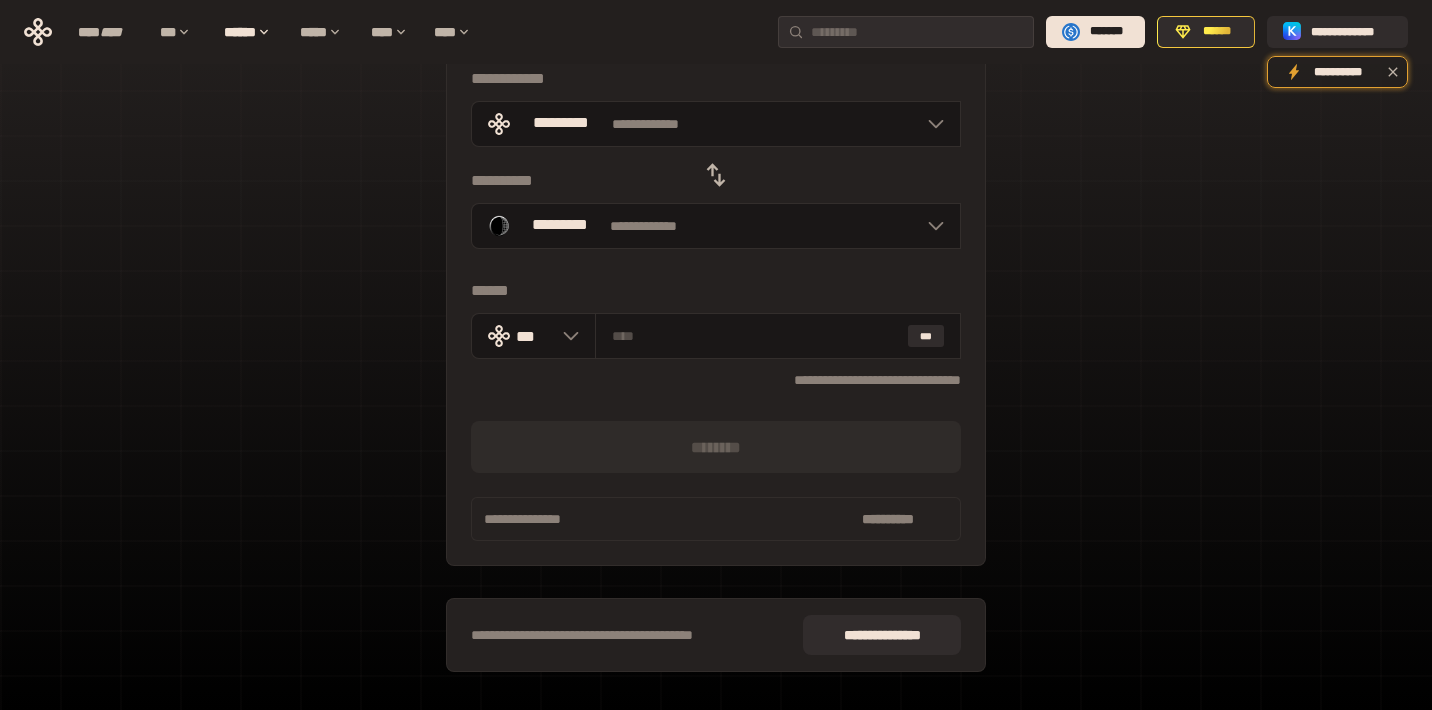 click 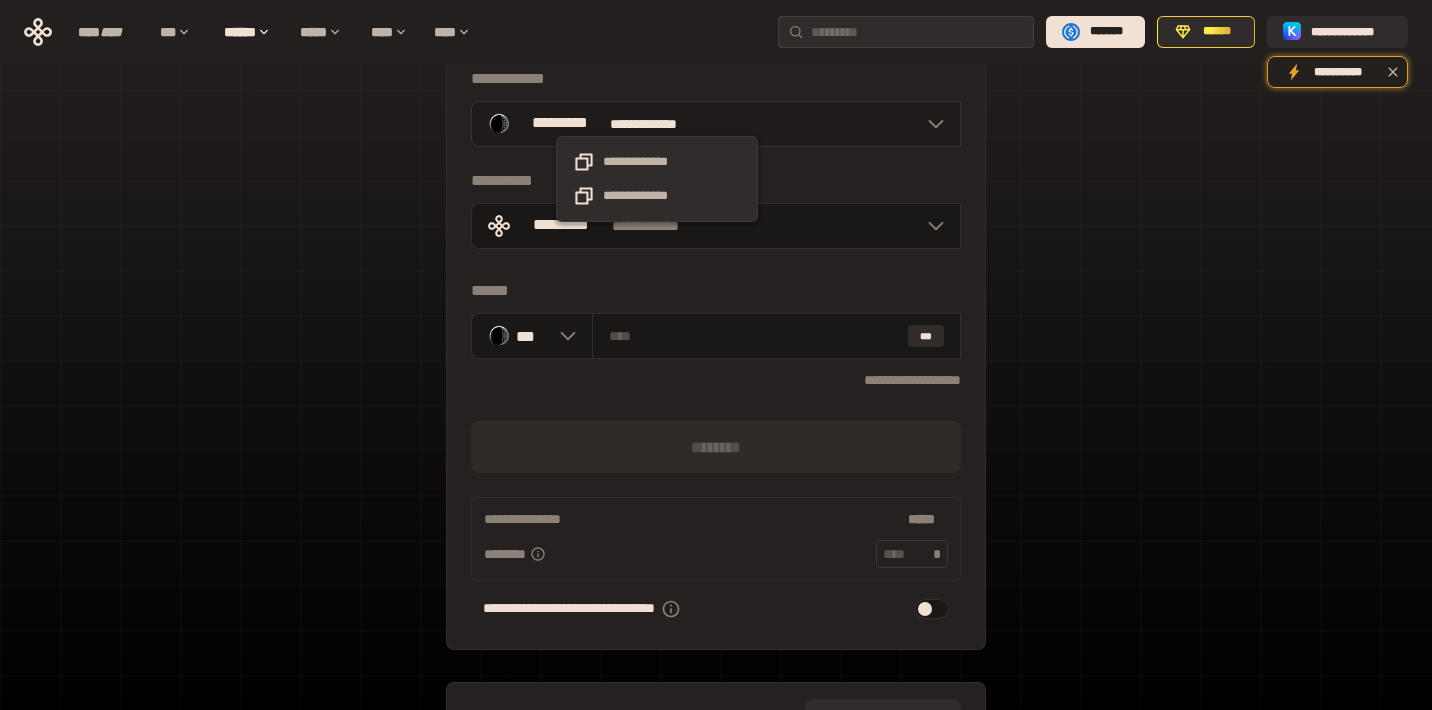 click on "**********" at bounding box center (656, 124) 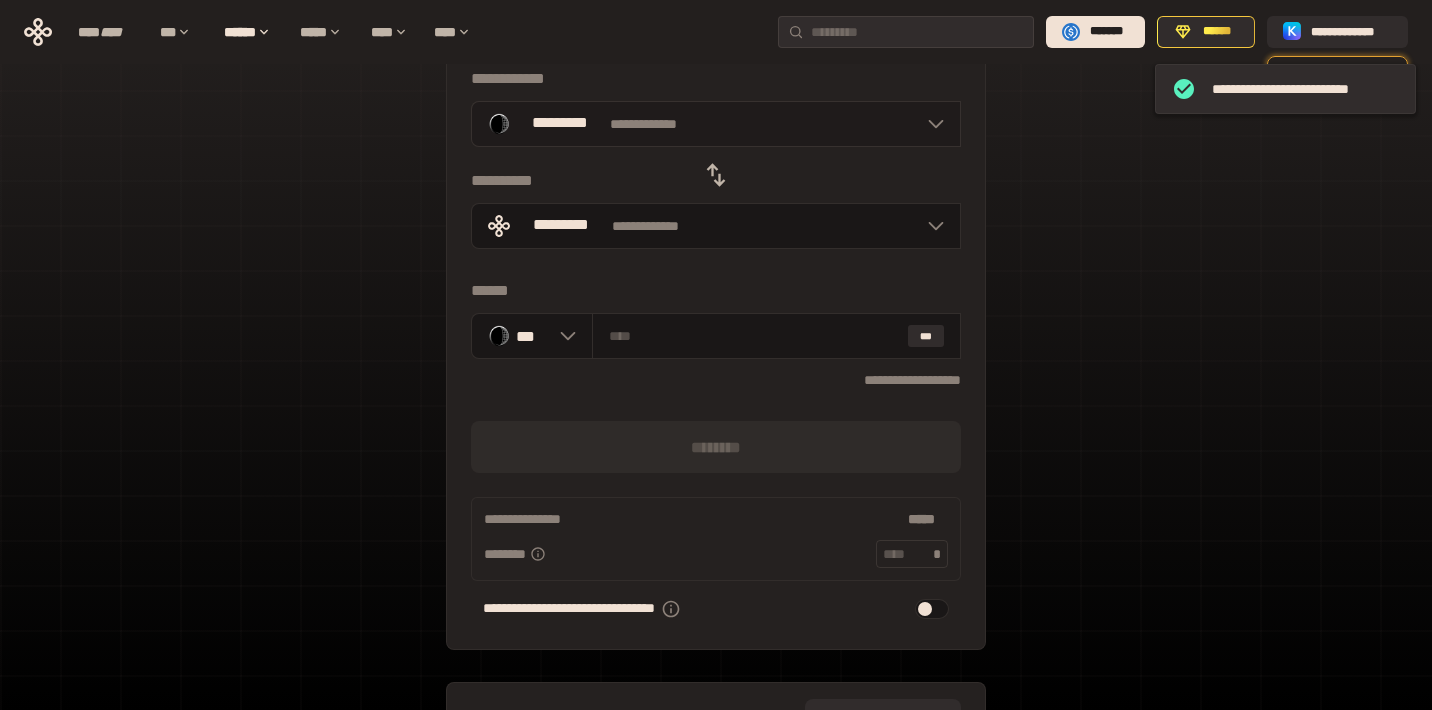 click 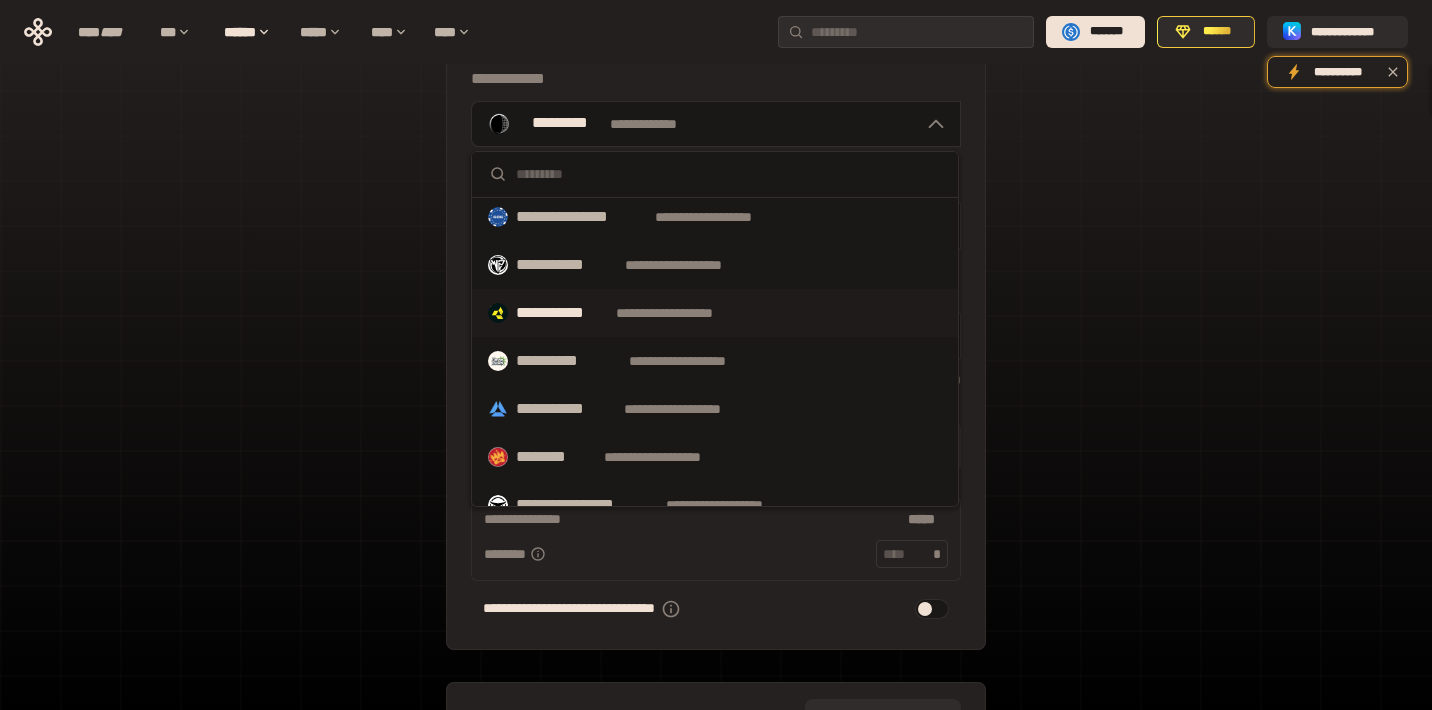 scroll, scrollTop: 120, scrollLeft: 0, axis: vertical 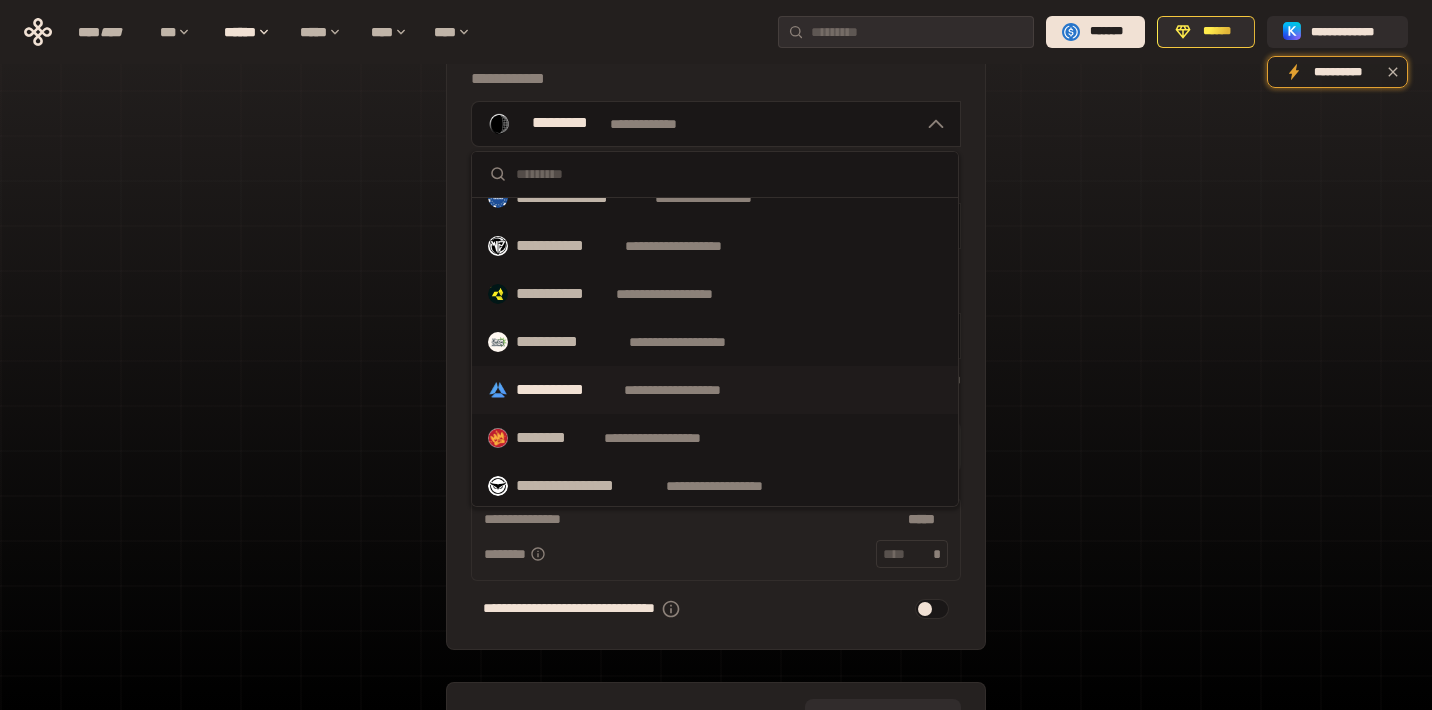 click on "**********" at bounding box center (715, 390) 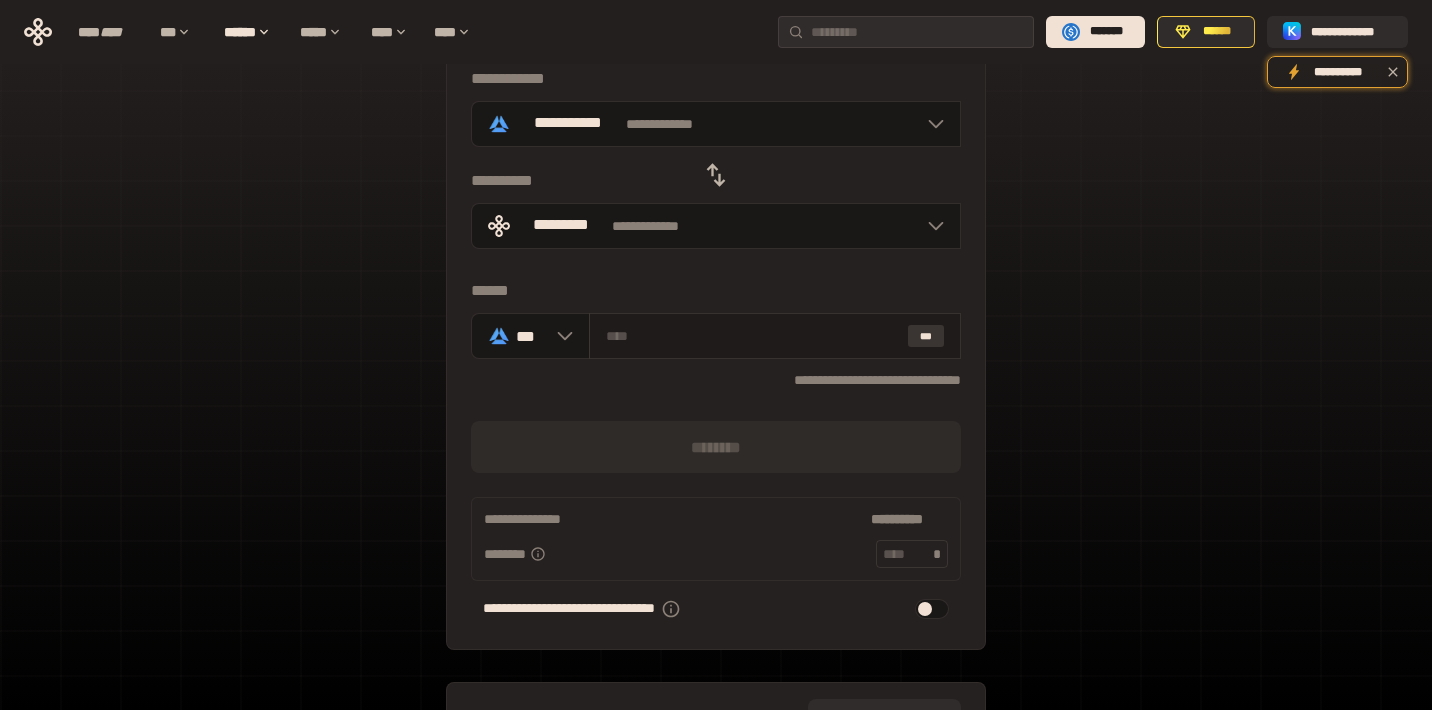click on "***" at bounding box center [926, 336] 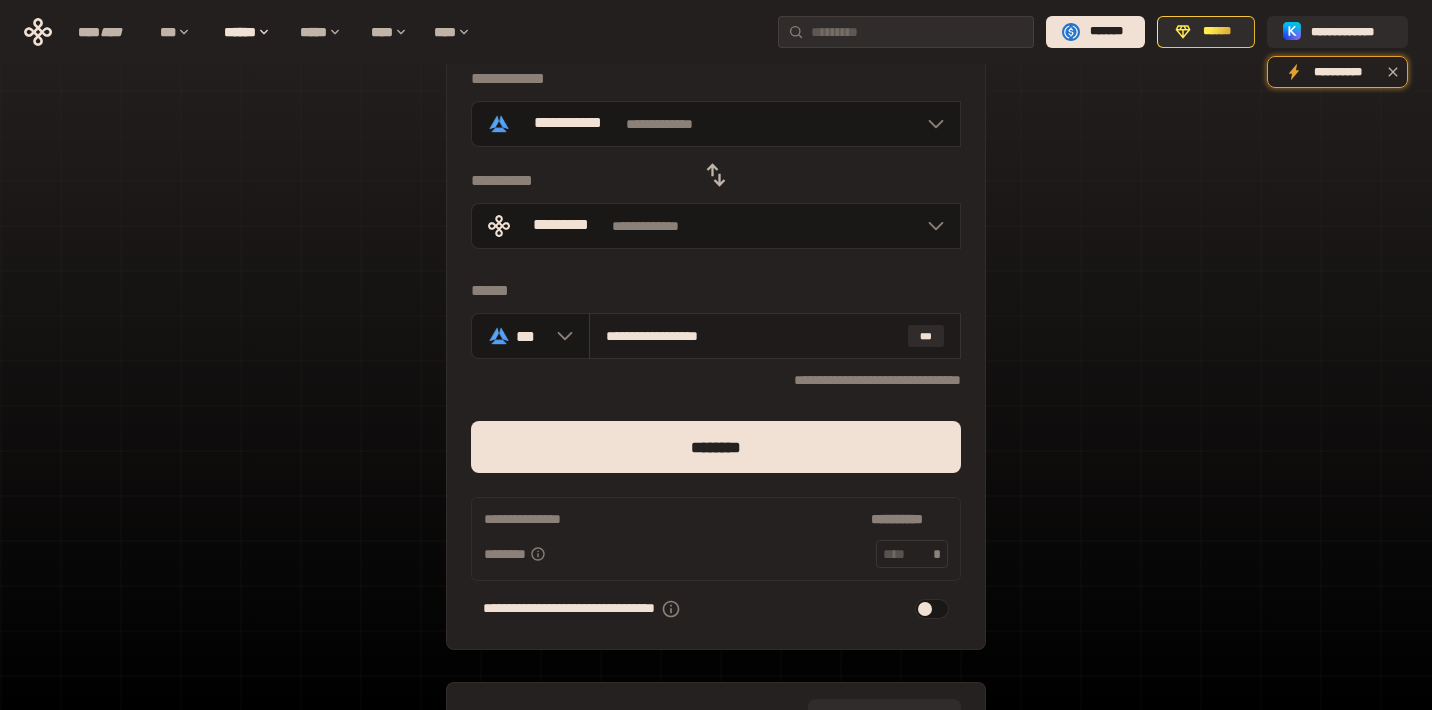 drag, startPoint x: 623, startPoint y: 336, endPoint x: 882, endPoint y: 351, distance: 259.434 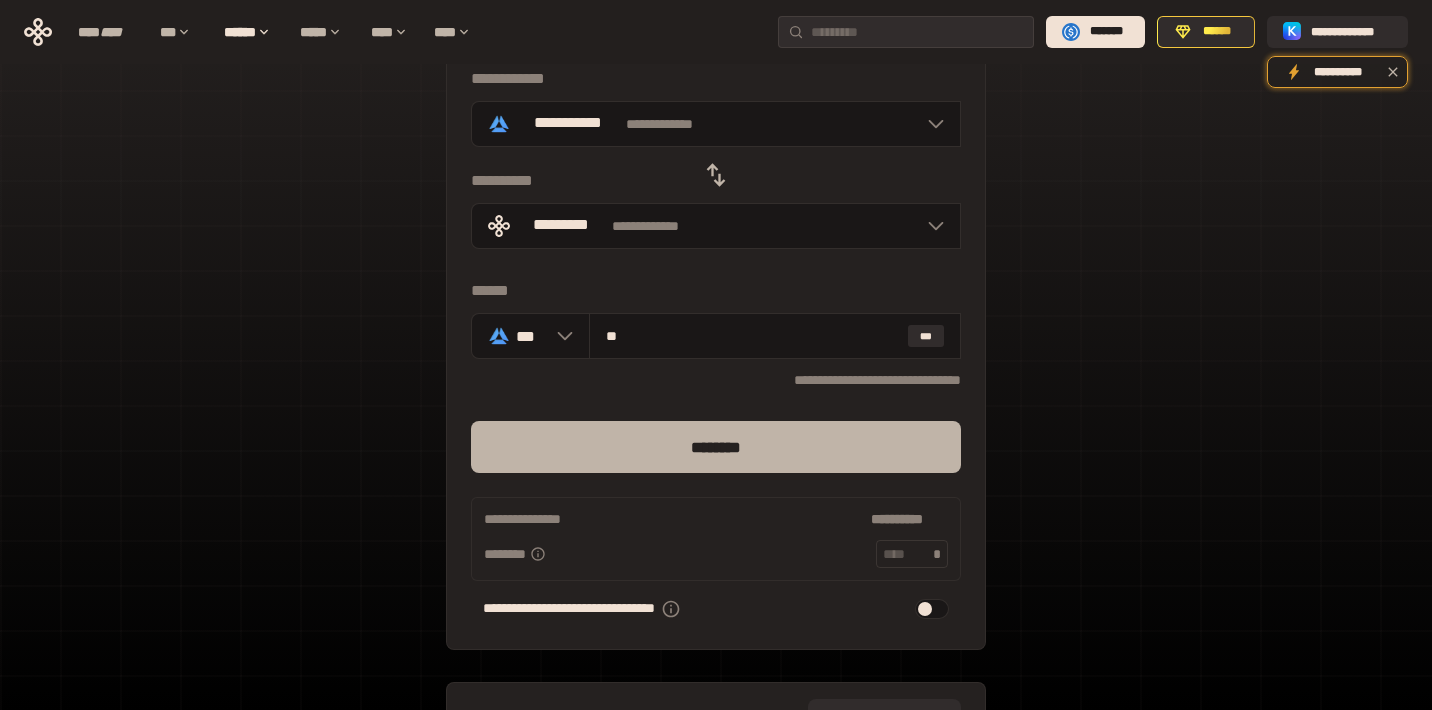 type on "**" 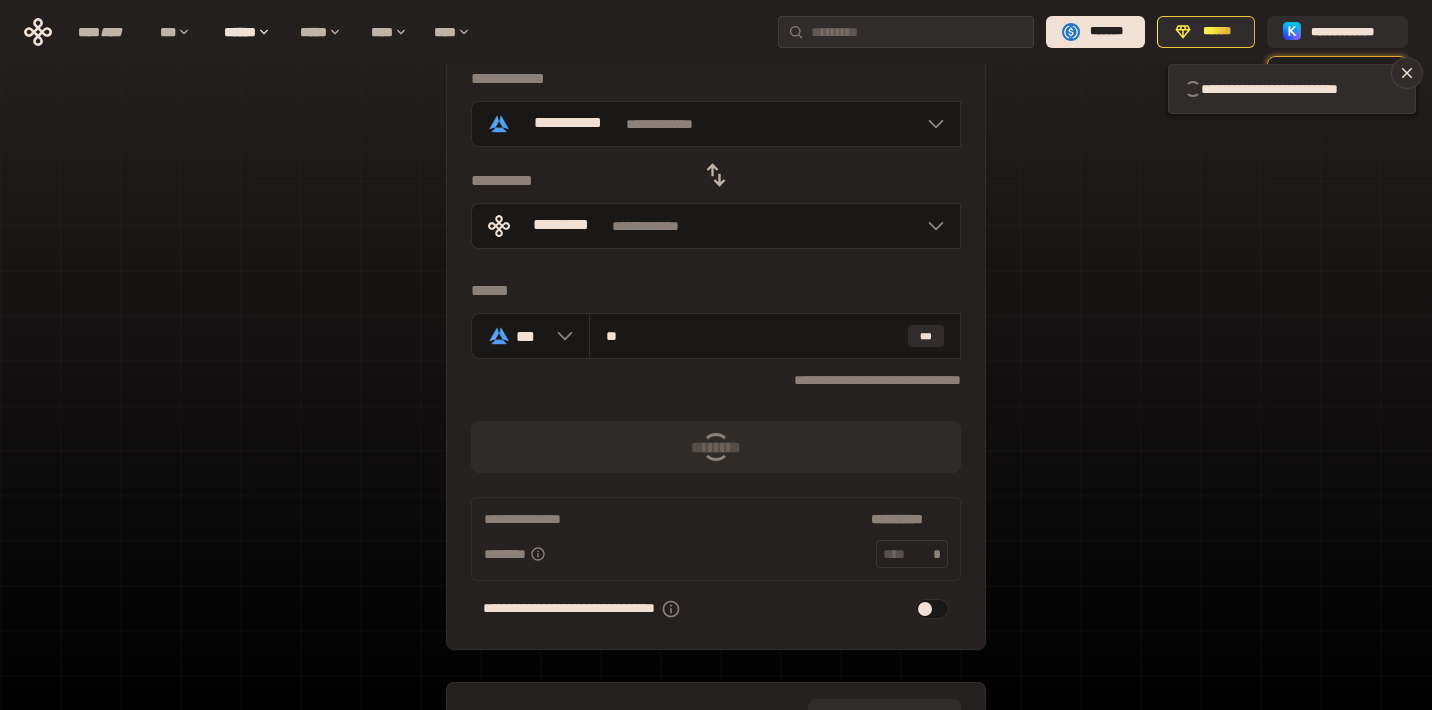 type 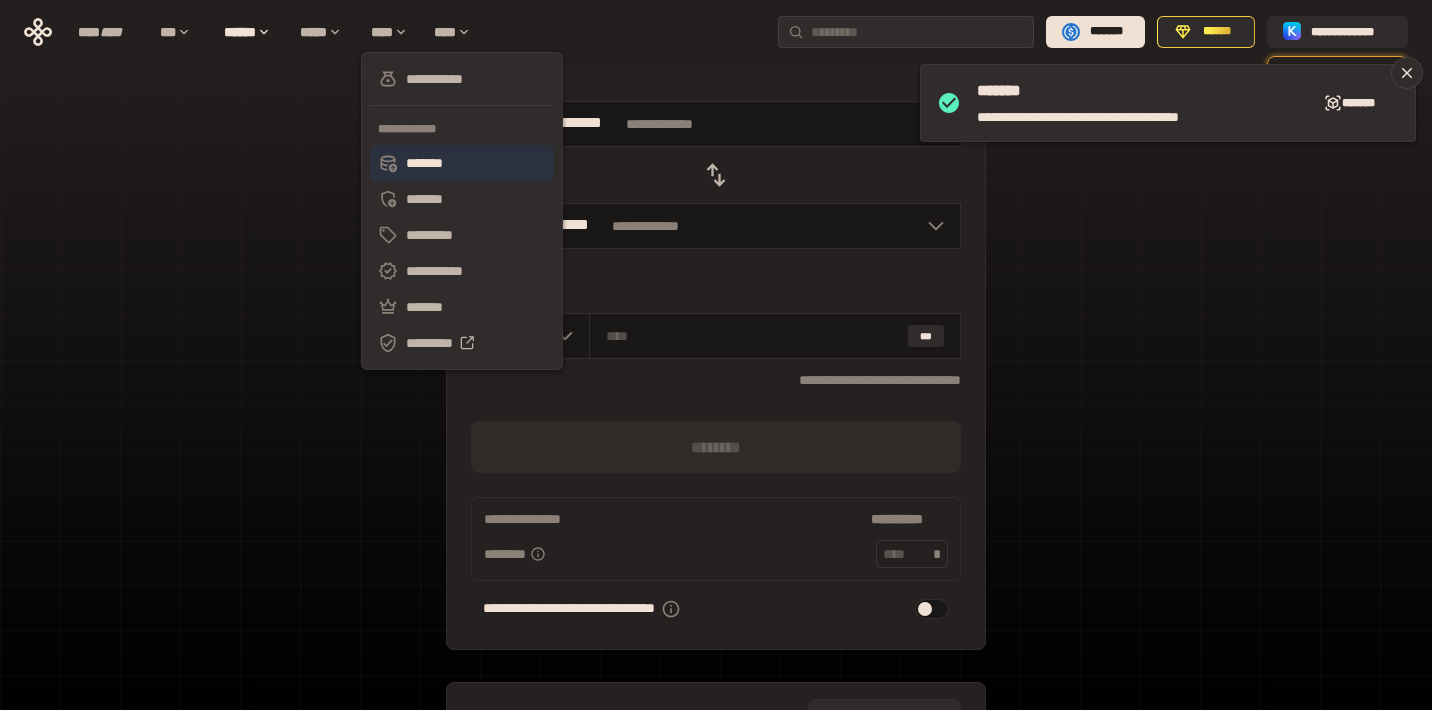 click on "*******" at bounding box center (462, 163) 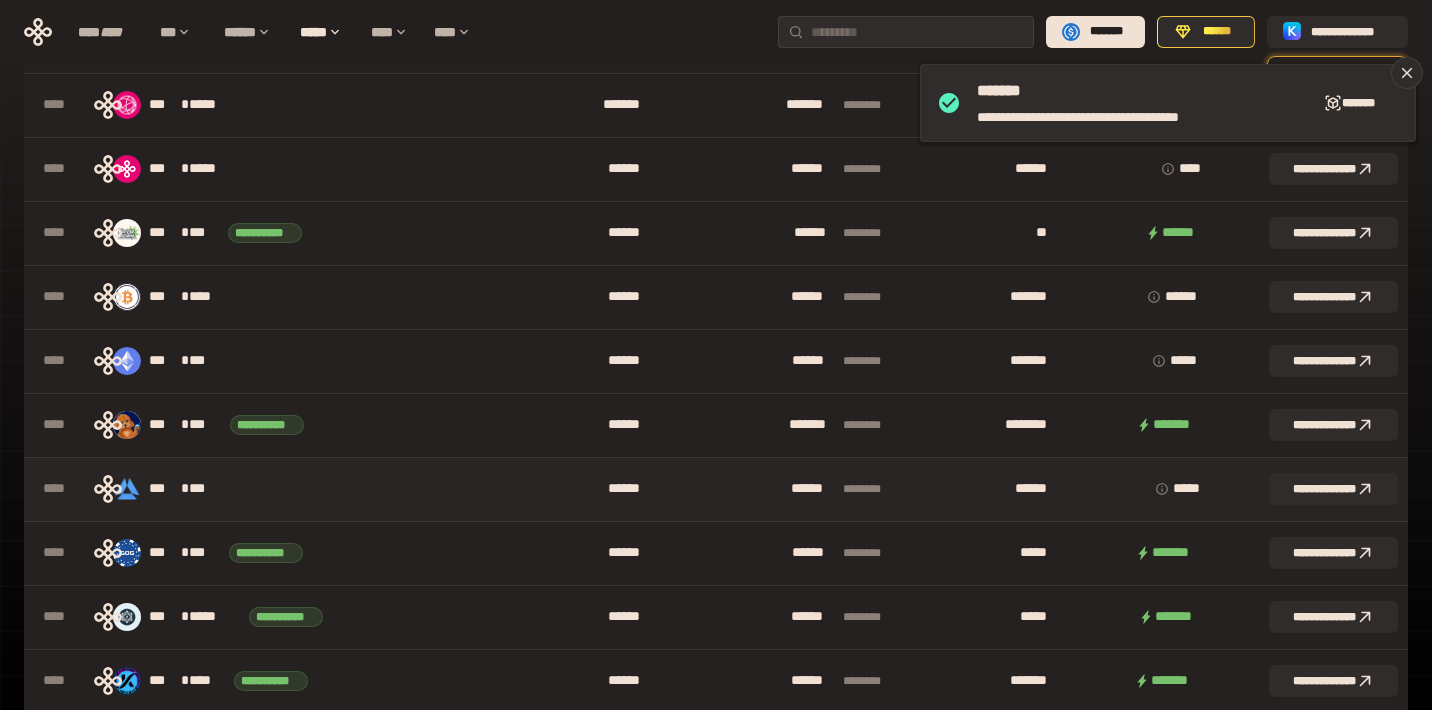 click on "*** * ***" at bounding box center (298, 489) 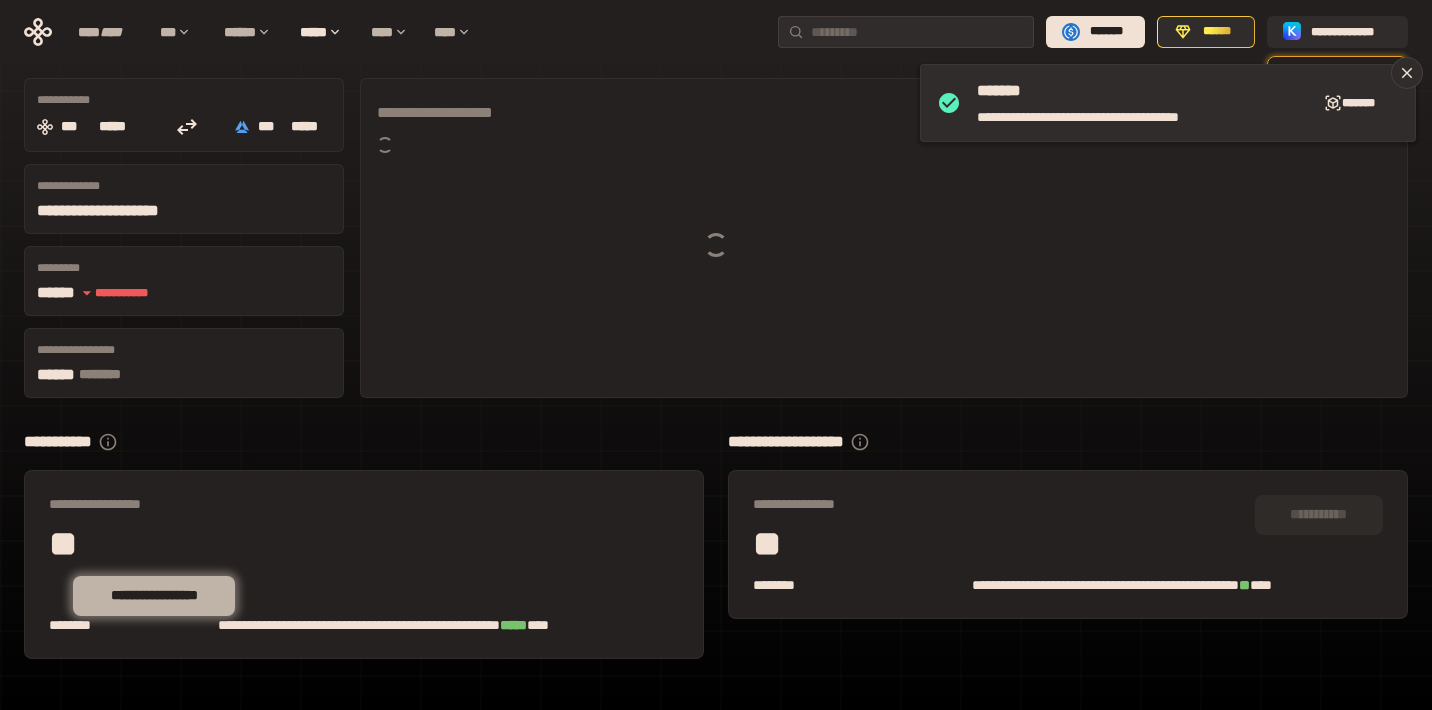 click on "**********" at bounding box center (154, 596) 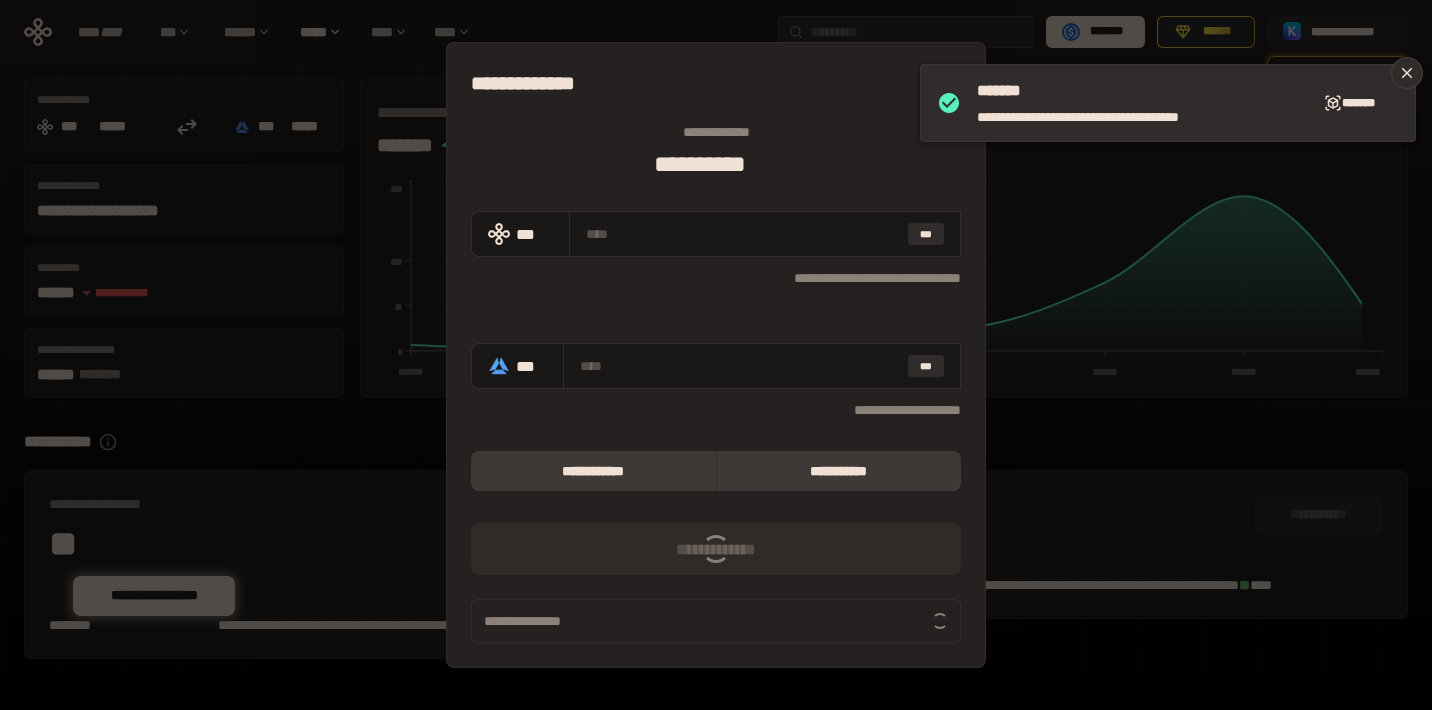 click on "**********" at bounding box center (593, 471) 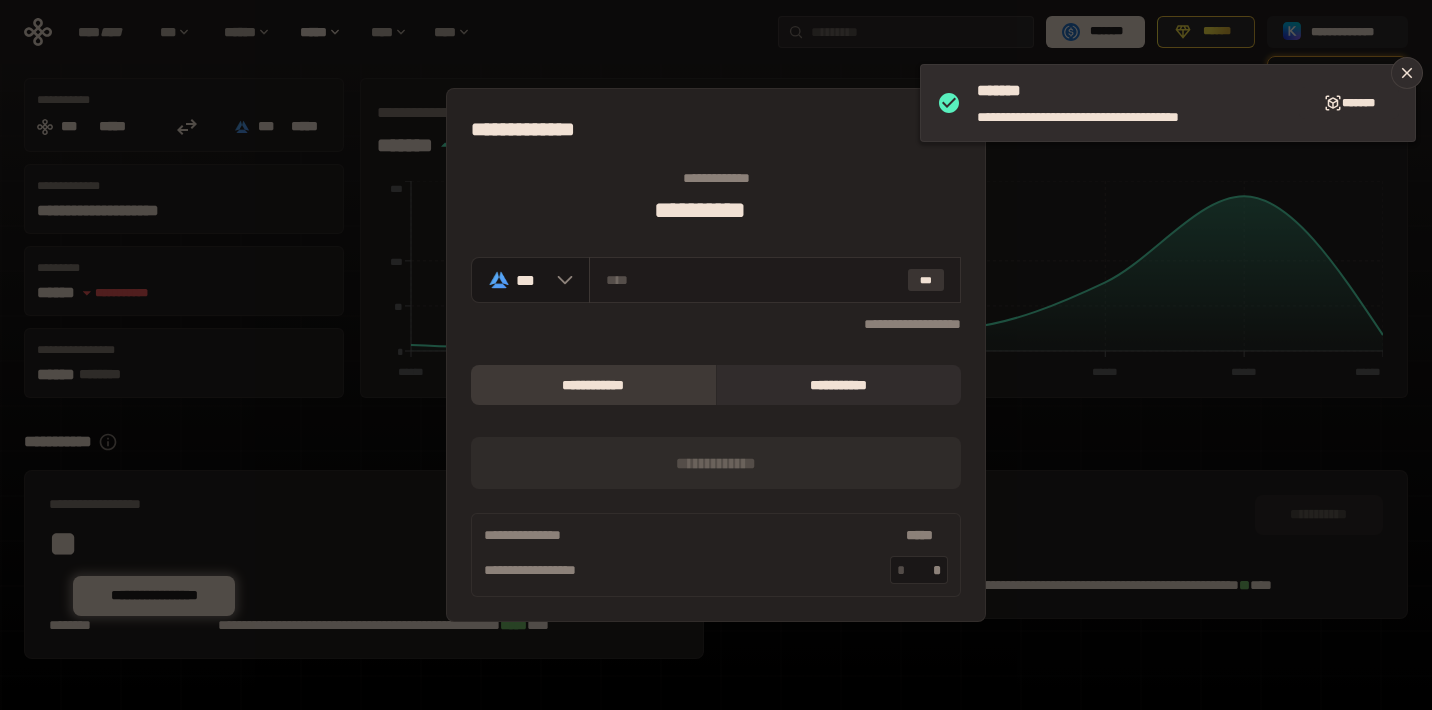 click on "***" at bounding box center [926, 280] 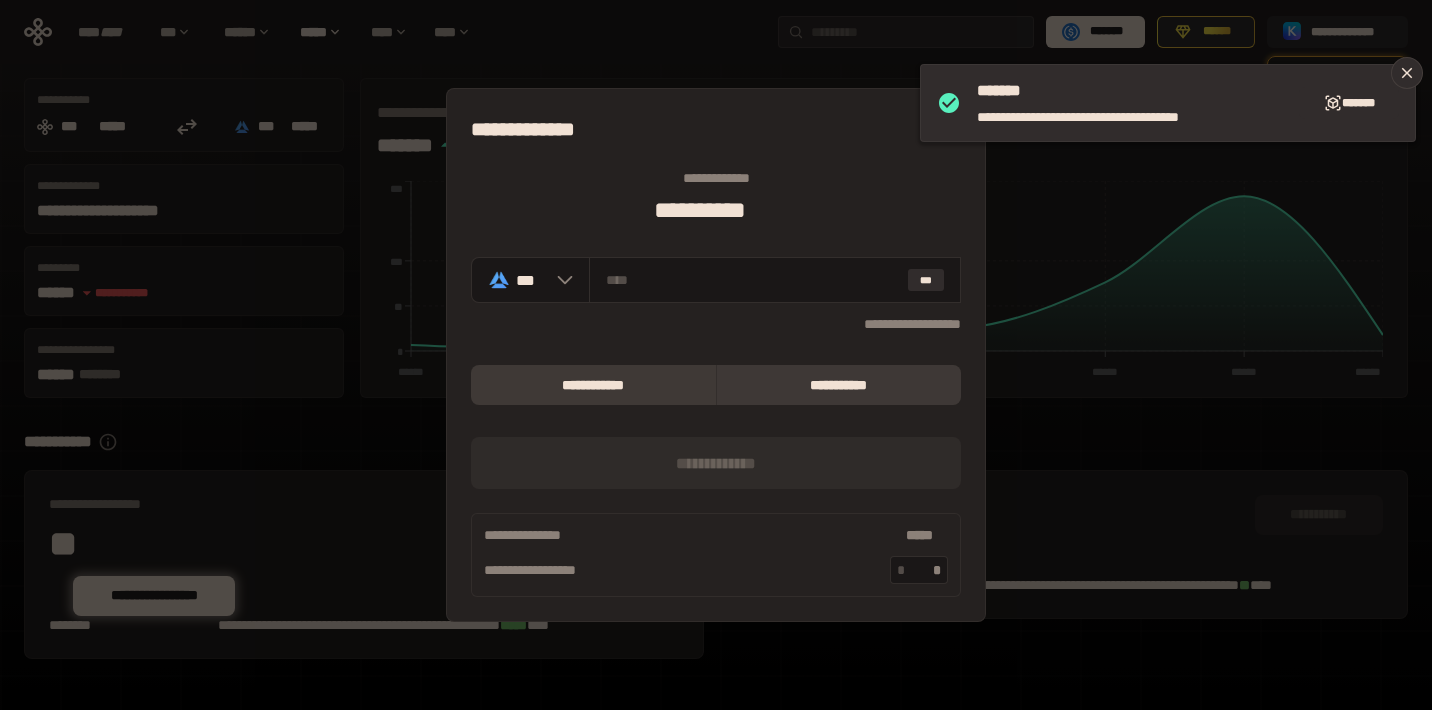click on "**********" at bounding box center [839, 385] 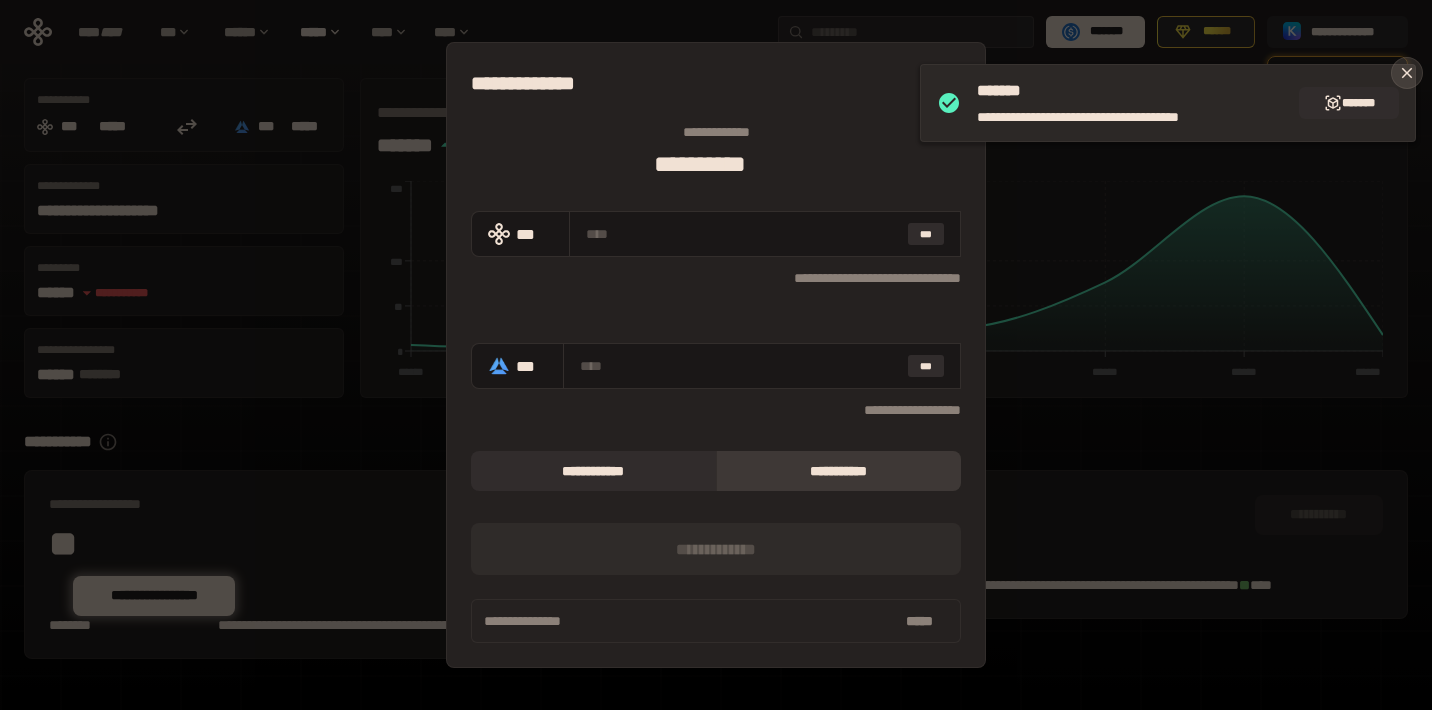 click 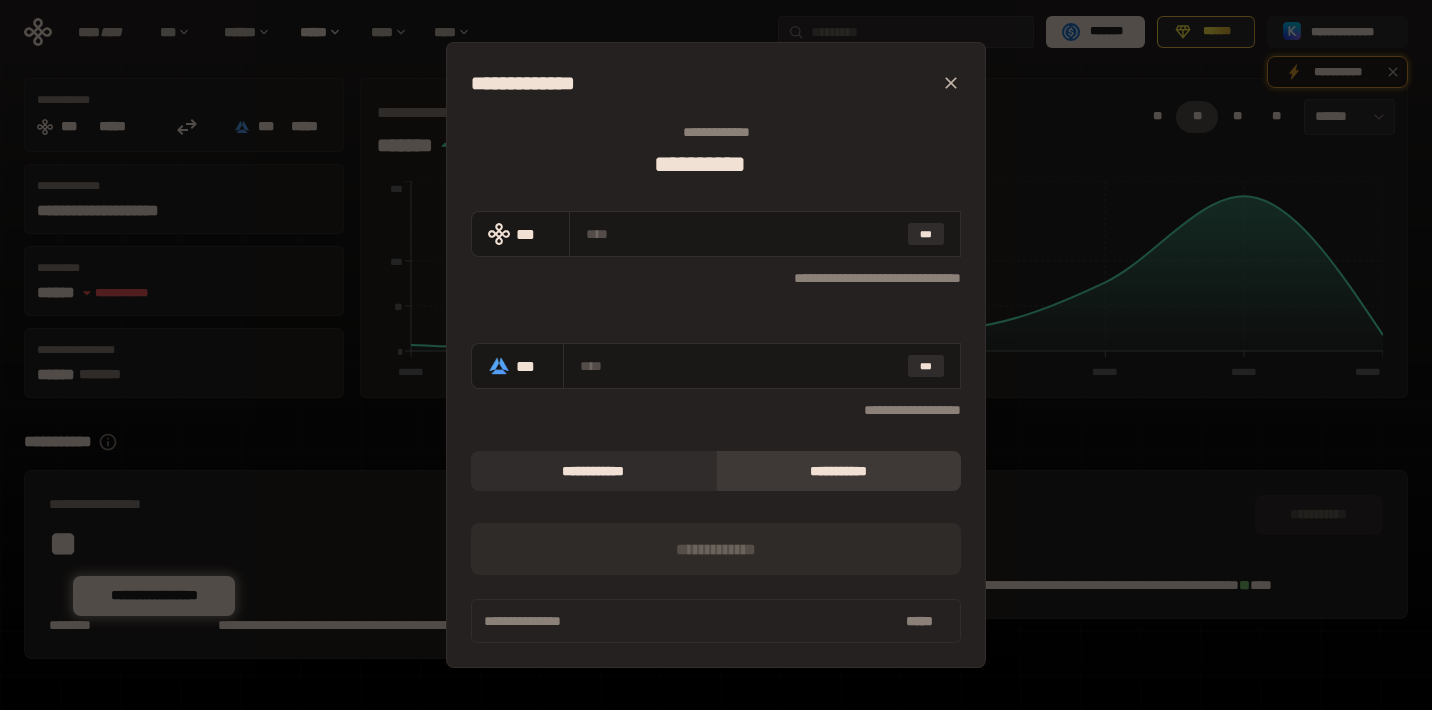 click 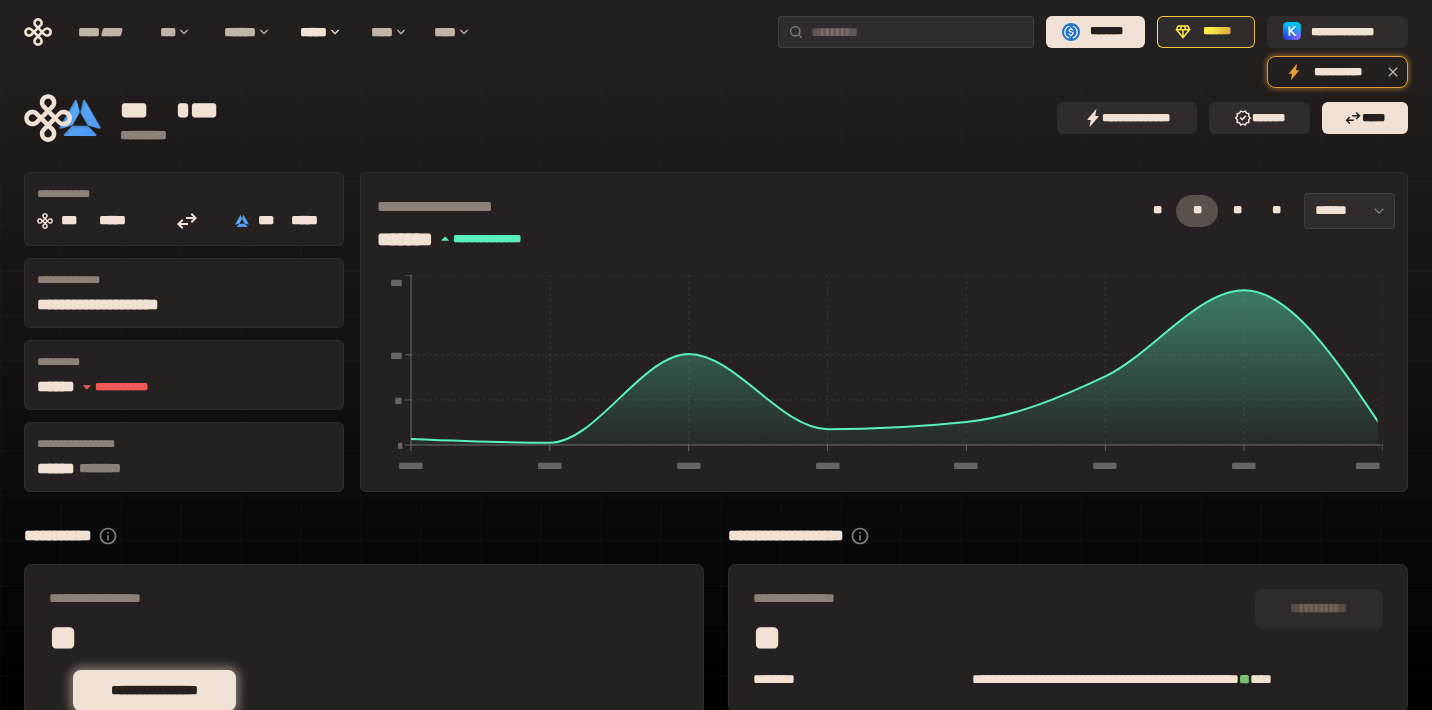 scroll, scrollTop: 17, scrollLeft: 0, axis: vertical 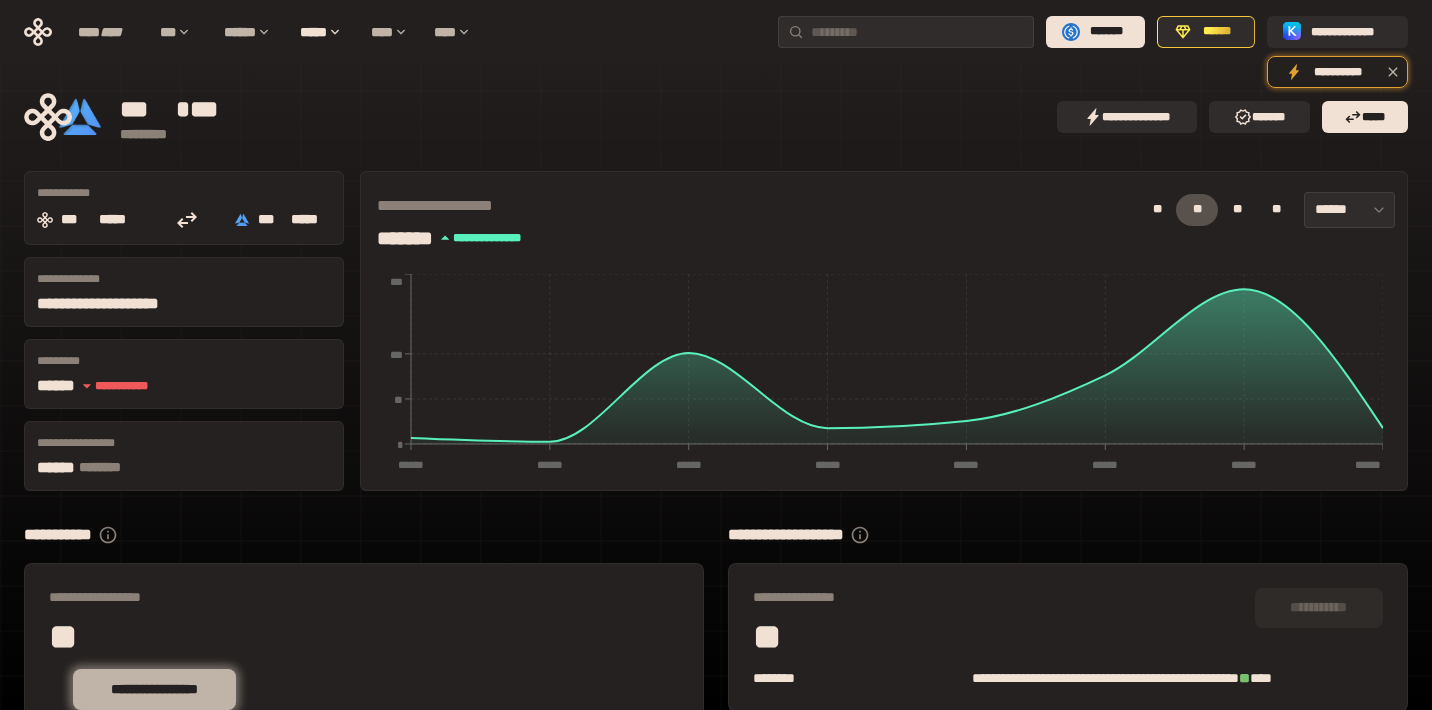 click on "**********" at bounding box center [154, 689] 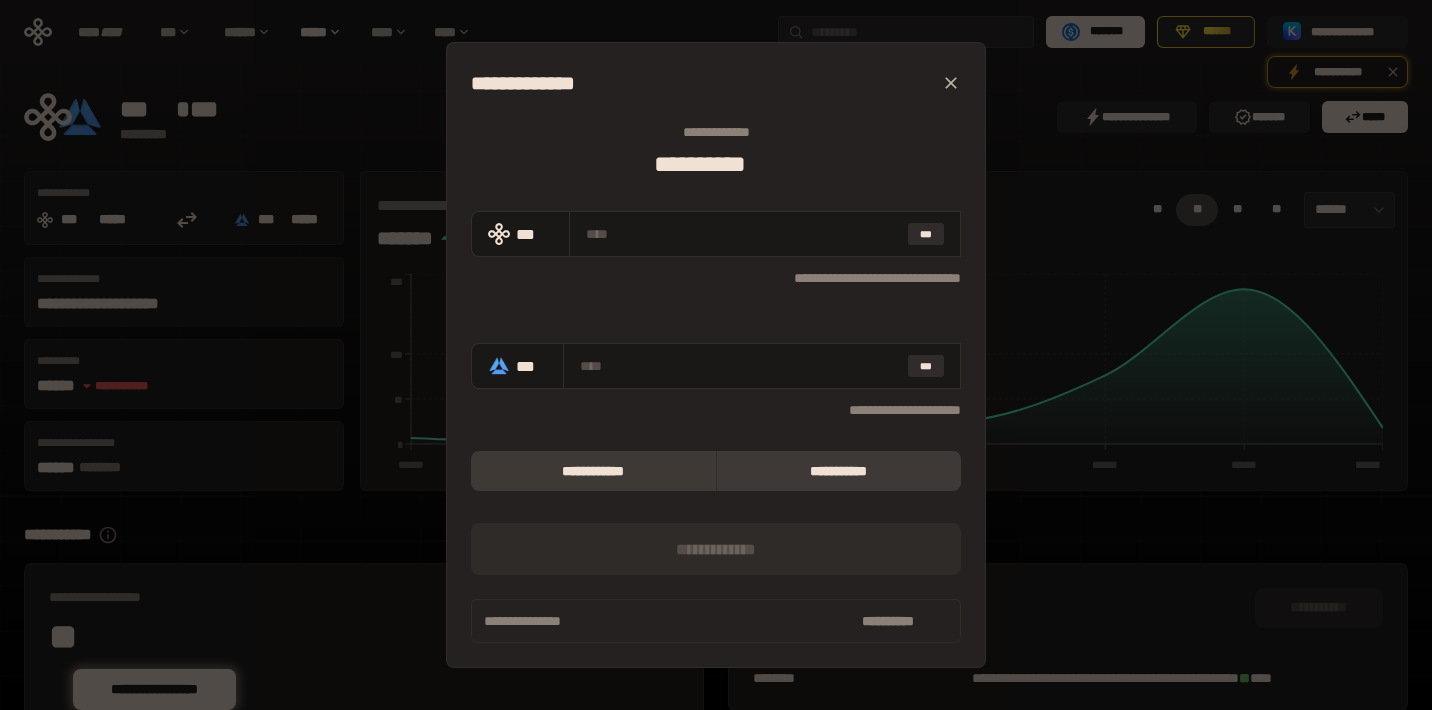 click on "**********" at bounding box center (593, 471) 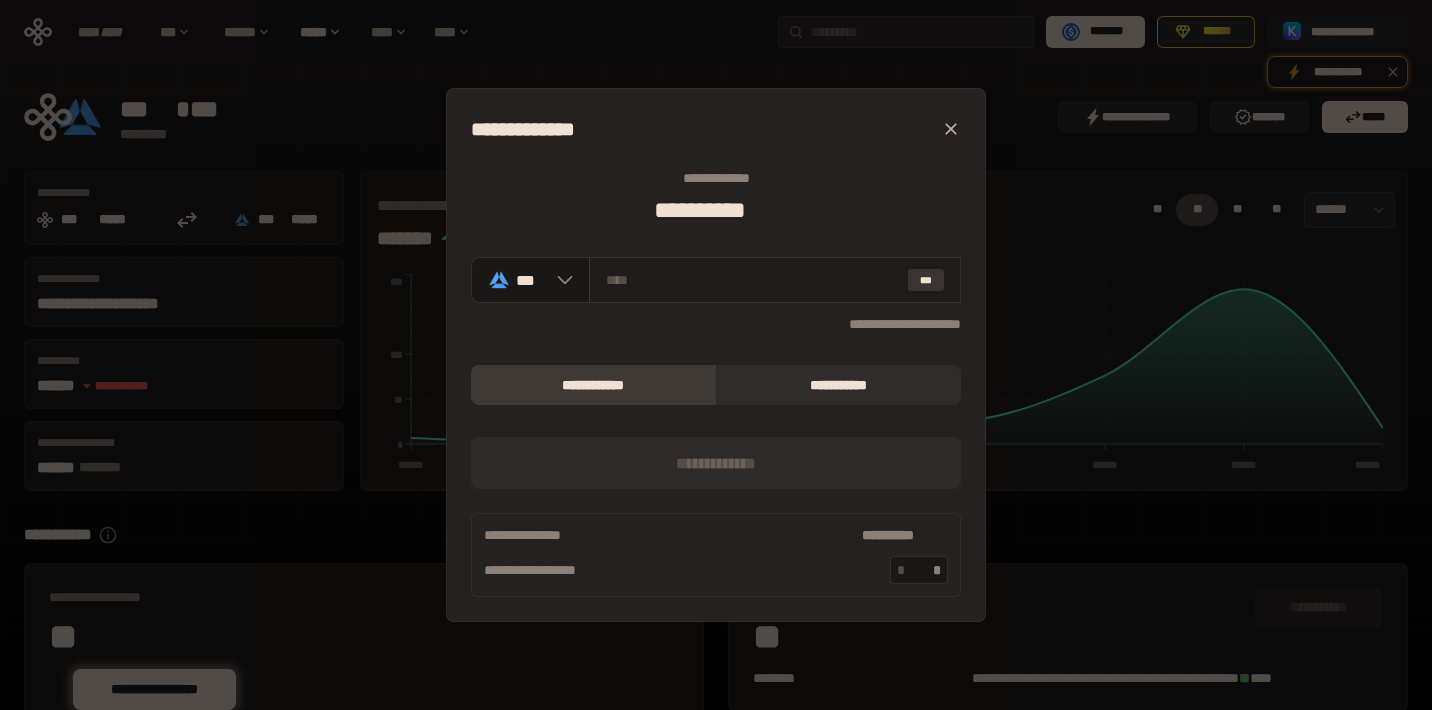 click on "***" at bounding box center (926, 280) 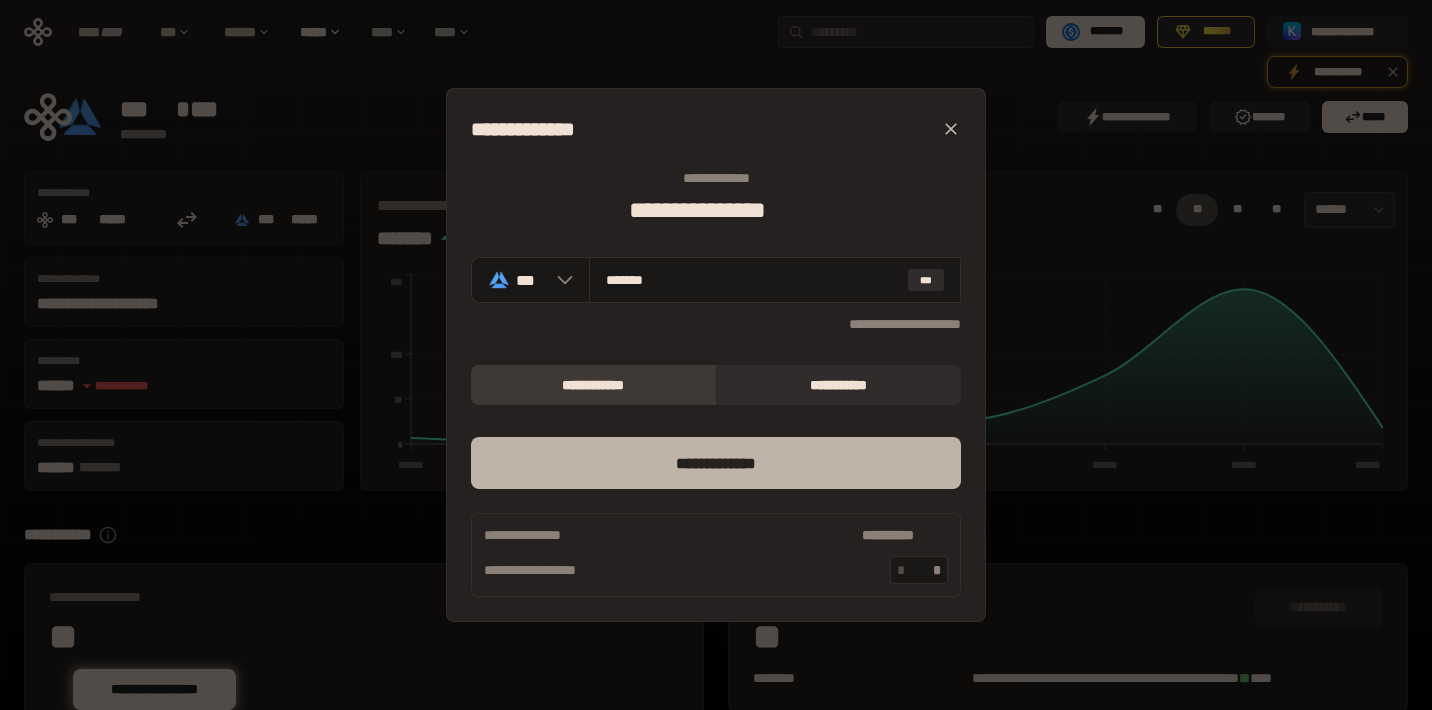 click on "*** *********" at bounding box center [716, 463] 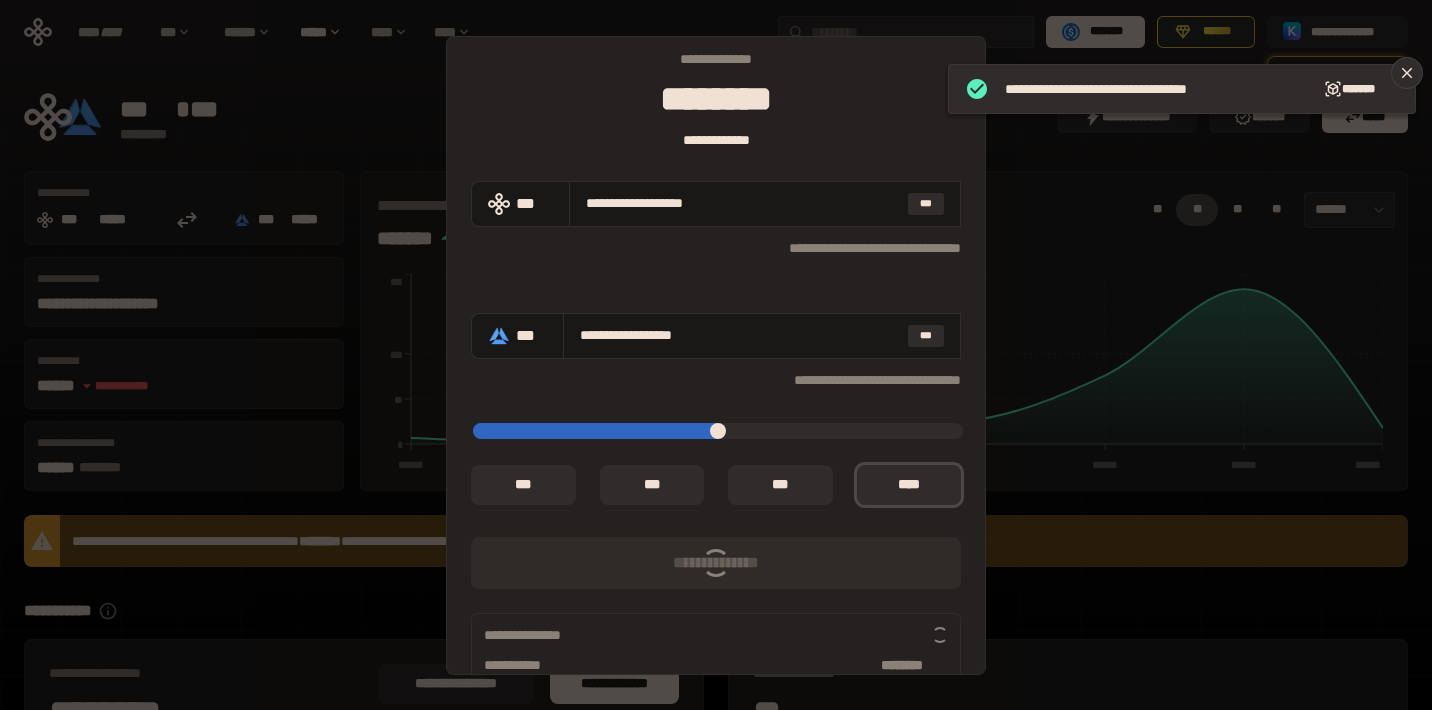 scroll, scrollTop: 104, scrollLeft: 0, axis: vertical 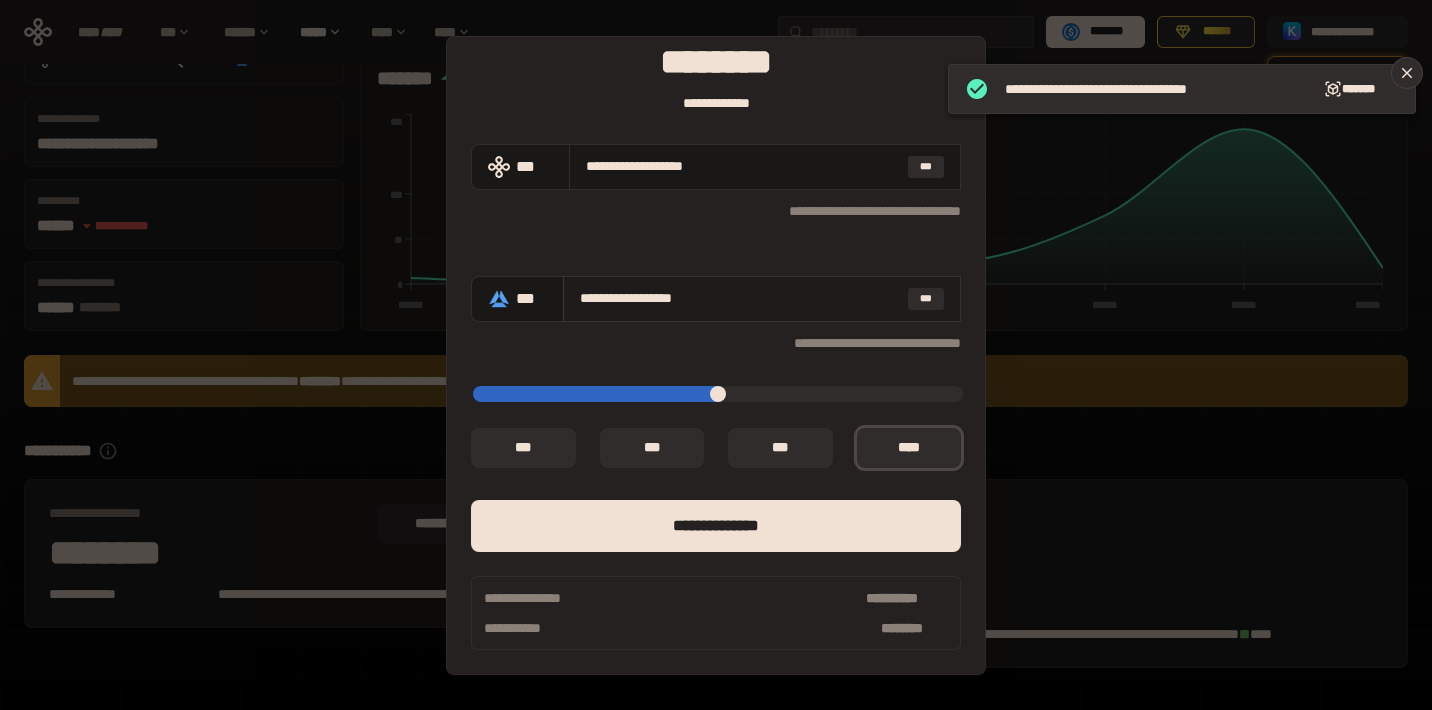 type on "*" 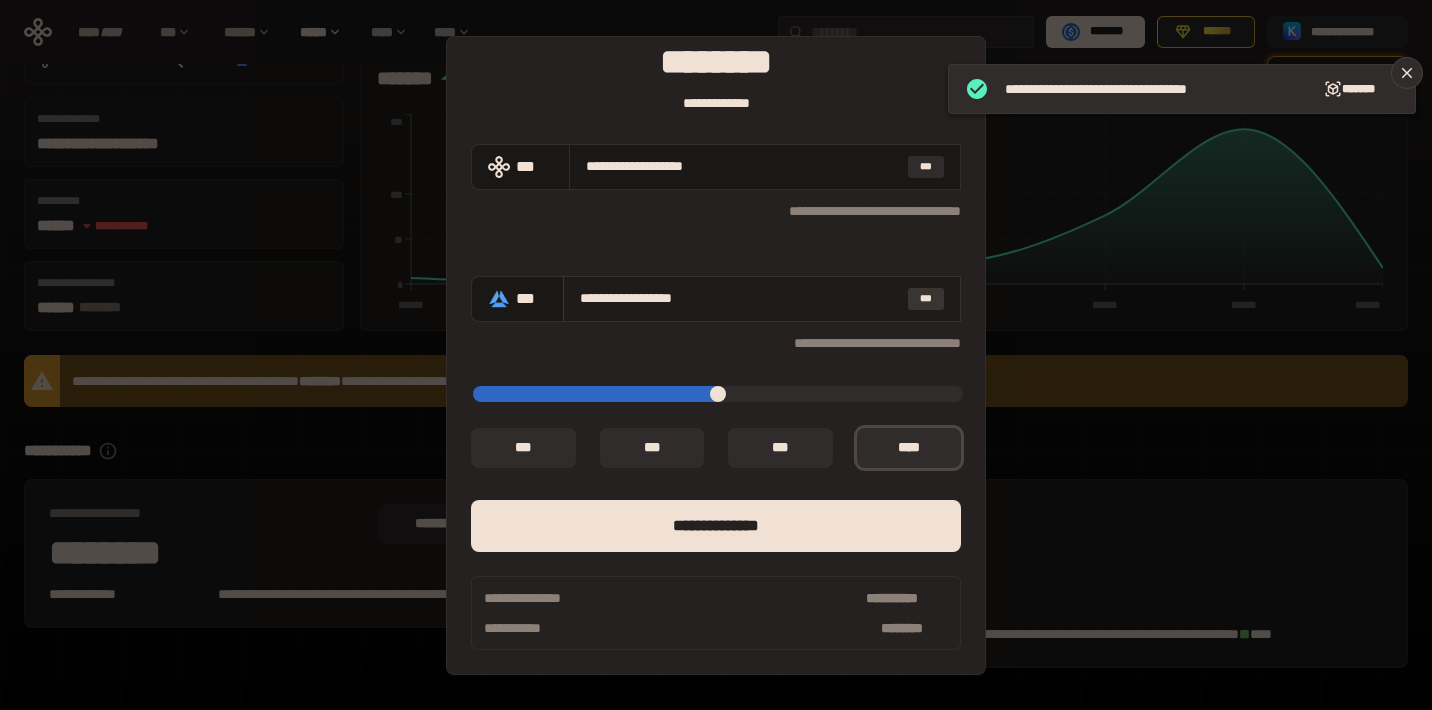 click on "***" at bounding box center (926, 299) 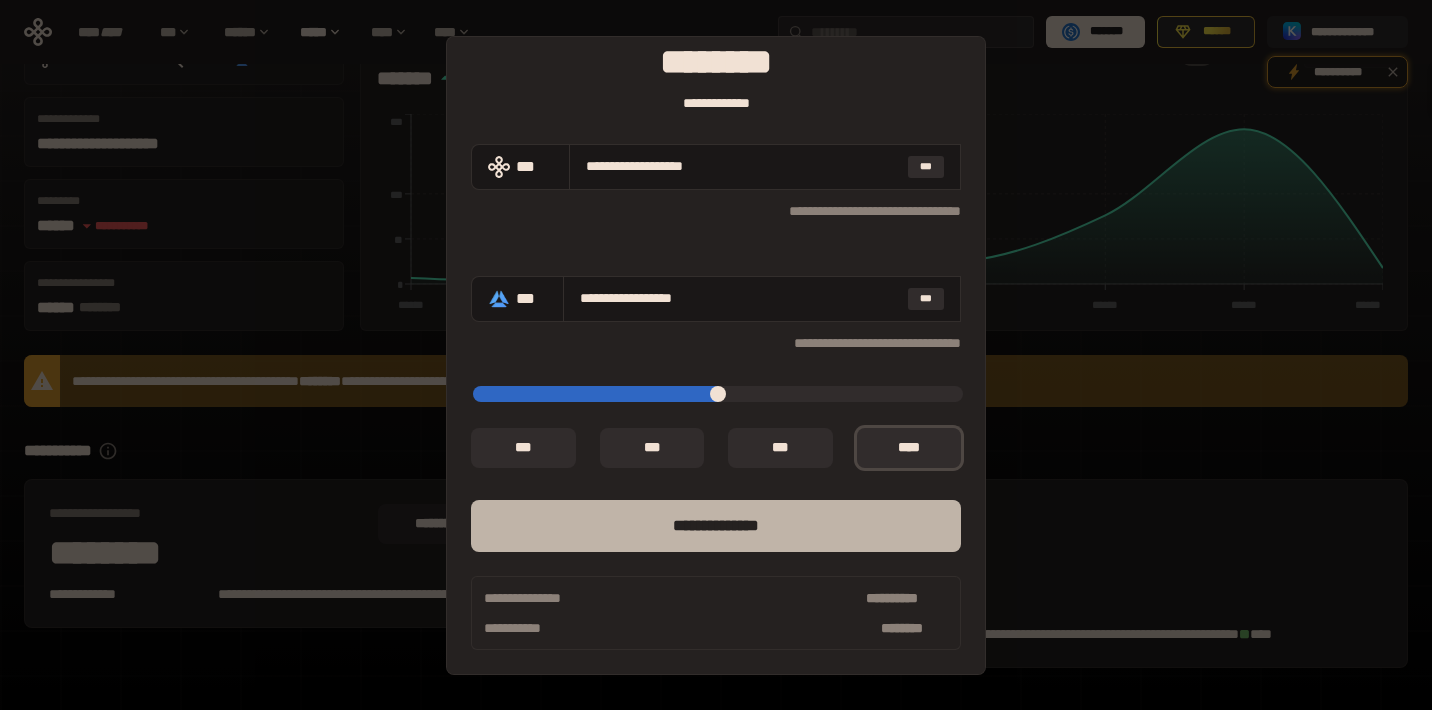 click on "**** *********" at bounding box center (716, 526) 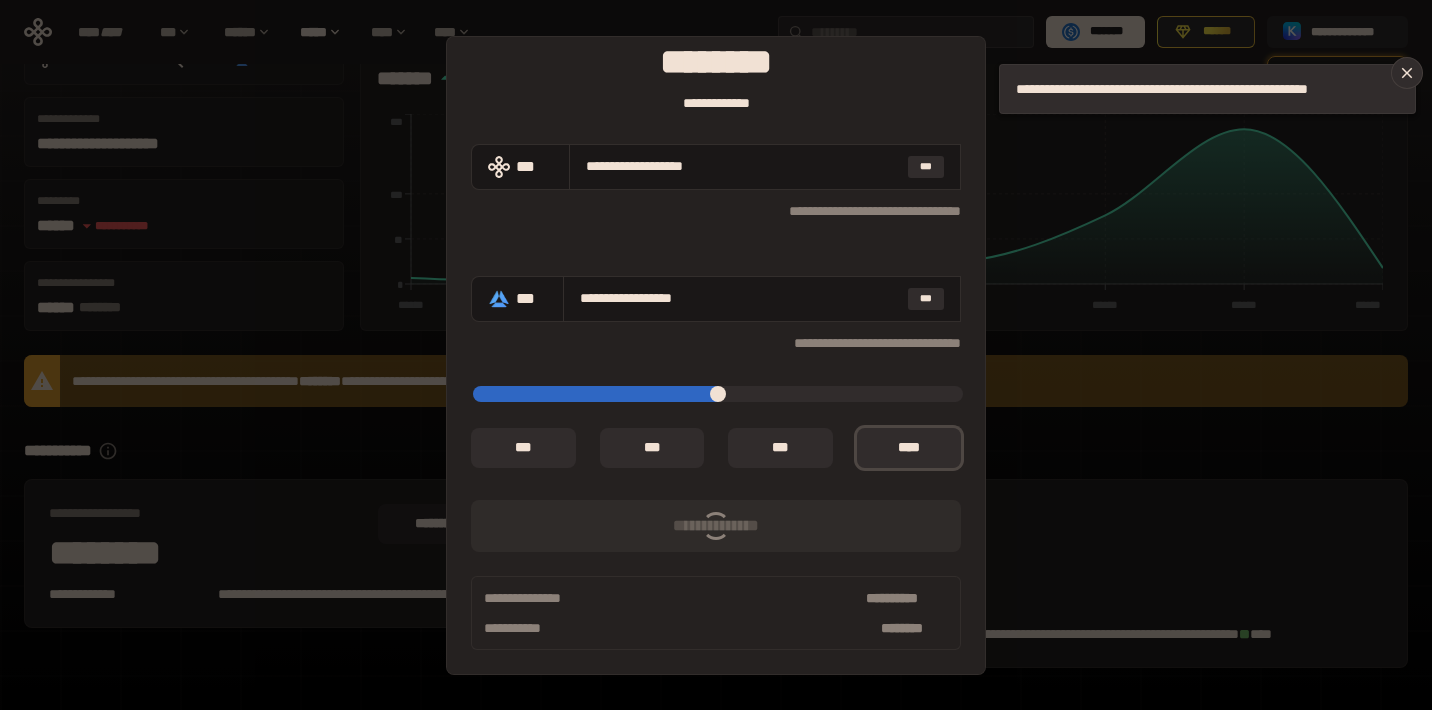 type on "*" 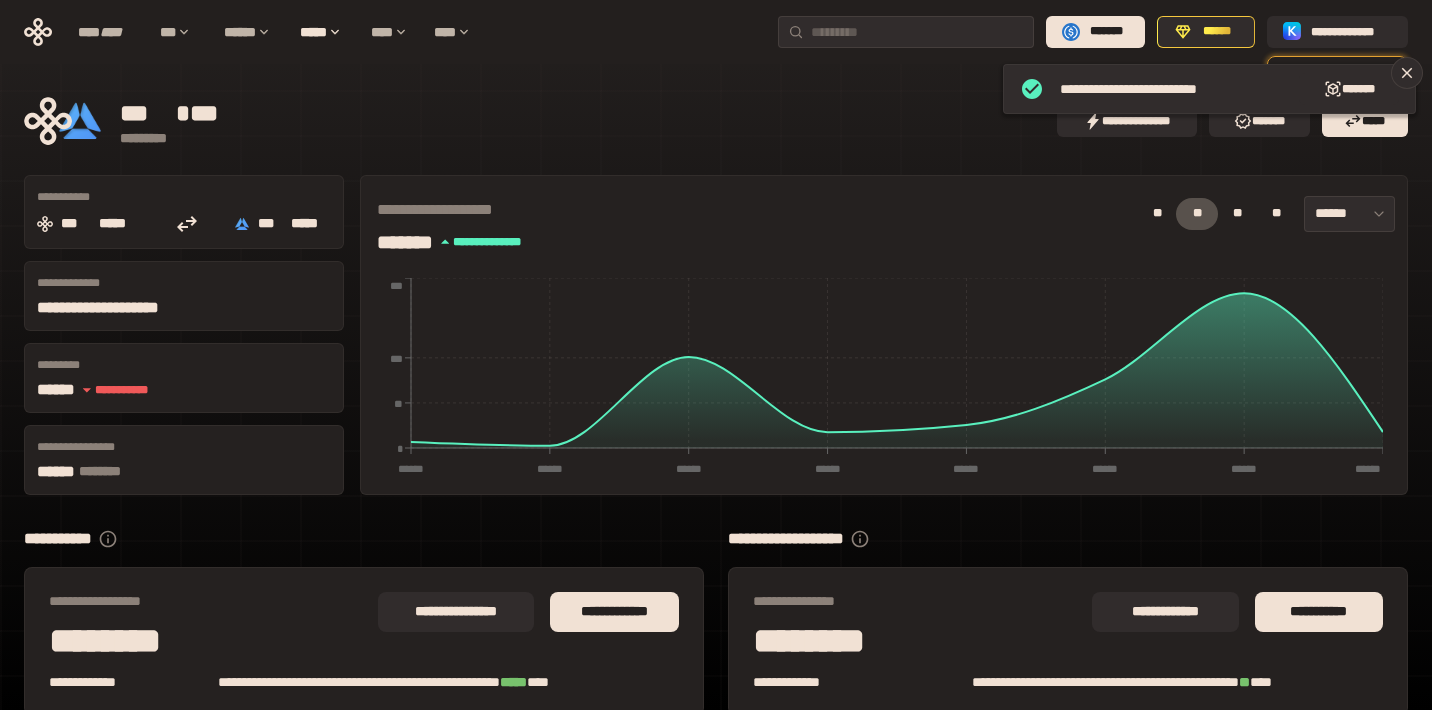 scroll, scrollTop: 0, scrollLeft: 0, axis: both 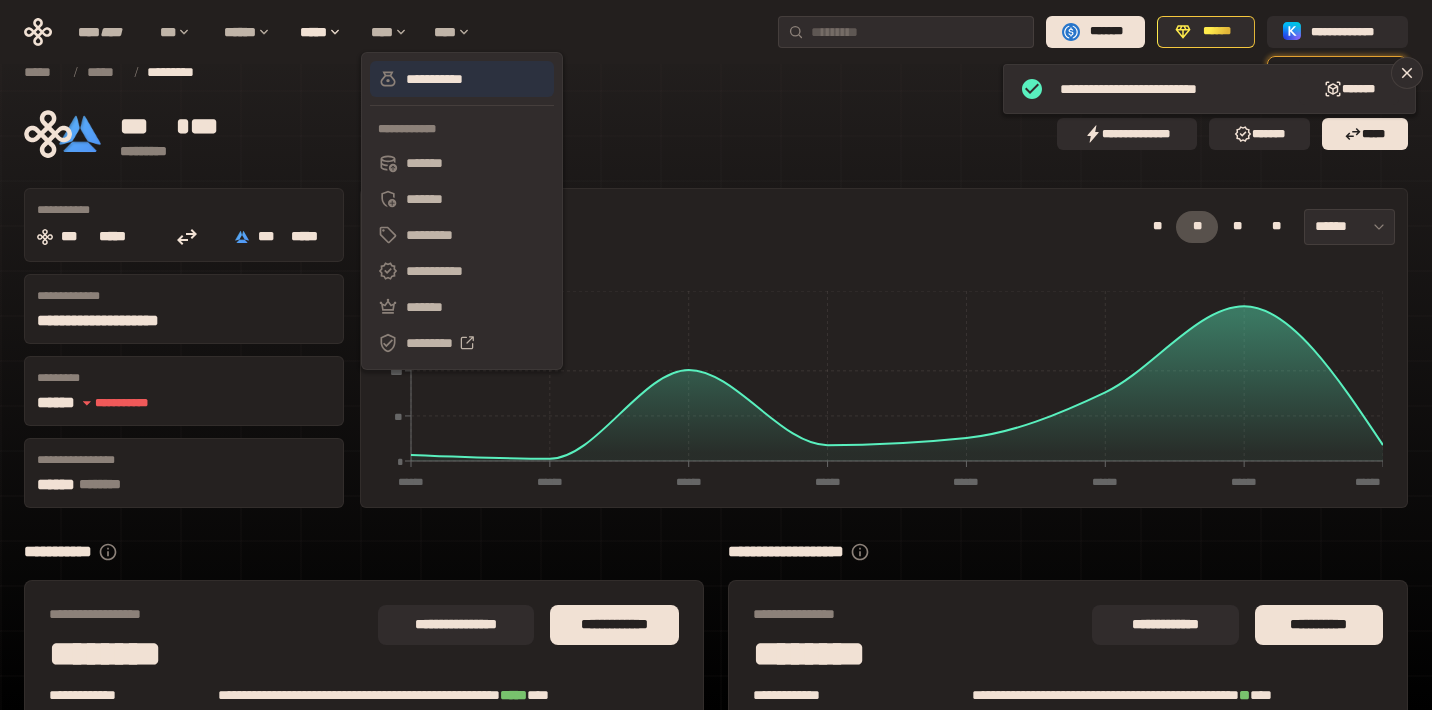 click on "**********" at bounding box center (462, 79) 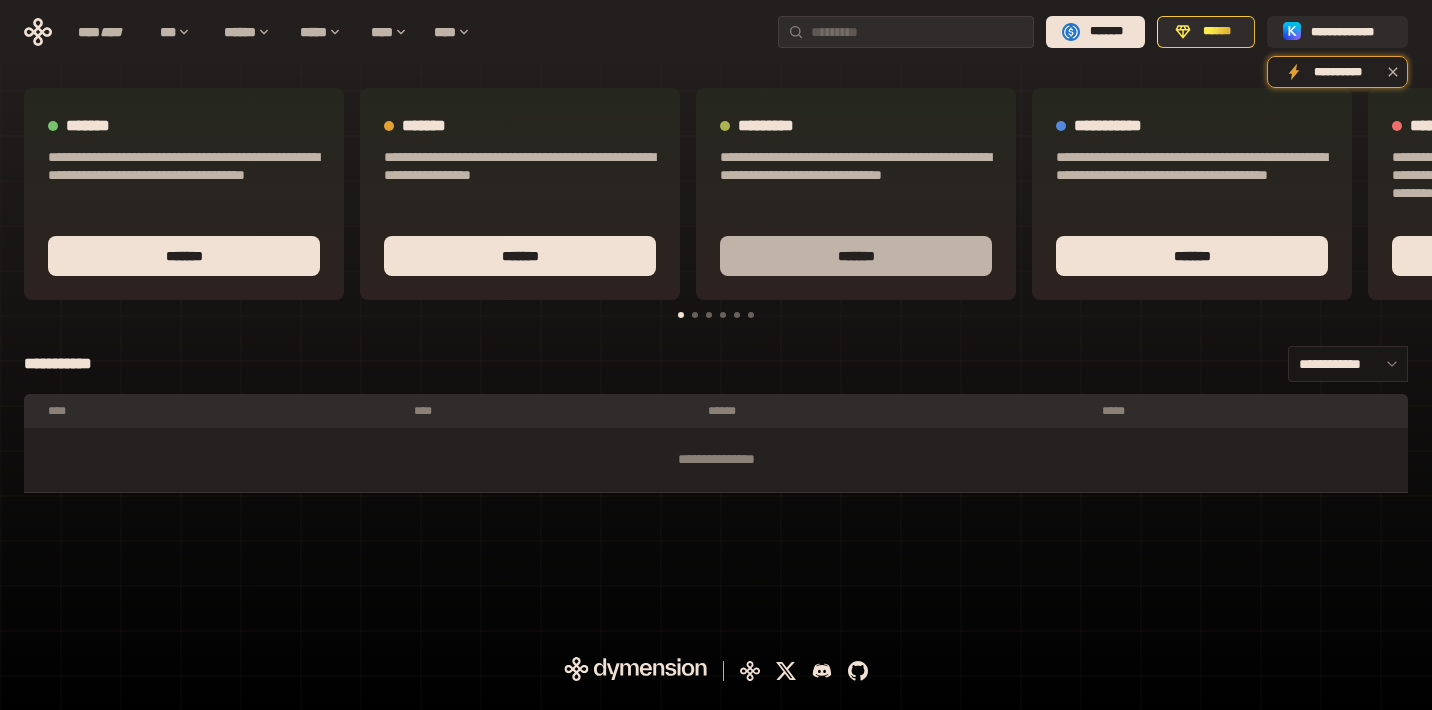 scroll, scrollTop: 0, scrollLeft: 0, axis: both 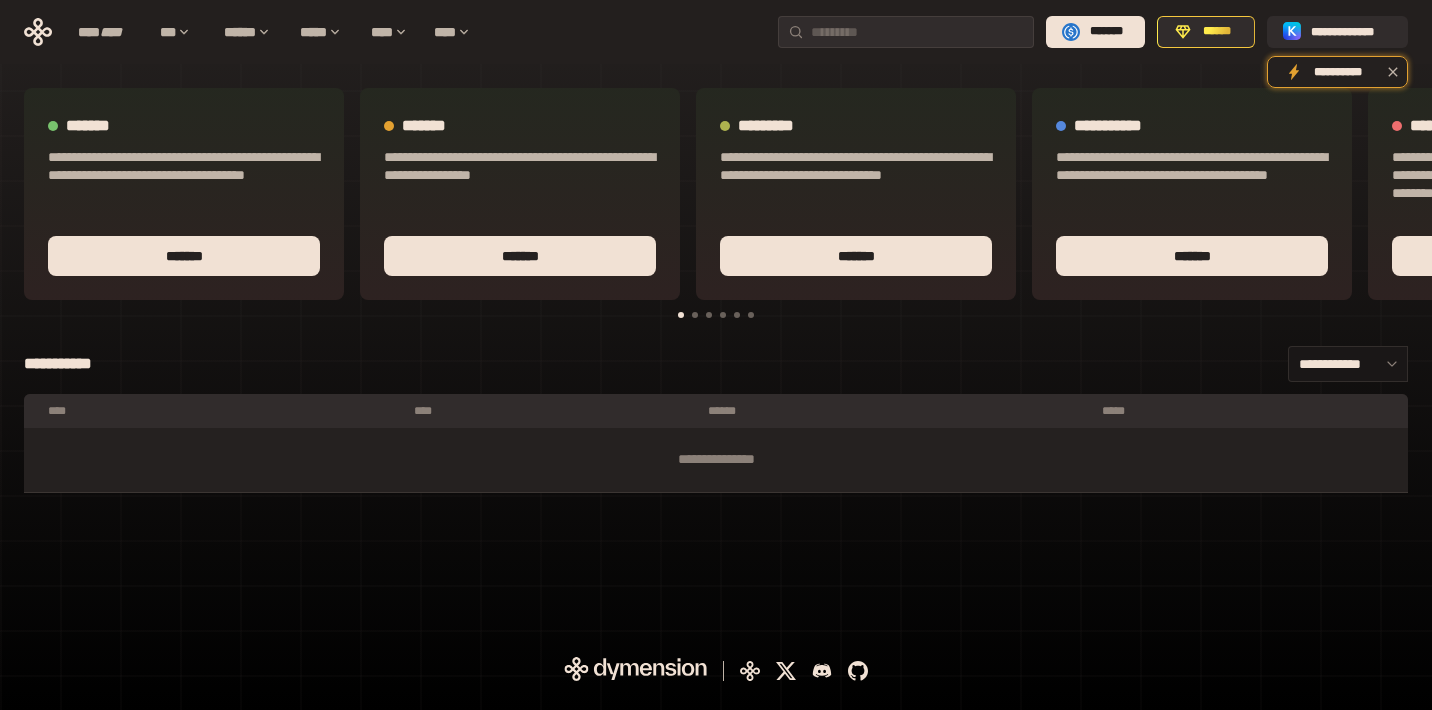 click on "****" at bounding box center (221, 411) 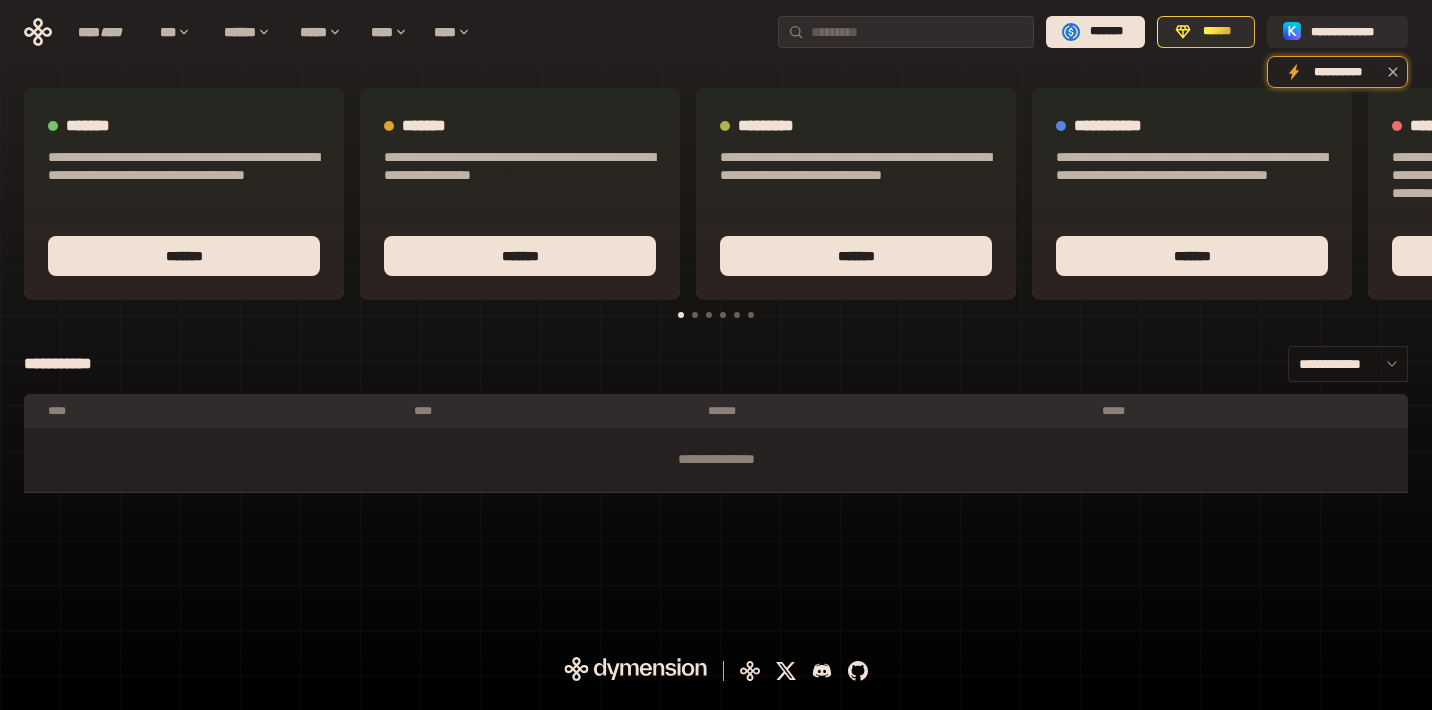 click on "**********" at bounding box center [1348, 364] 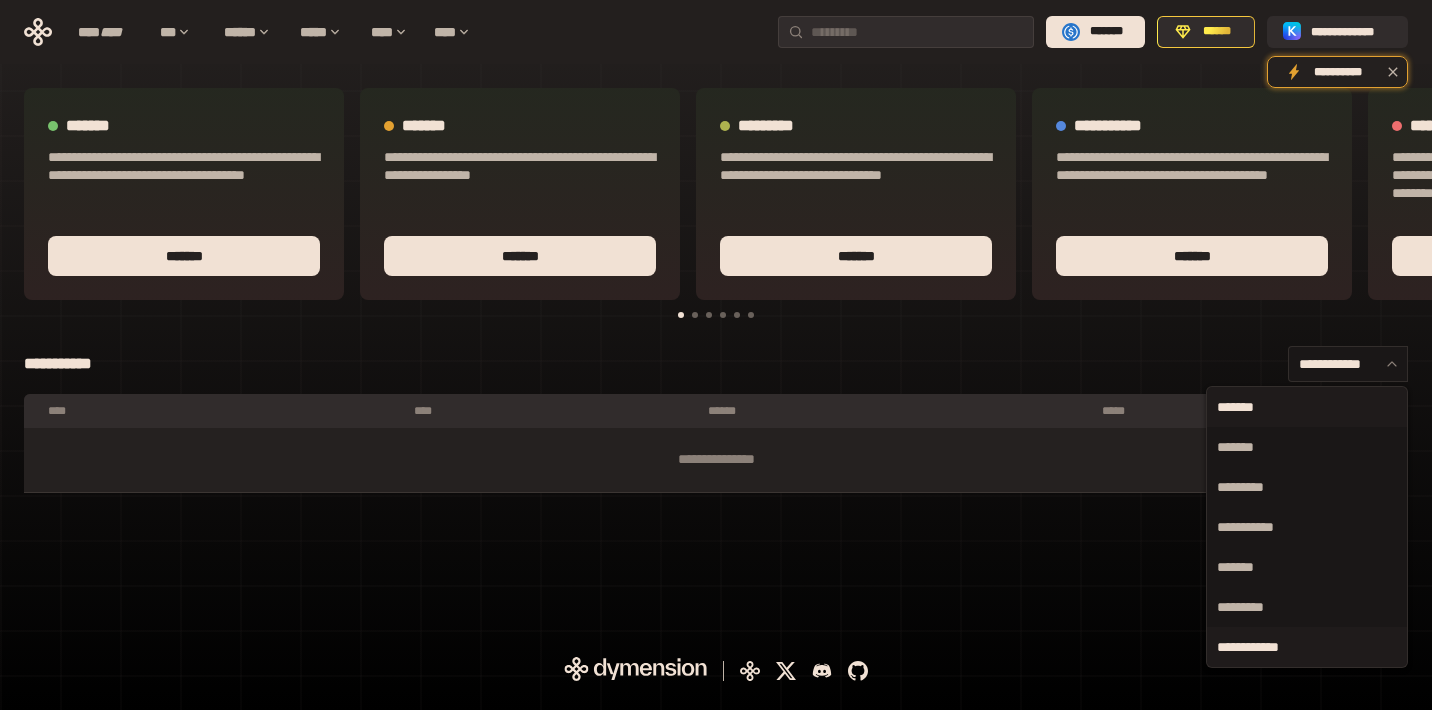 click on "*******" at bounding box center [1307, 407] 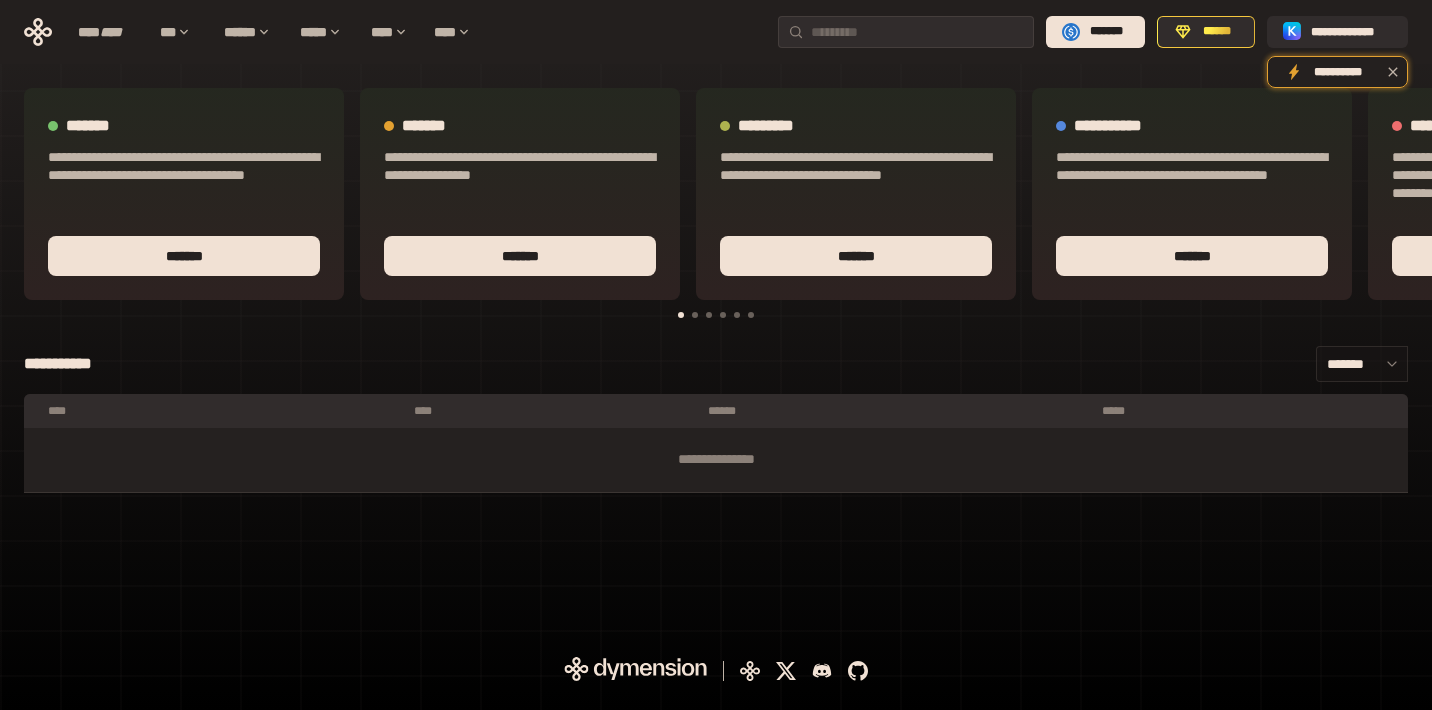 click on "*******" at bounding box center (1362, 364) 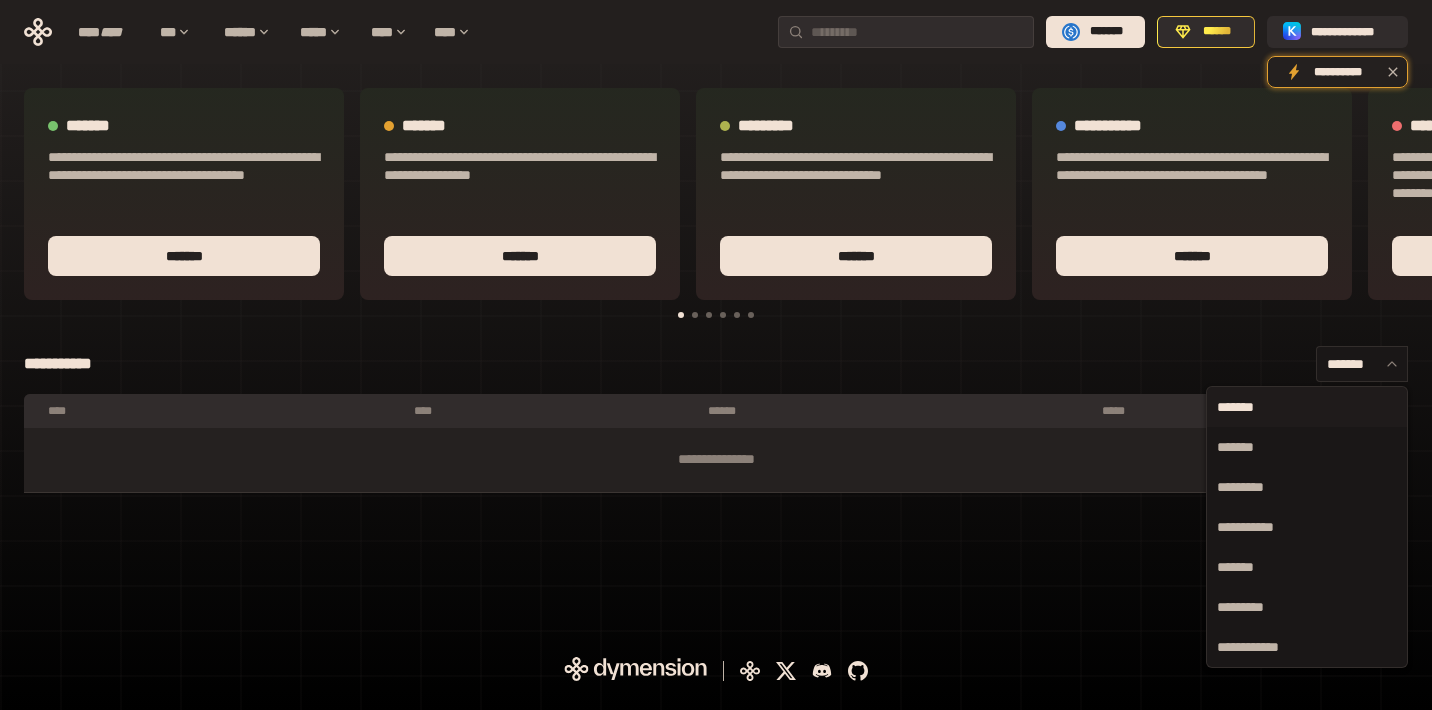 click on "**********" at bounding box center (716, 364) 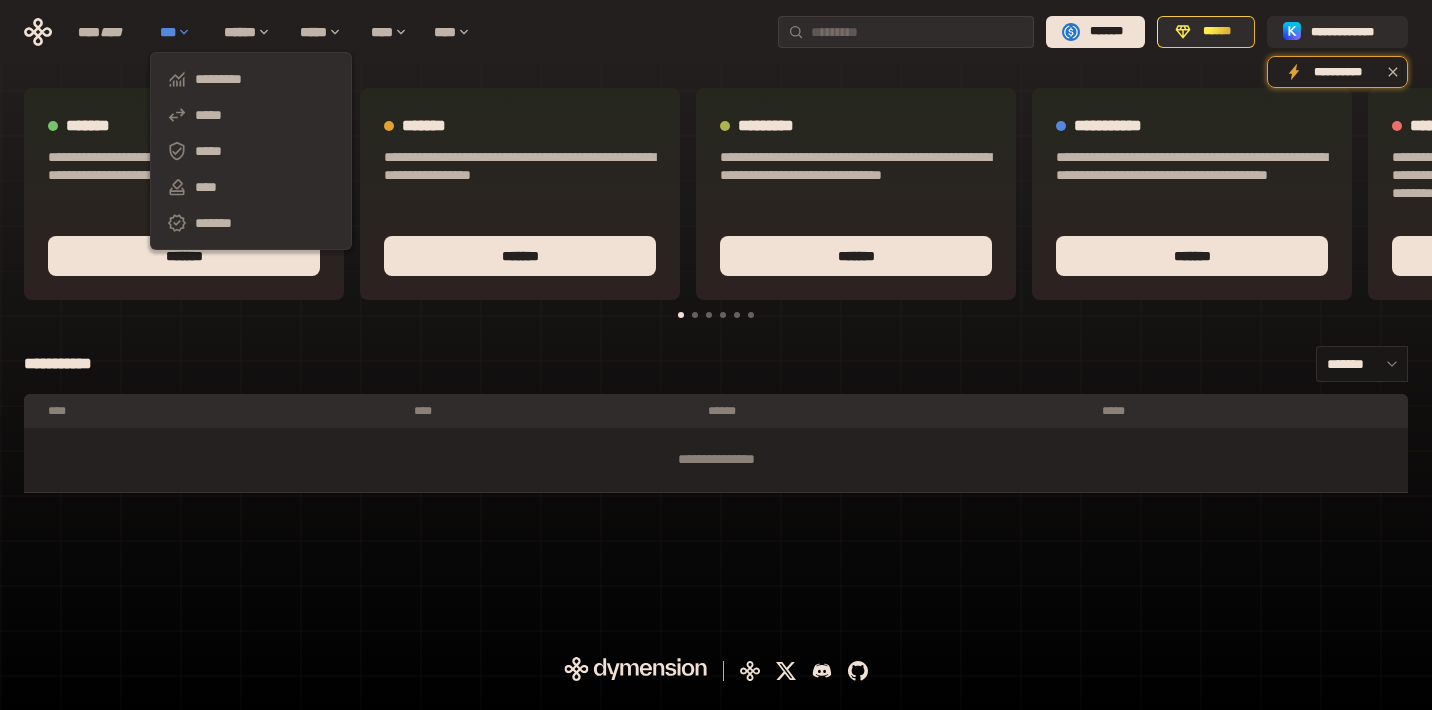 click on "***" at bounding box center (182, 32) 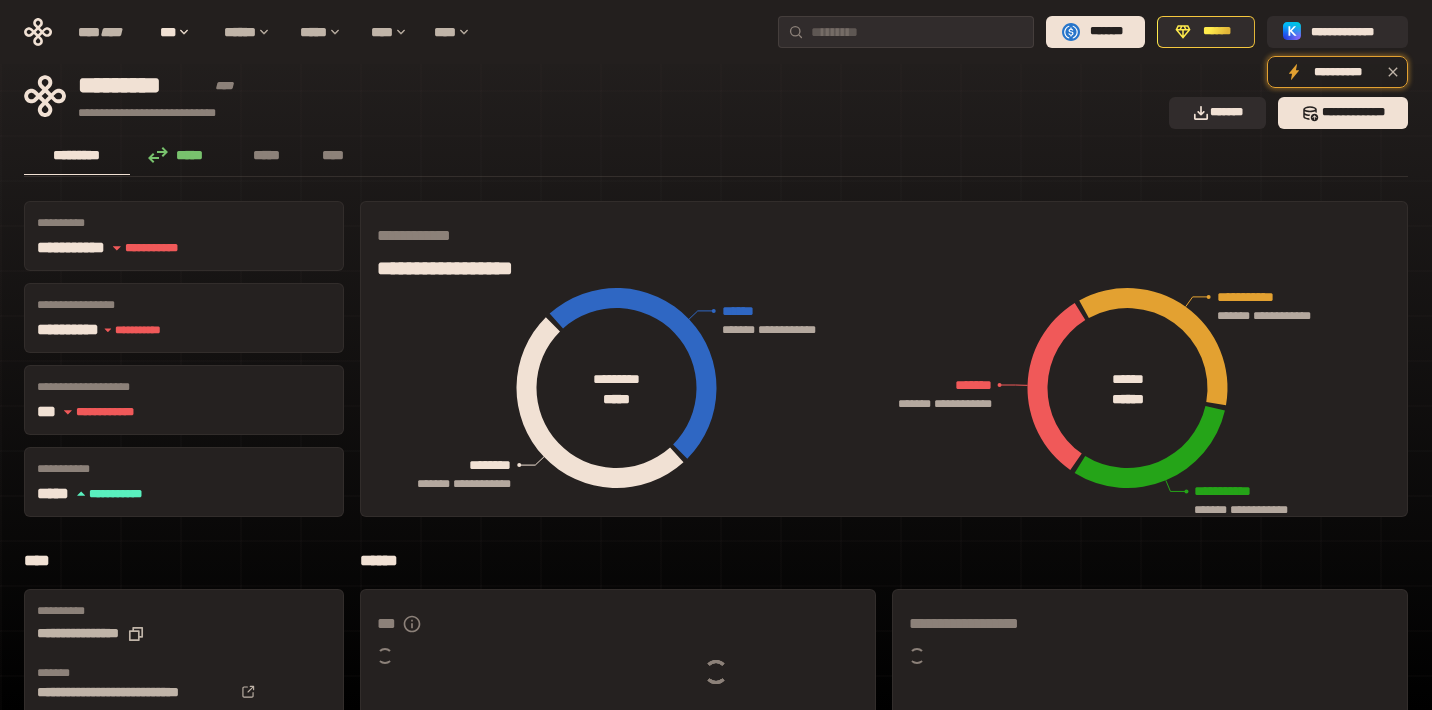 click at bounding box center [716, 672] 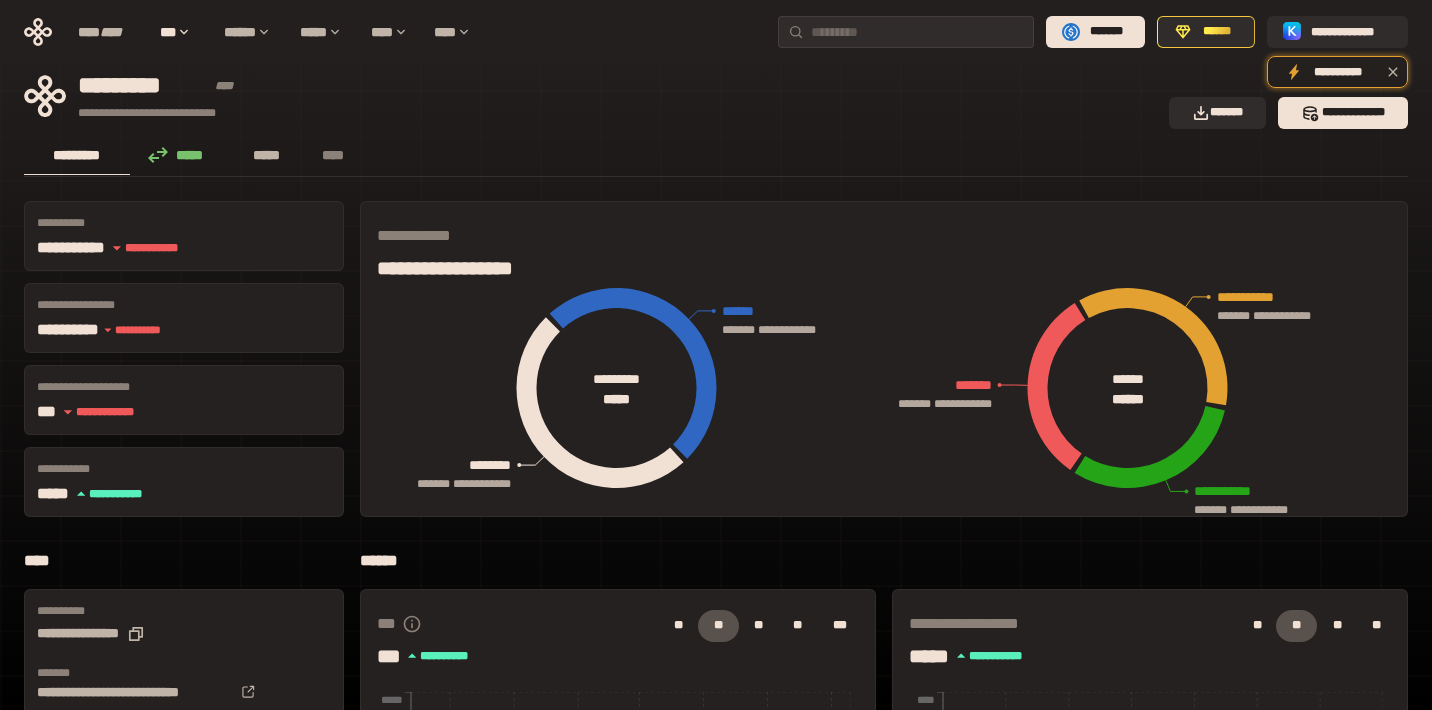 click on "*****" at bounding box center (267, 155) 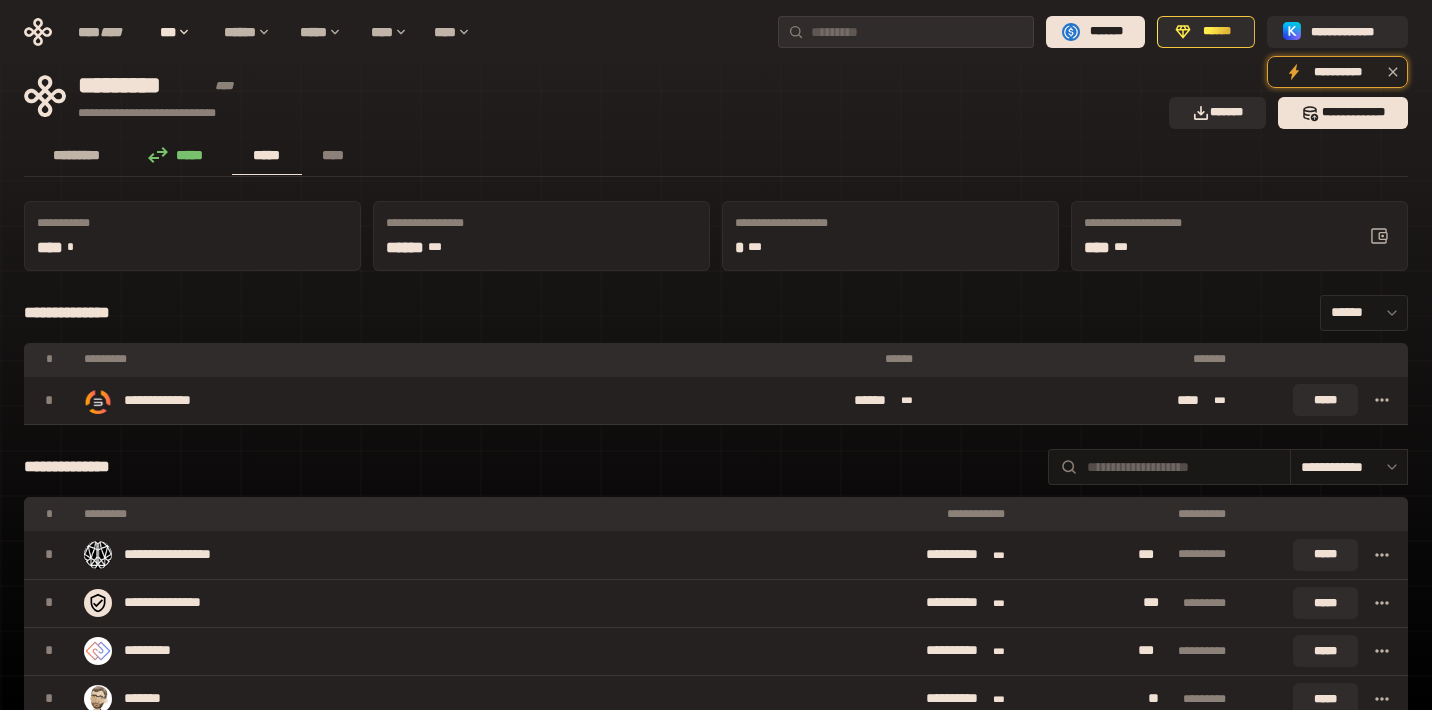 click on "*********" at bounding box center [77, 155] 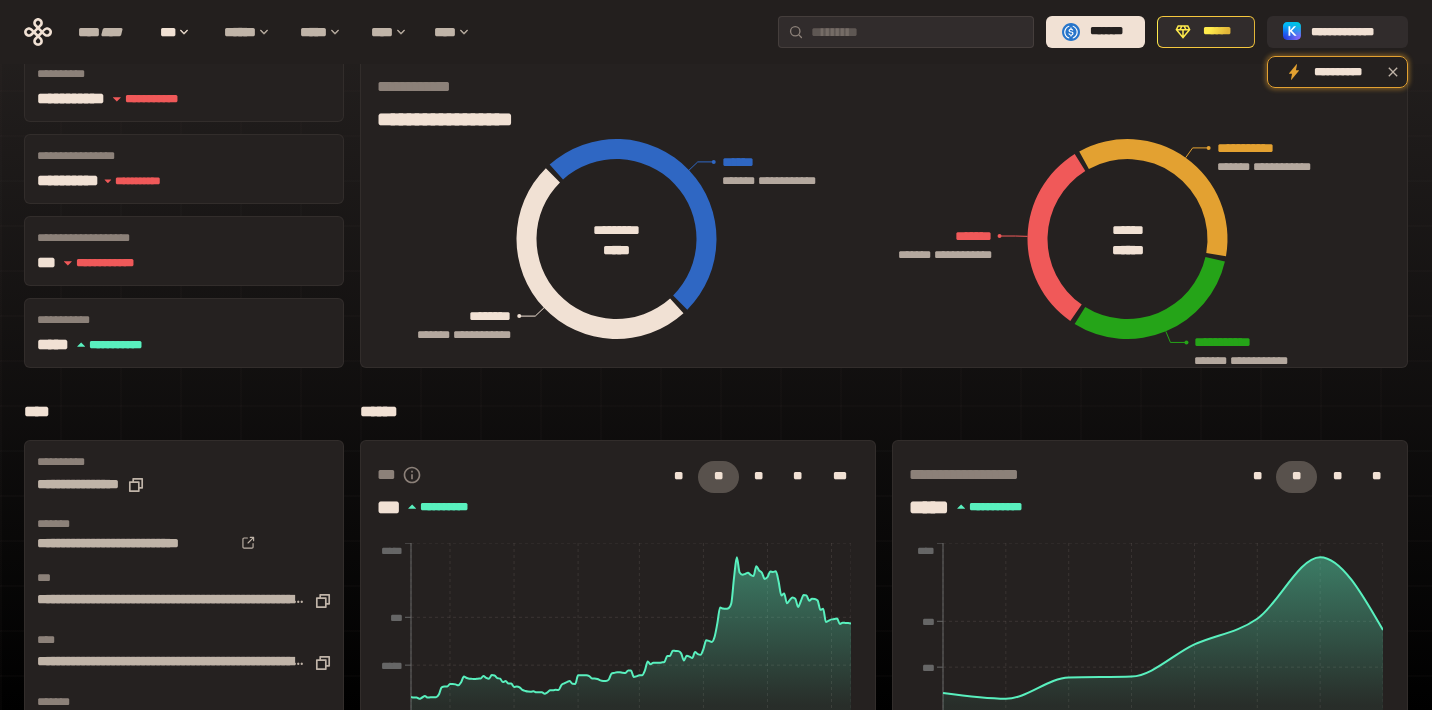 scroll, scrollTop: 0, scrollLeft: 0, axis: both 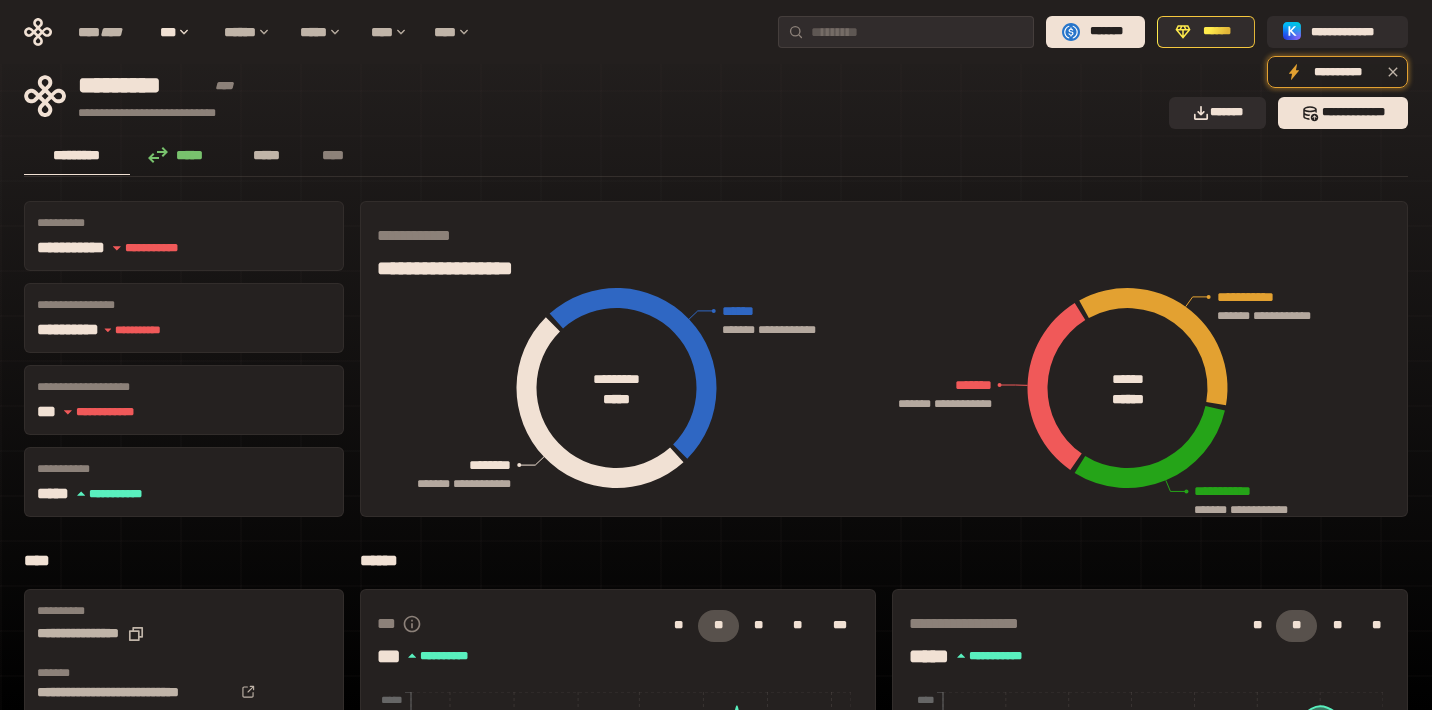 click on "*****" at bounding box center (267, 155) 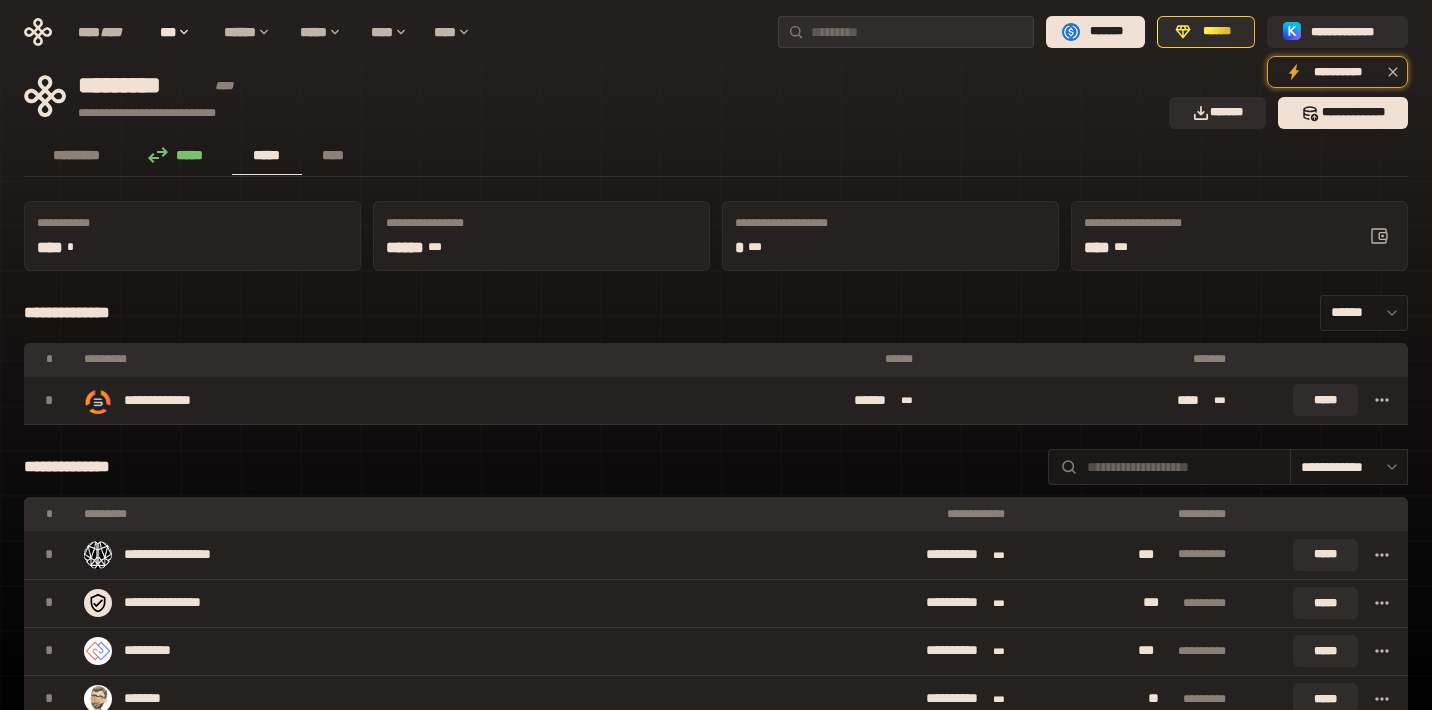click on "**********" at bounding box center [541, 223] 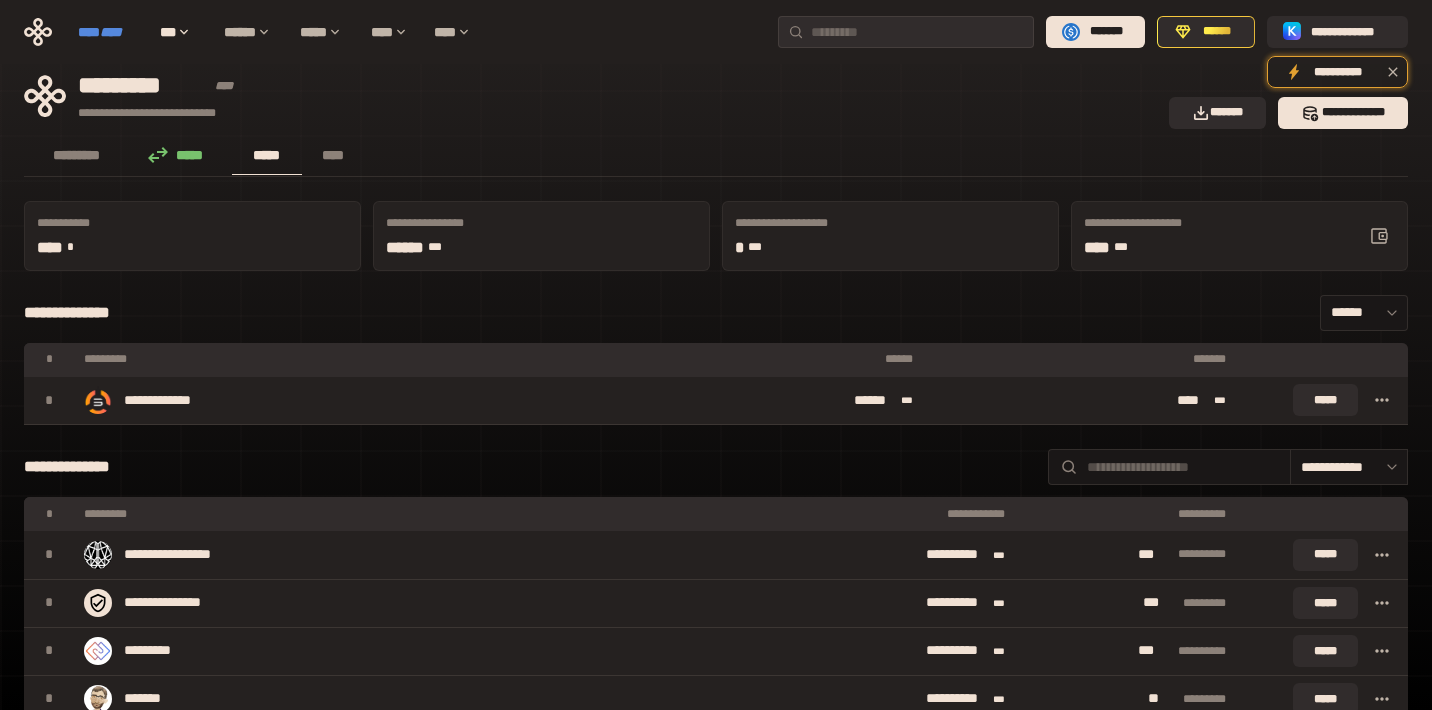click on "**** ****" at bounding box center (109, 32) 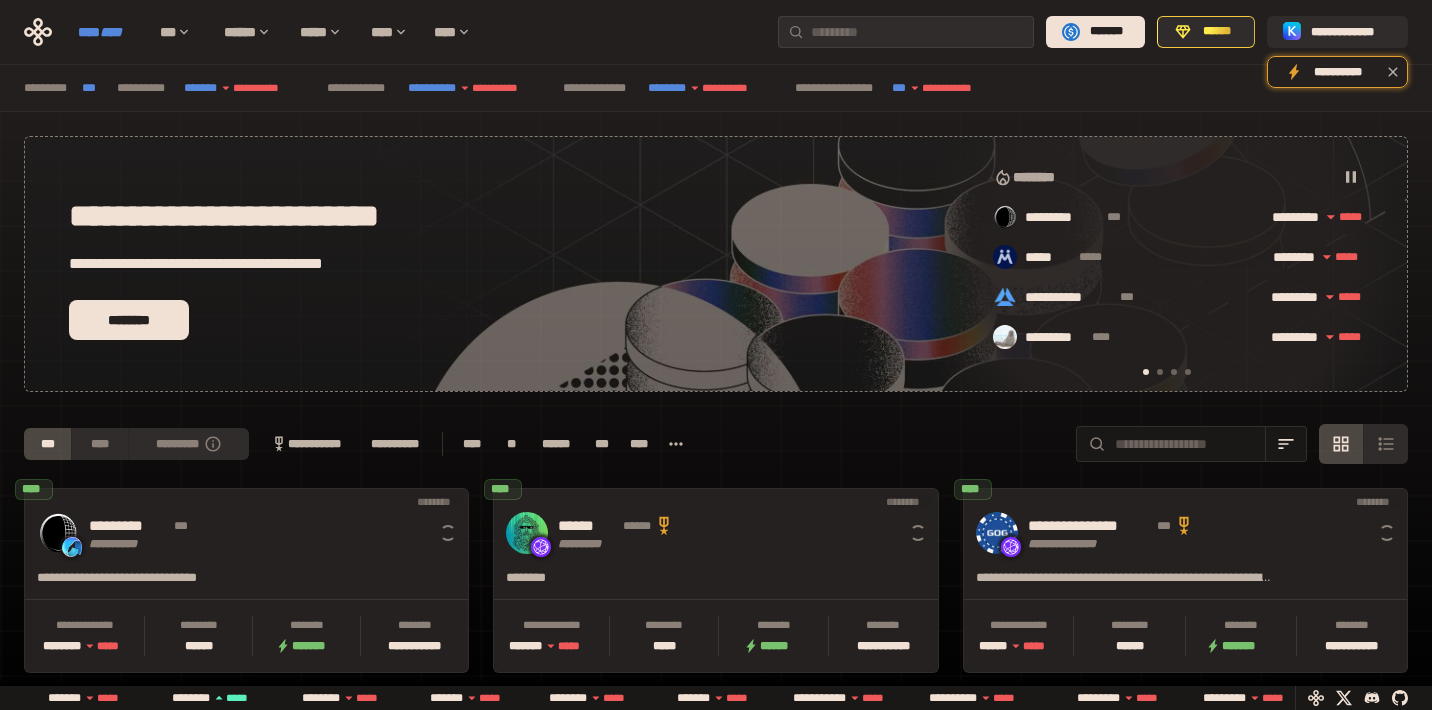 scroll, scrollTop: 0, scrollLeft: 16, axis: horizontal 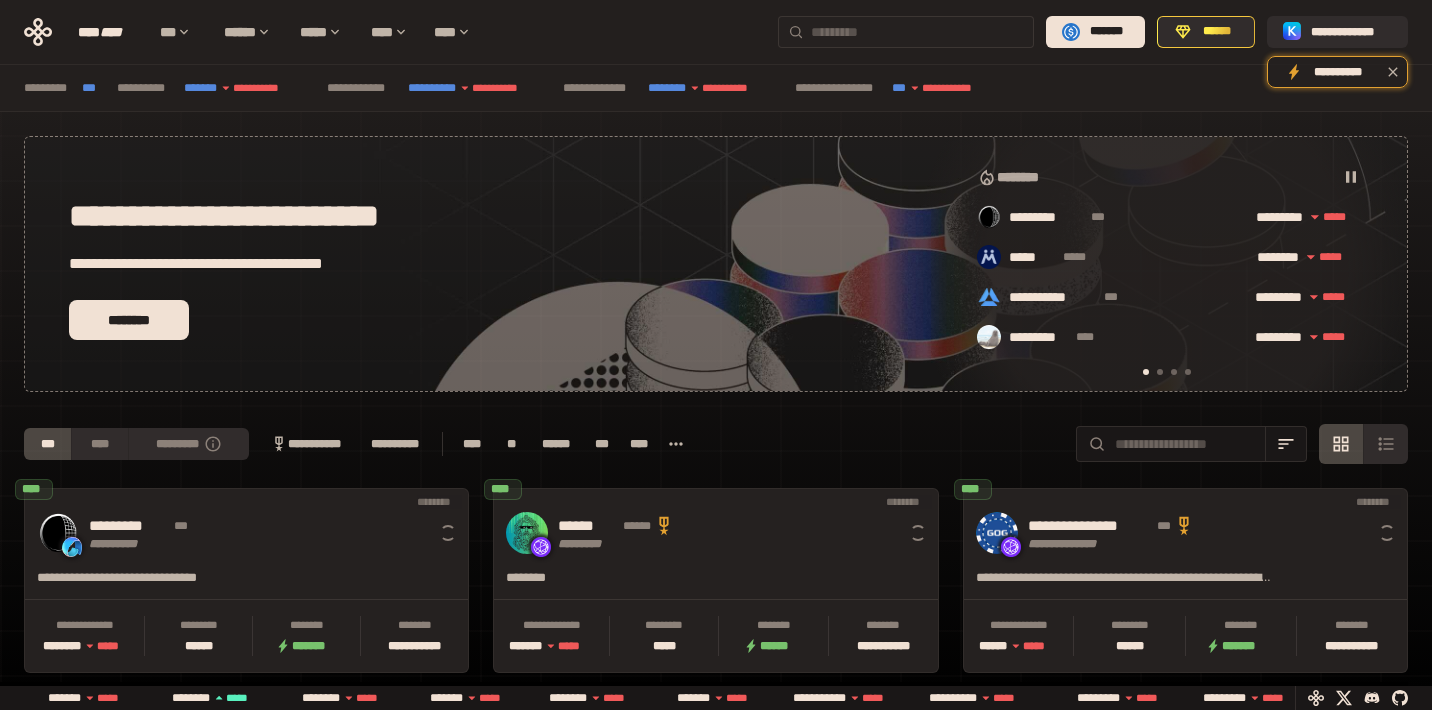 click at bounding box center [906, 32] 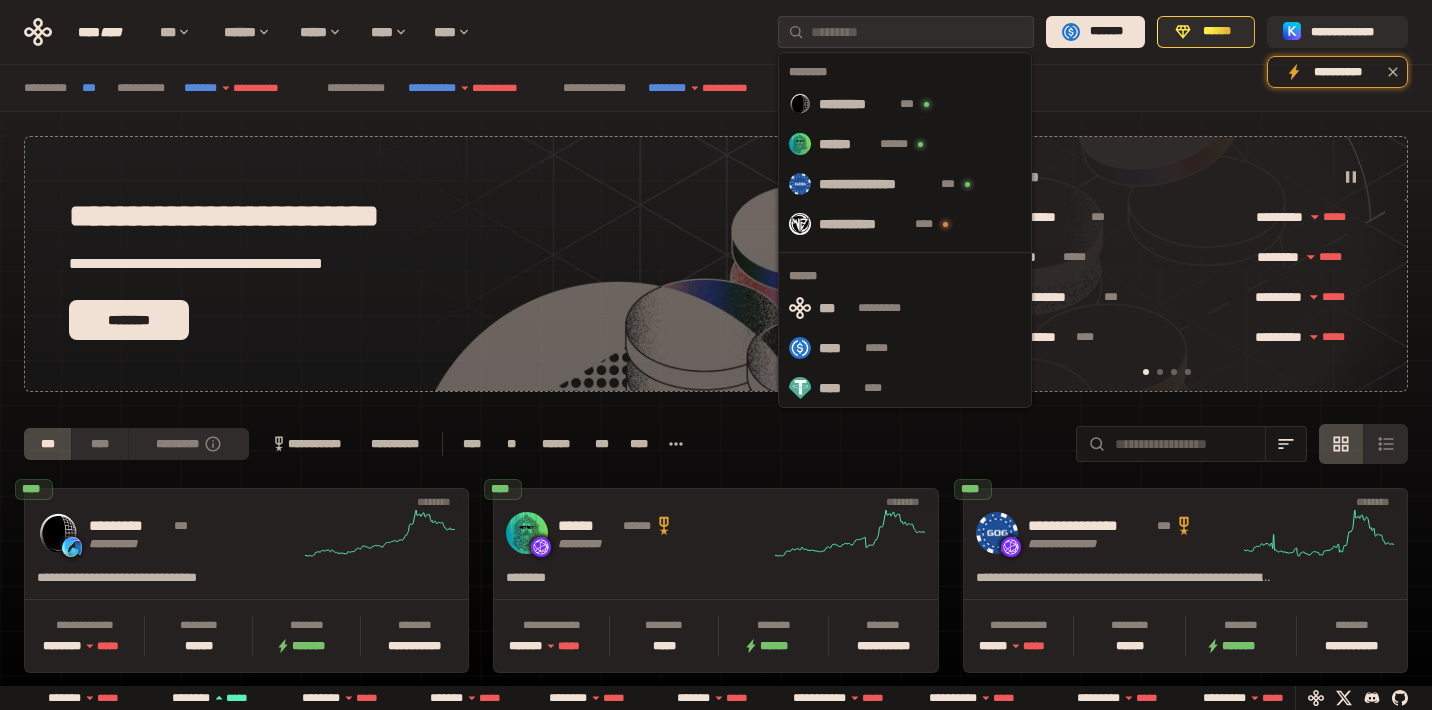 scroll, scrollTop: 3, scrollLeft: 0, axis: vertical 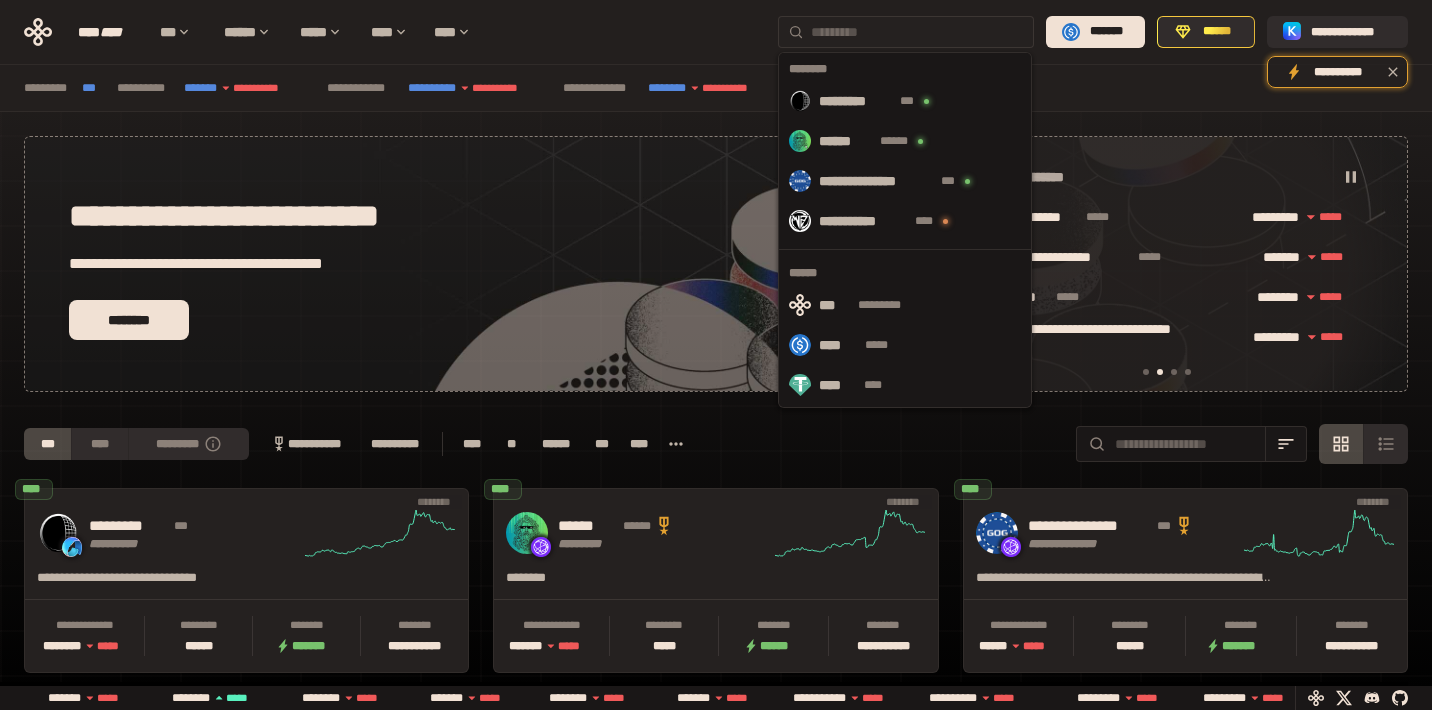 click at bounding box center (918, 32) 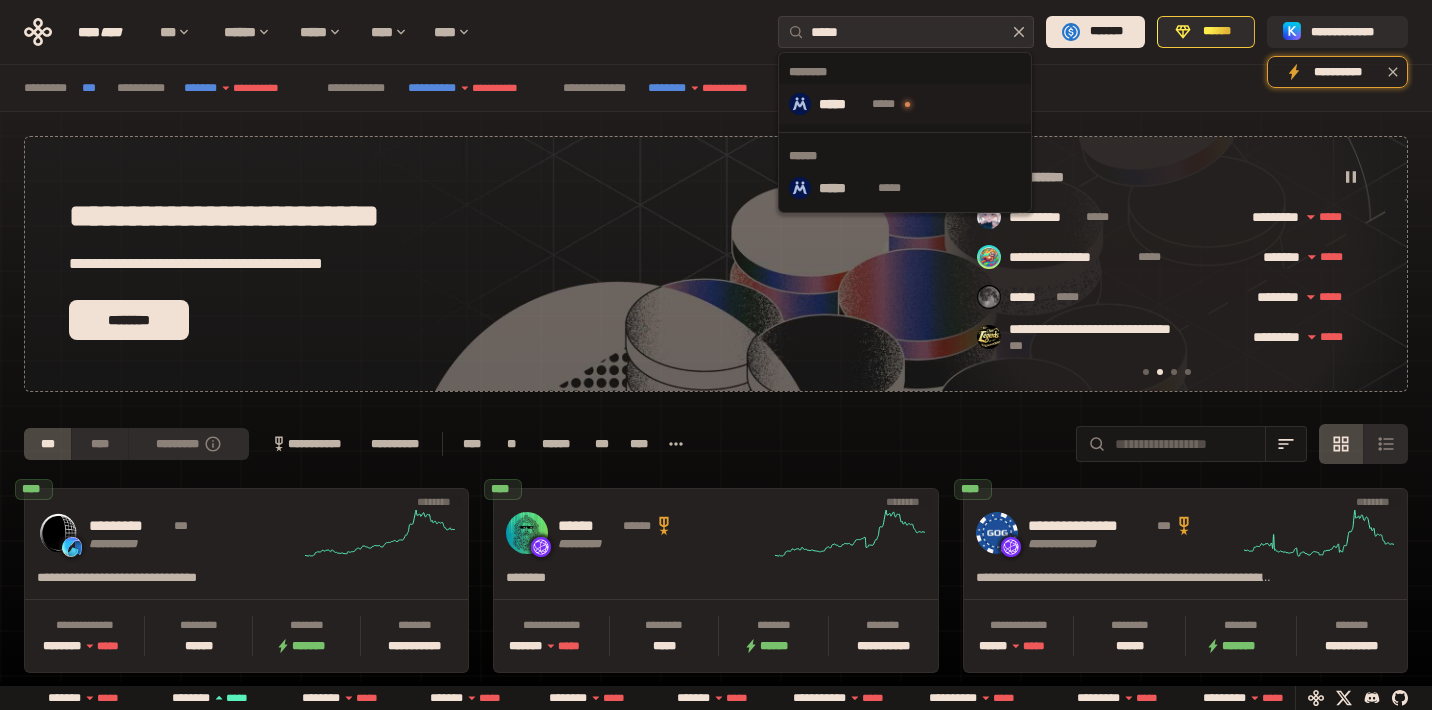 type on "*****" 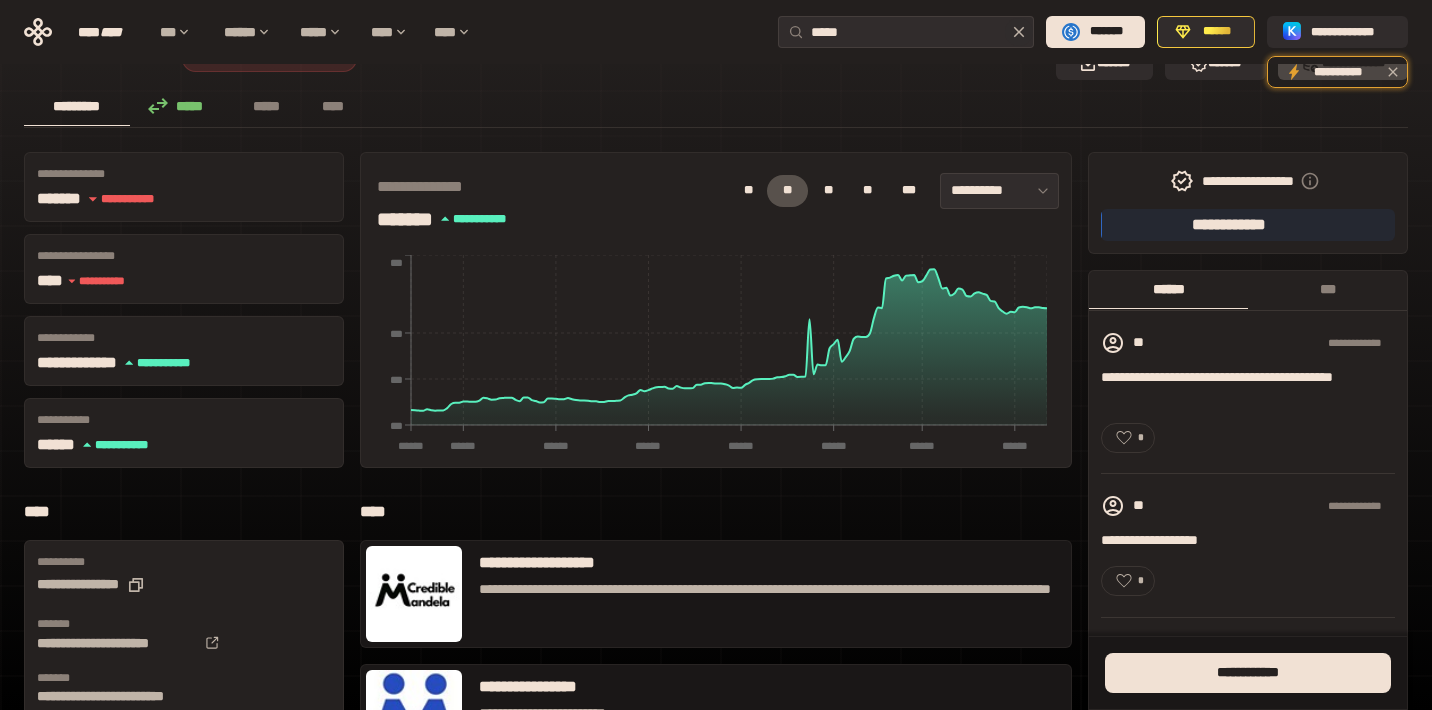 scroll, scrollTop: 0, scrollLeft: 0, axis: both 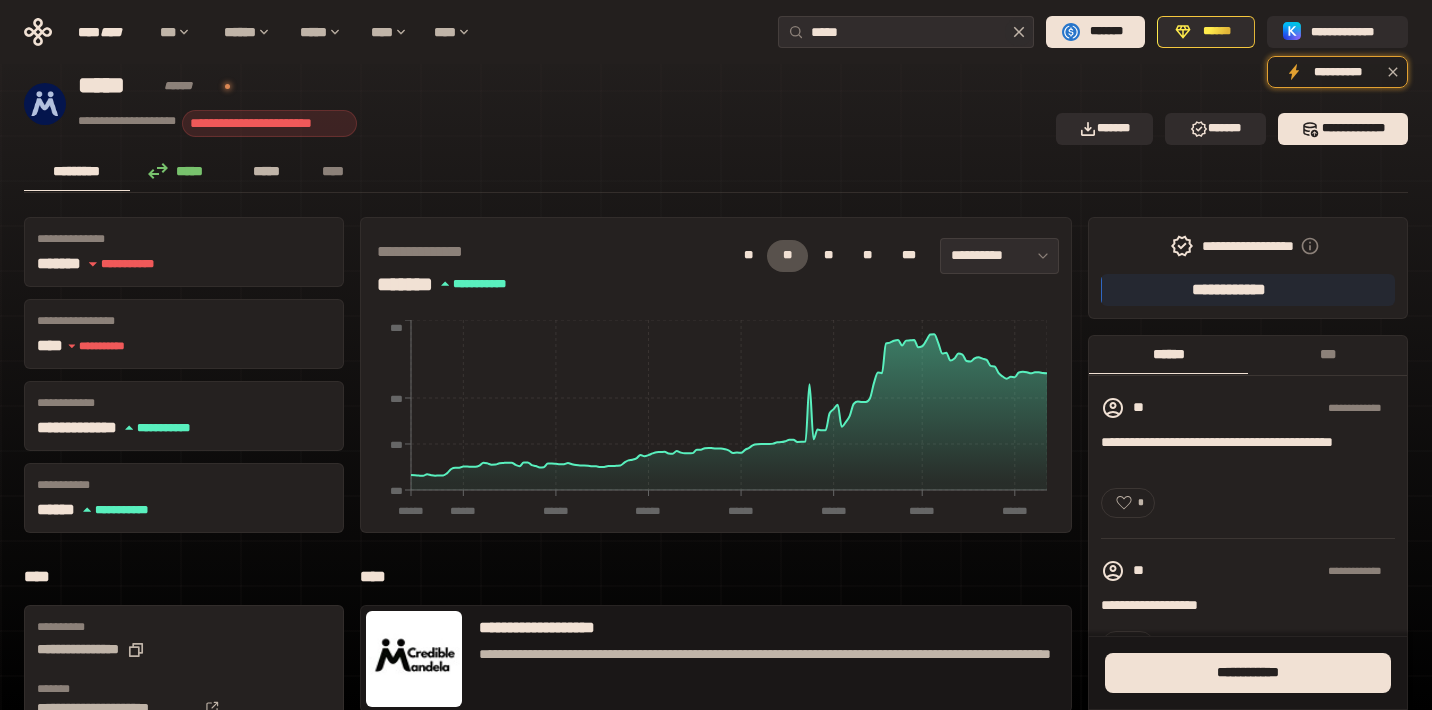 click on "*****" at bounding box center [267, 171] 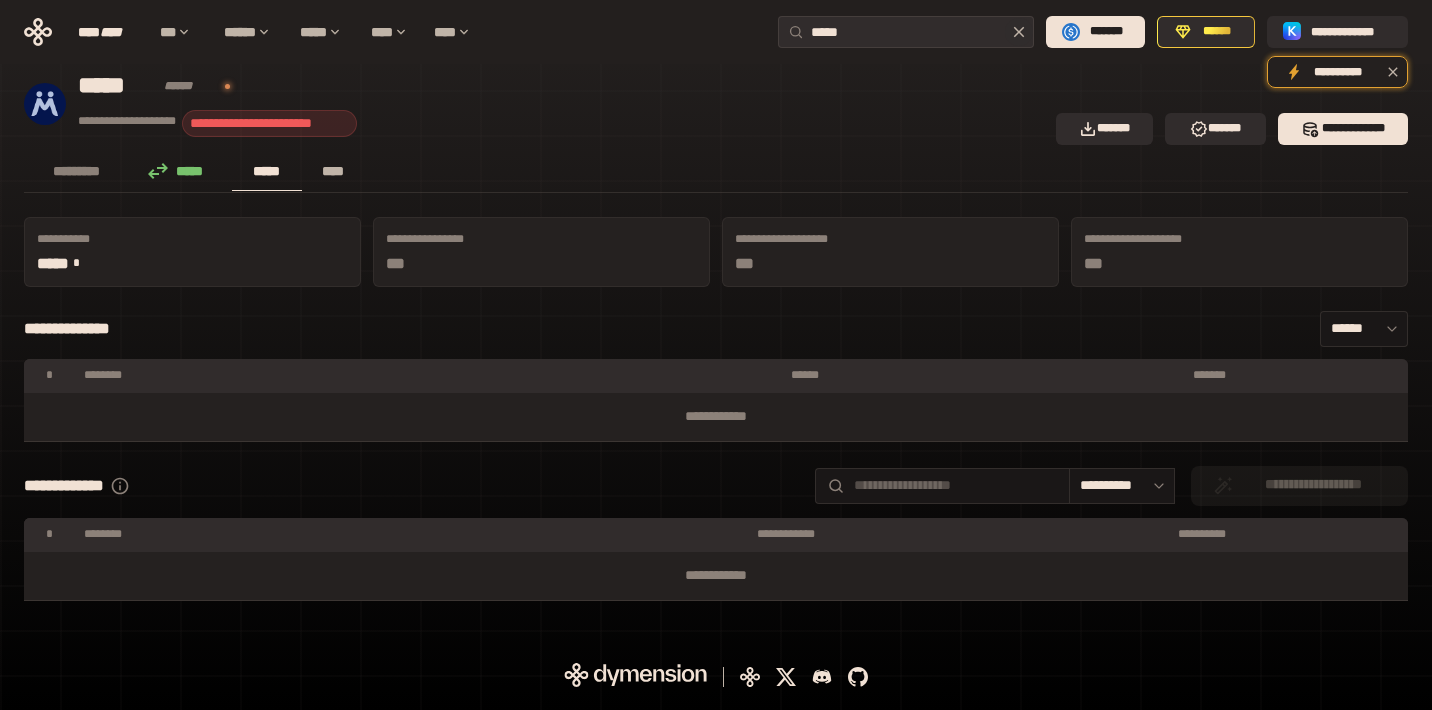 click on "****" at bounding box center (333, 171) 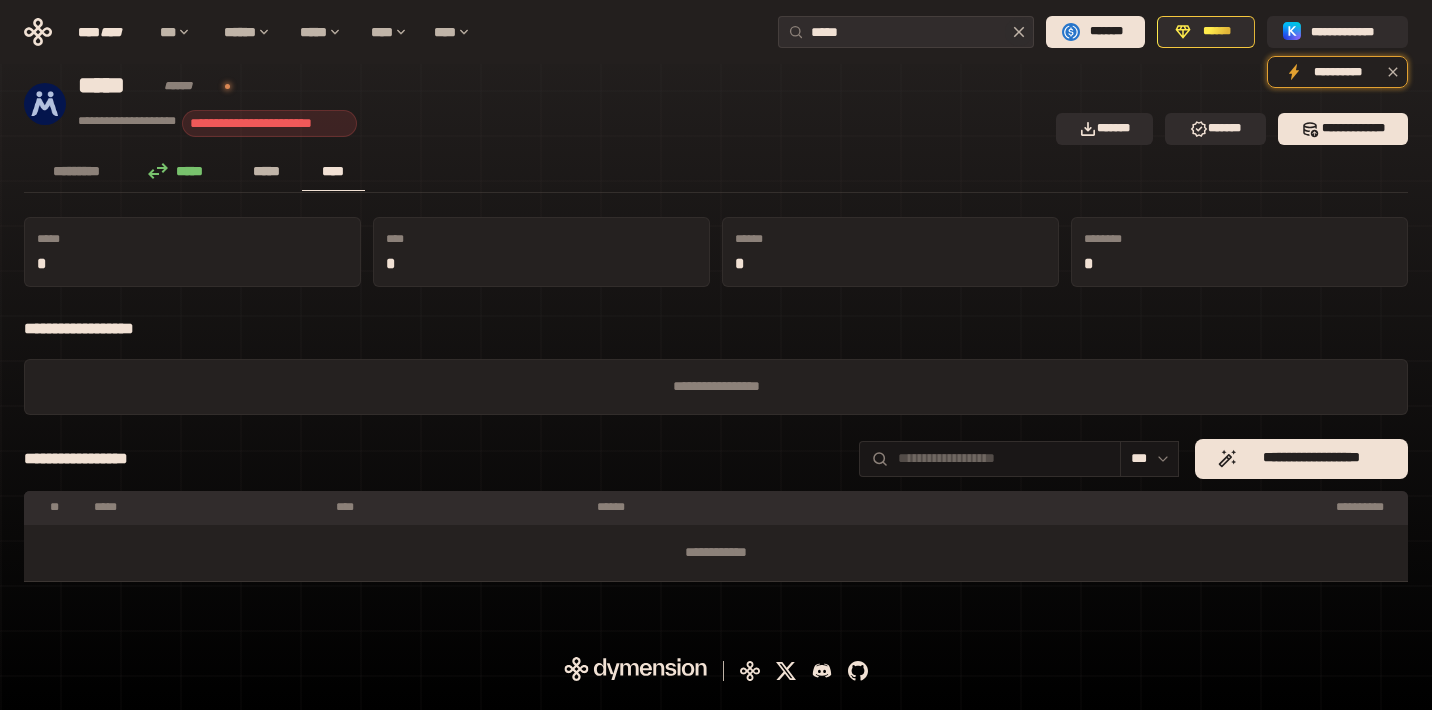 click on "*****" at bounding box center [267, 171] 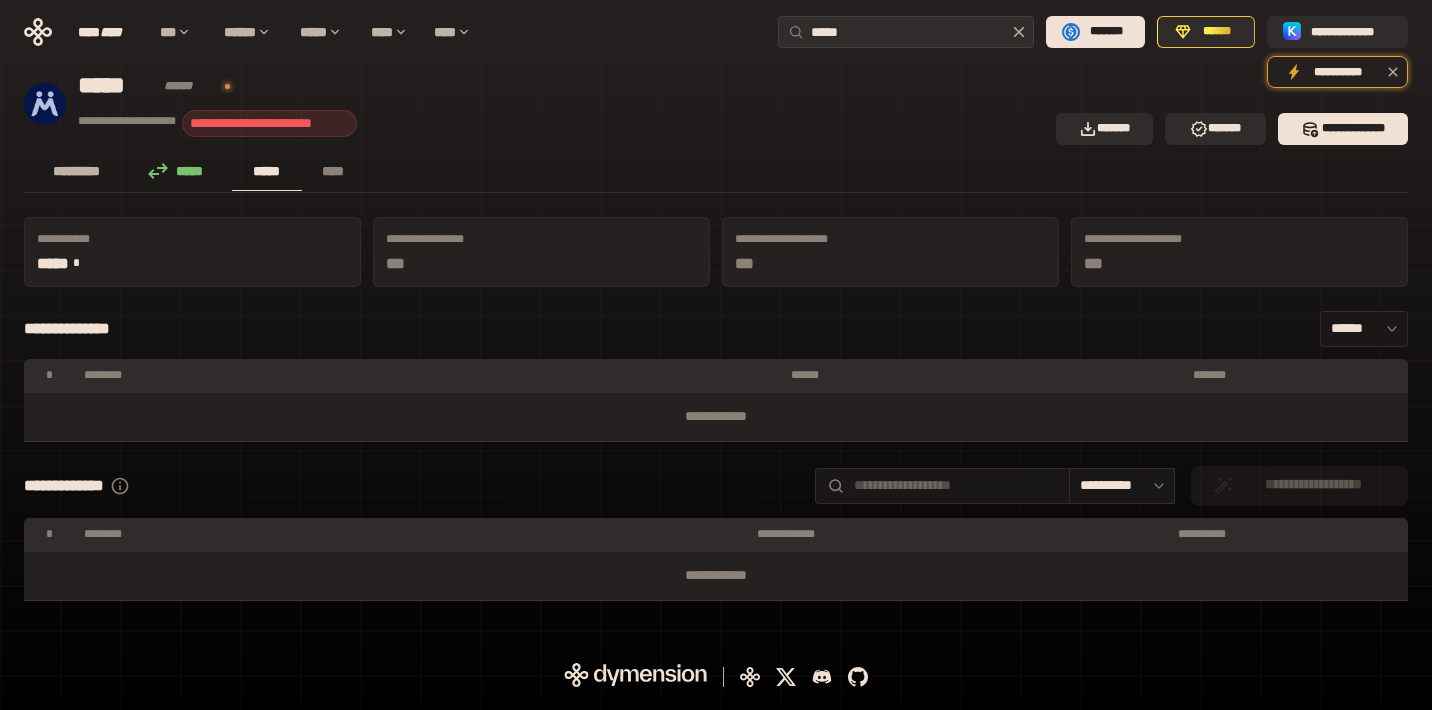 click on "*********" at bounding box center (77, 171) 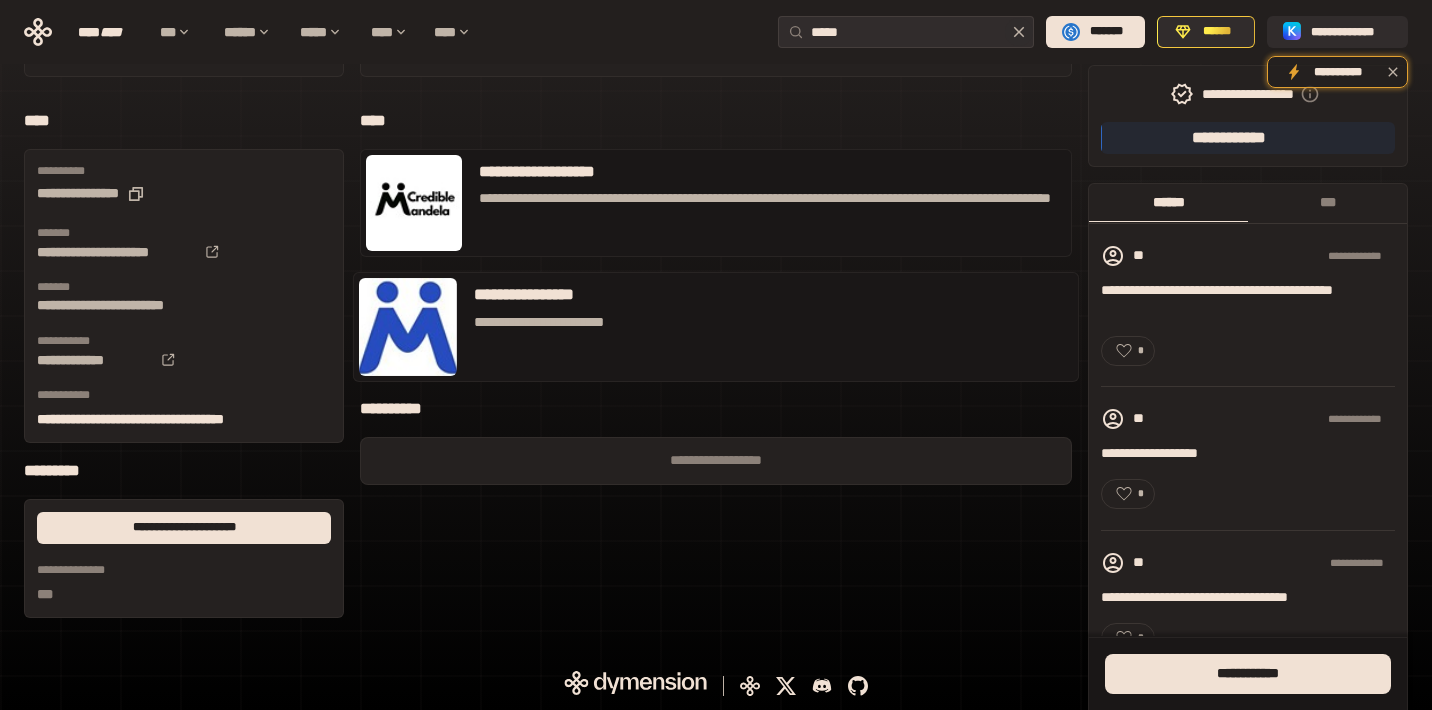 scroll, scrollTop: 0, scrollLeft: 0, axis: both 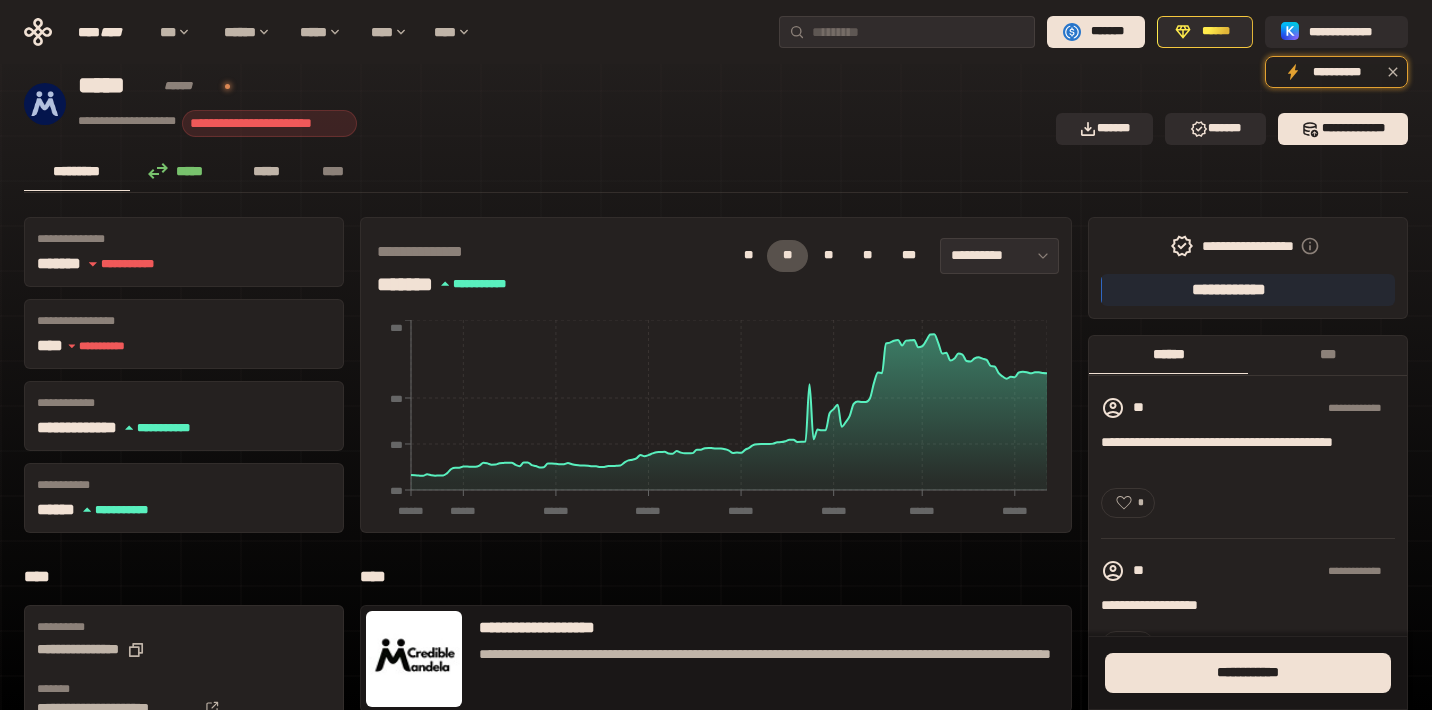 click on "*****" at bounding box center (267, 171) 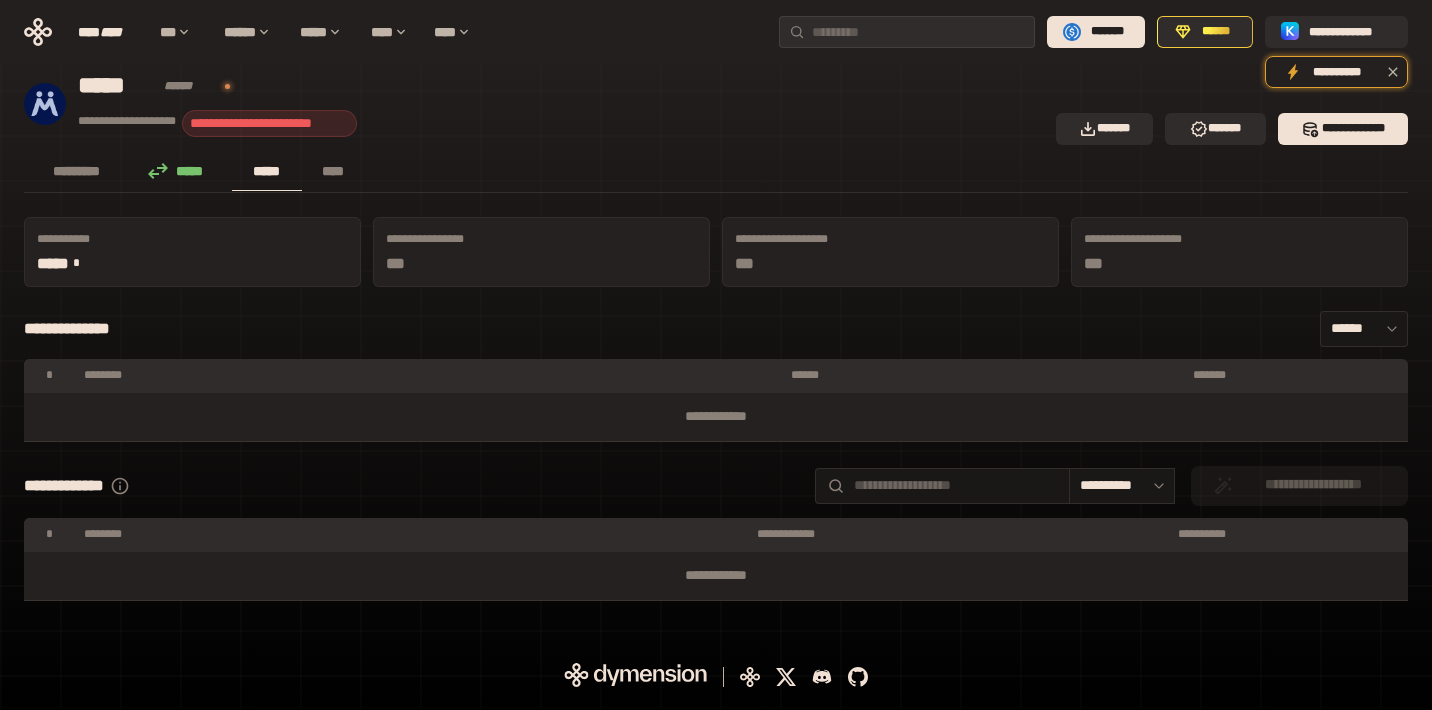 click on "*****" at bounding box center (267, 171) 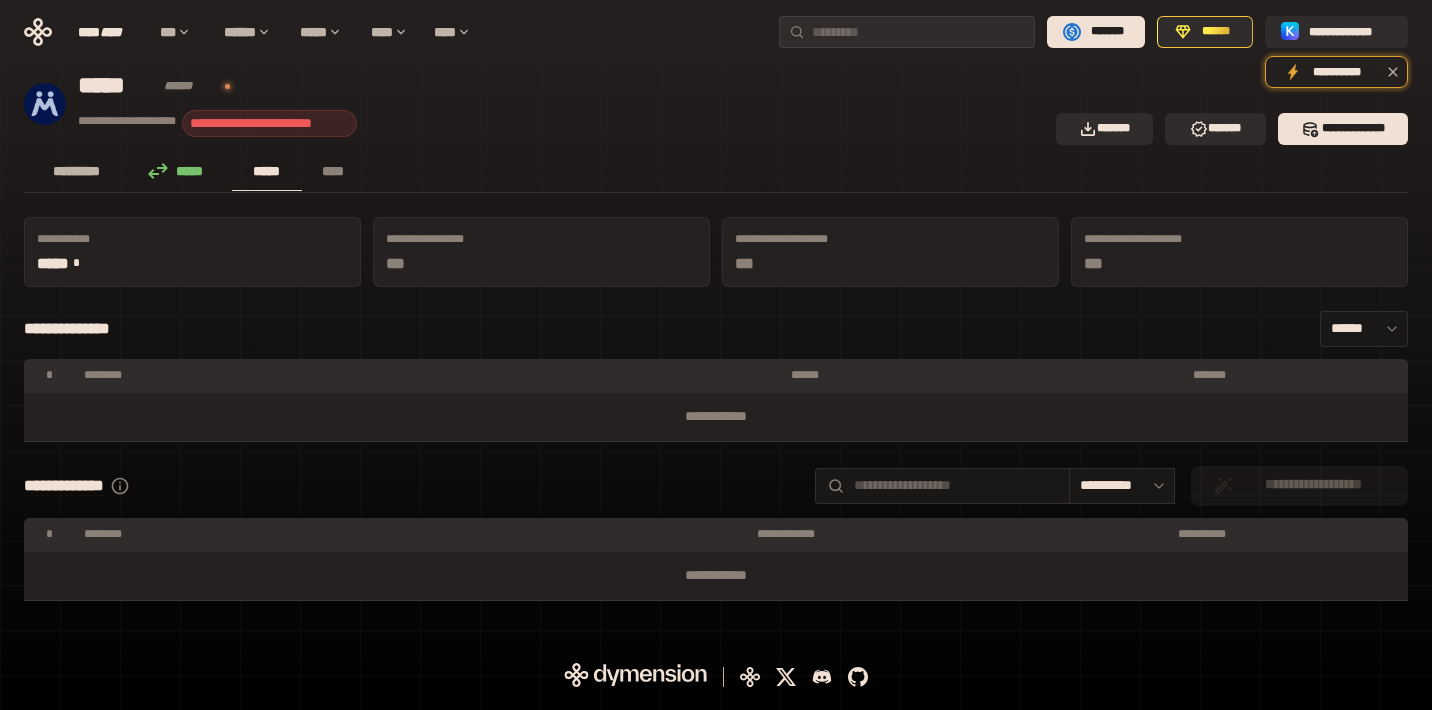 click on "*********" at bounding box center (77, 171) 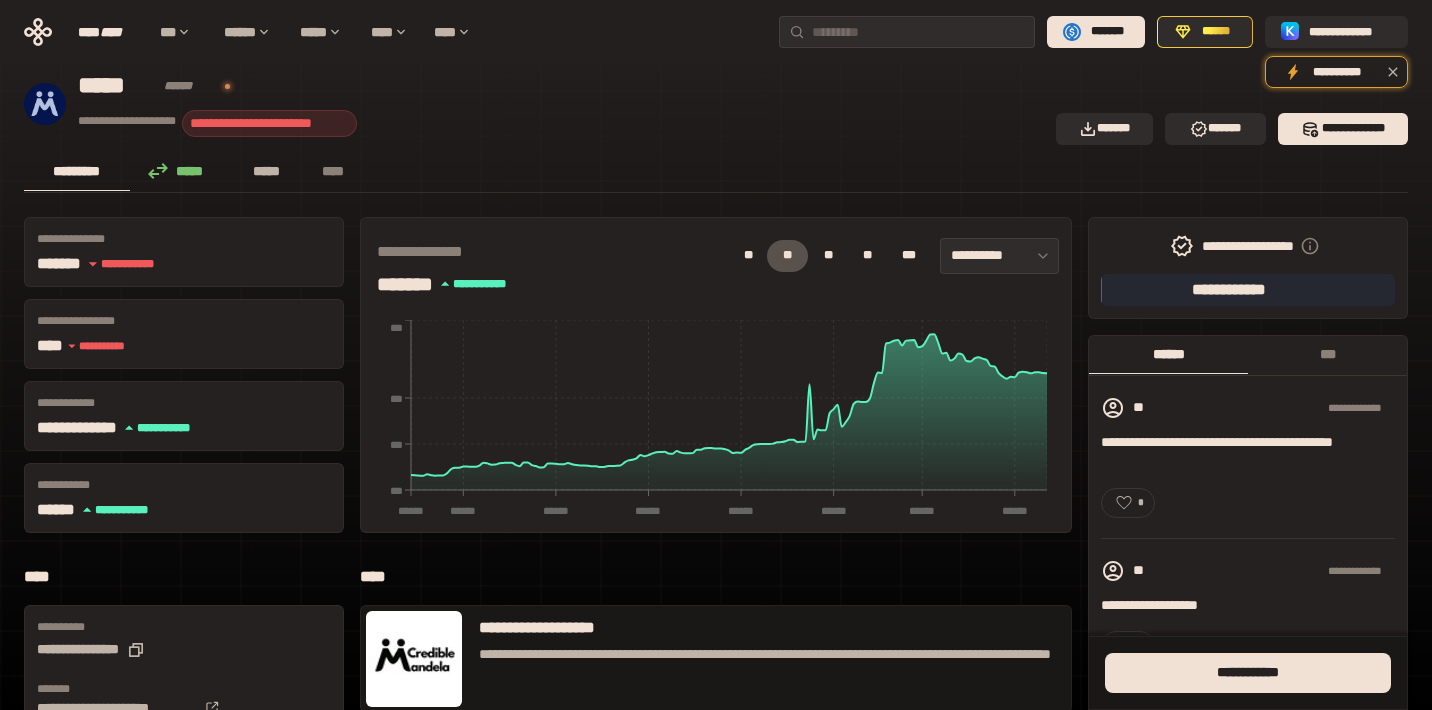 click on "*****" at bounding box center (267, 171) 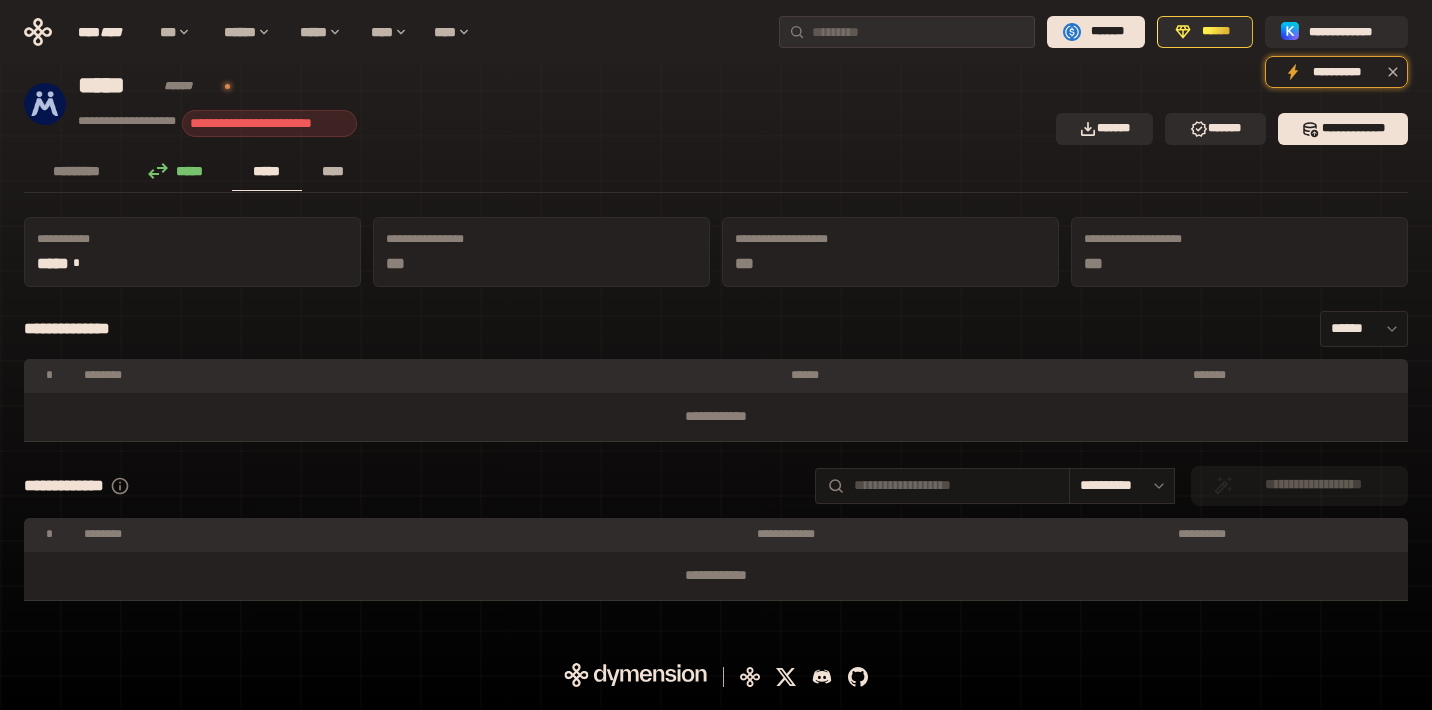 click on "****" at bounding box center [333, 172] 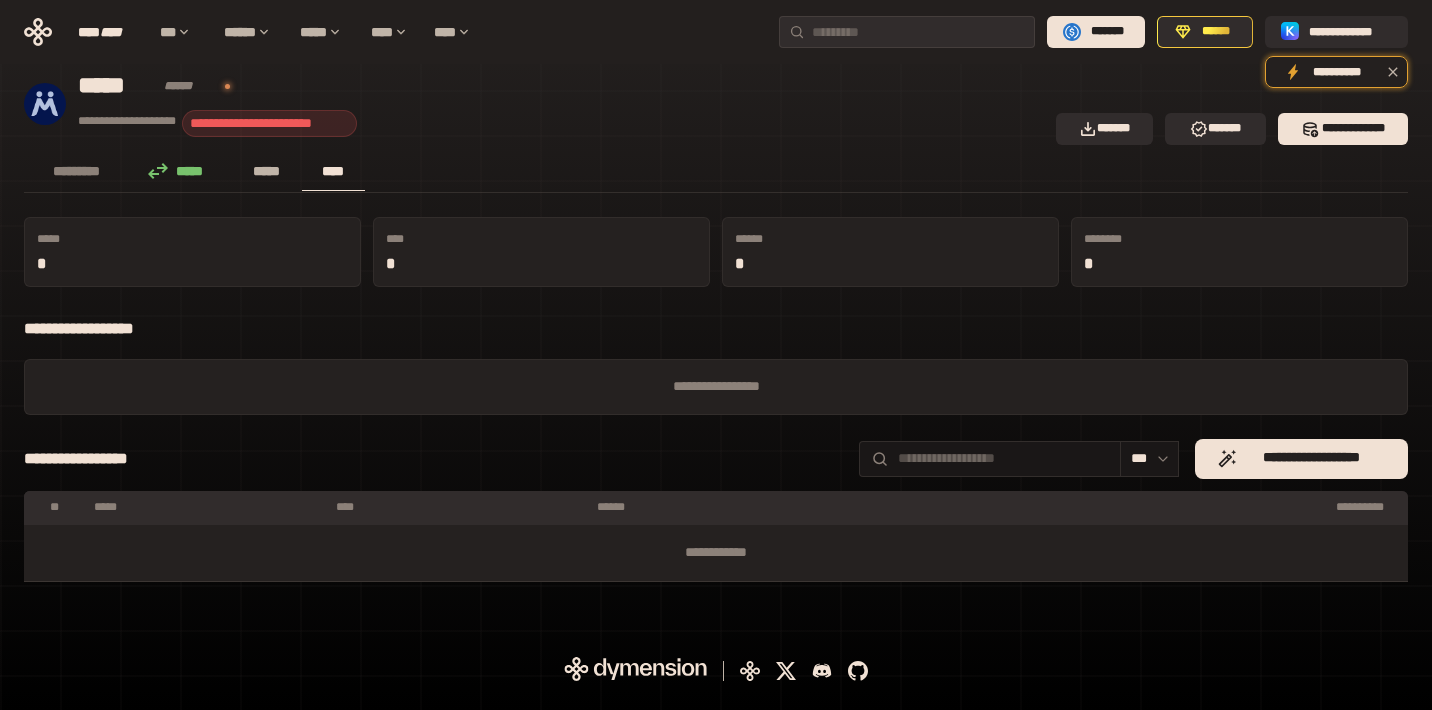 click on "*****" at bounding box center [267, 171] 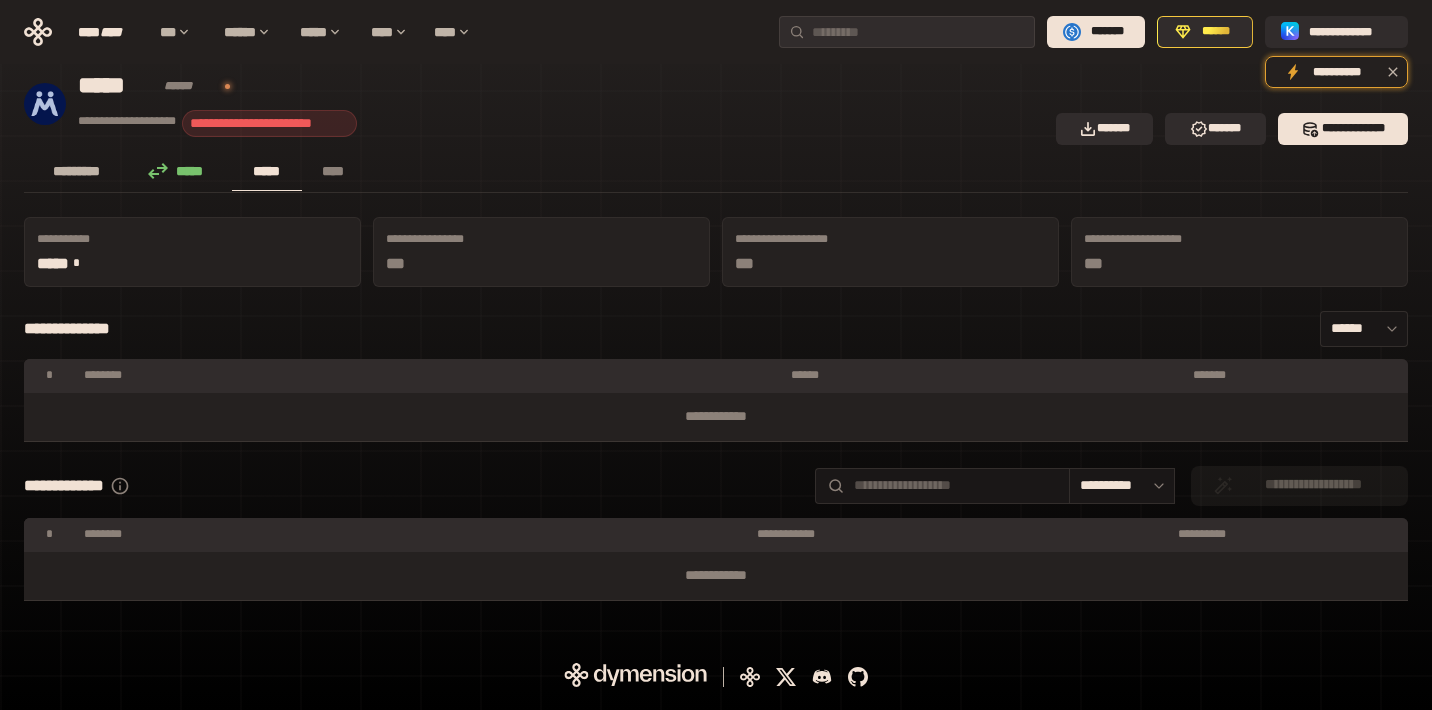 click on "*********" at bounding box center (77, 171) 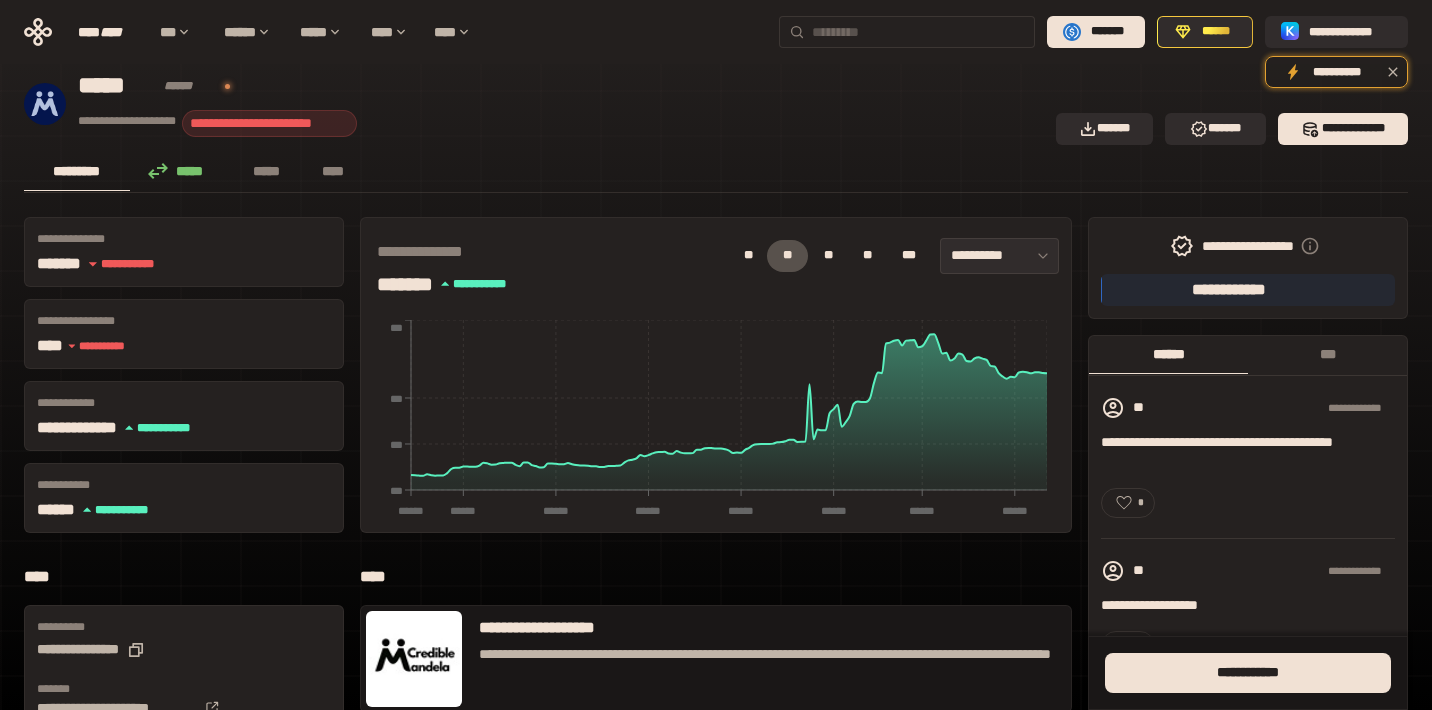 click at bounding box center [919, 32] 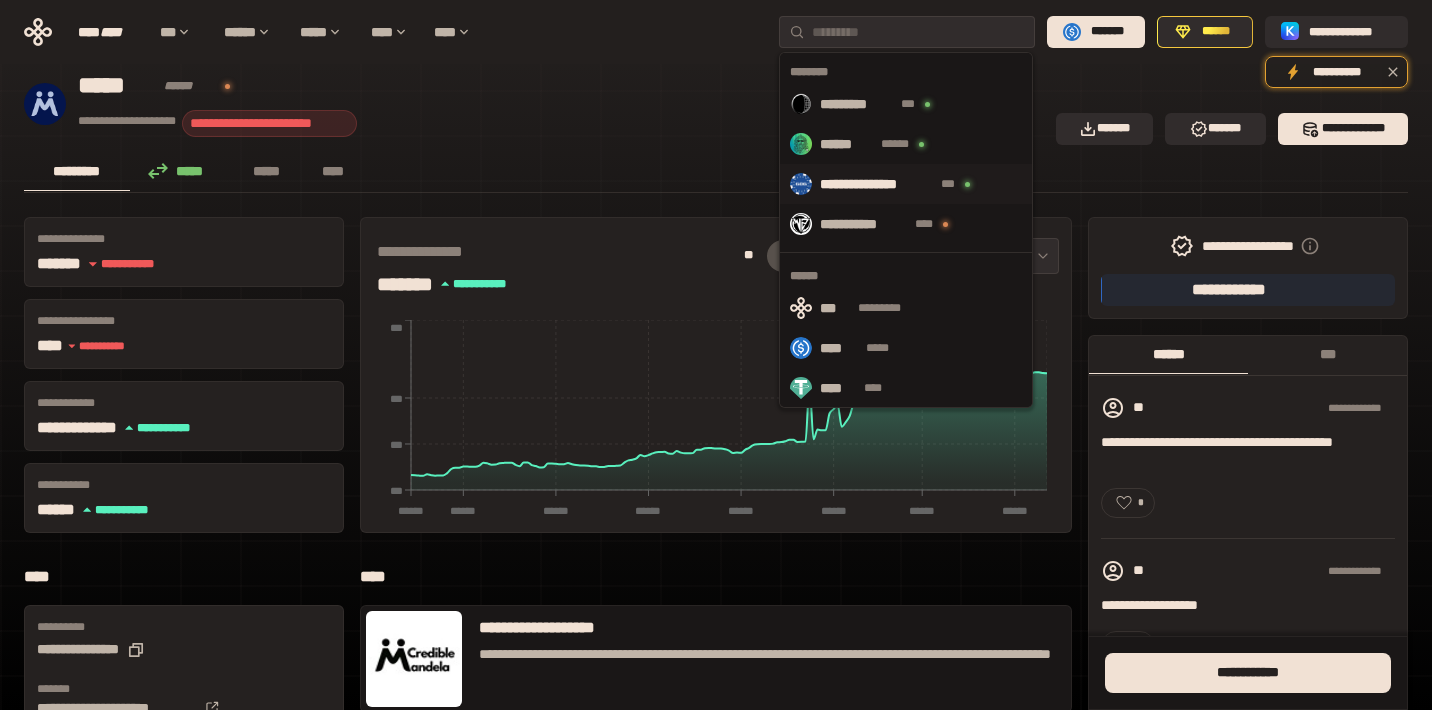 click on "**********" at bounding box center (878, 184) 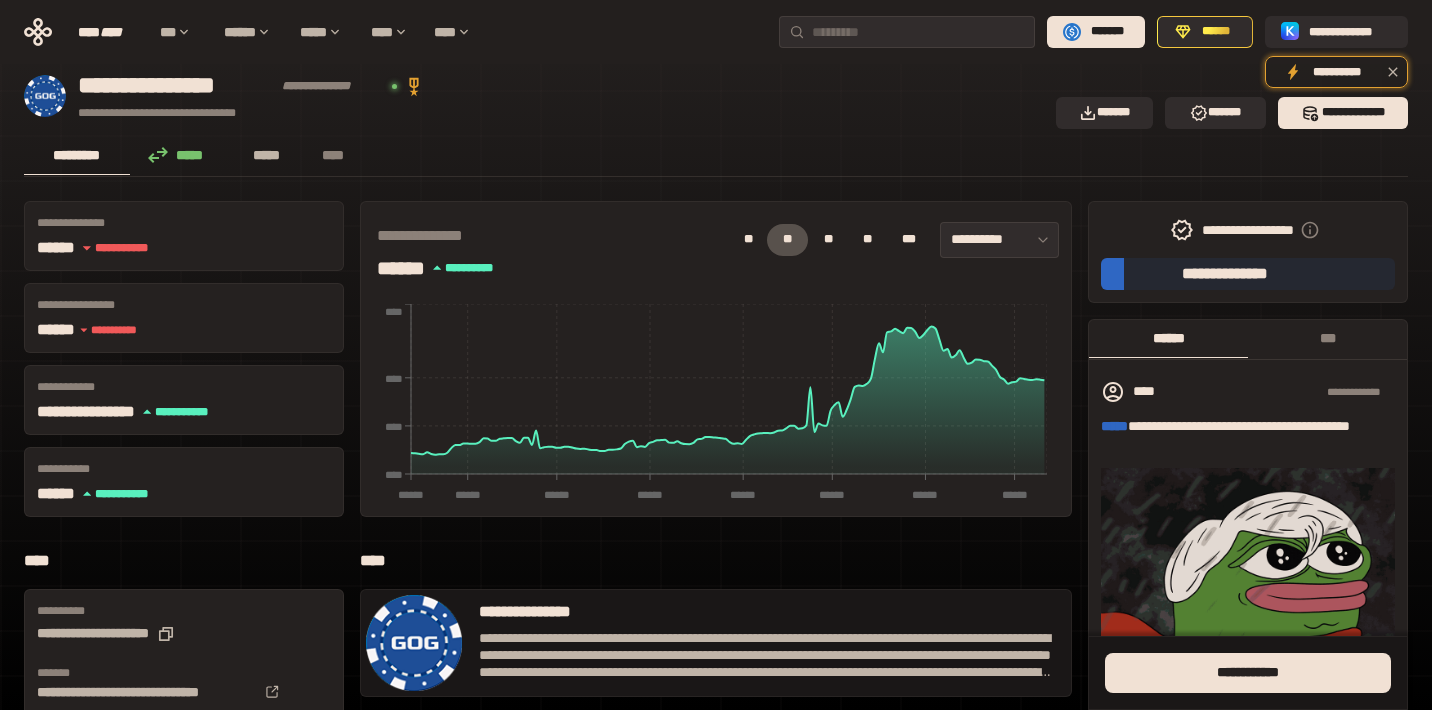 click on "*****" at bounding box center [267, 155] 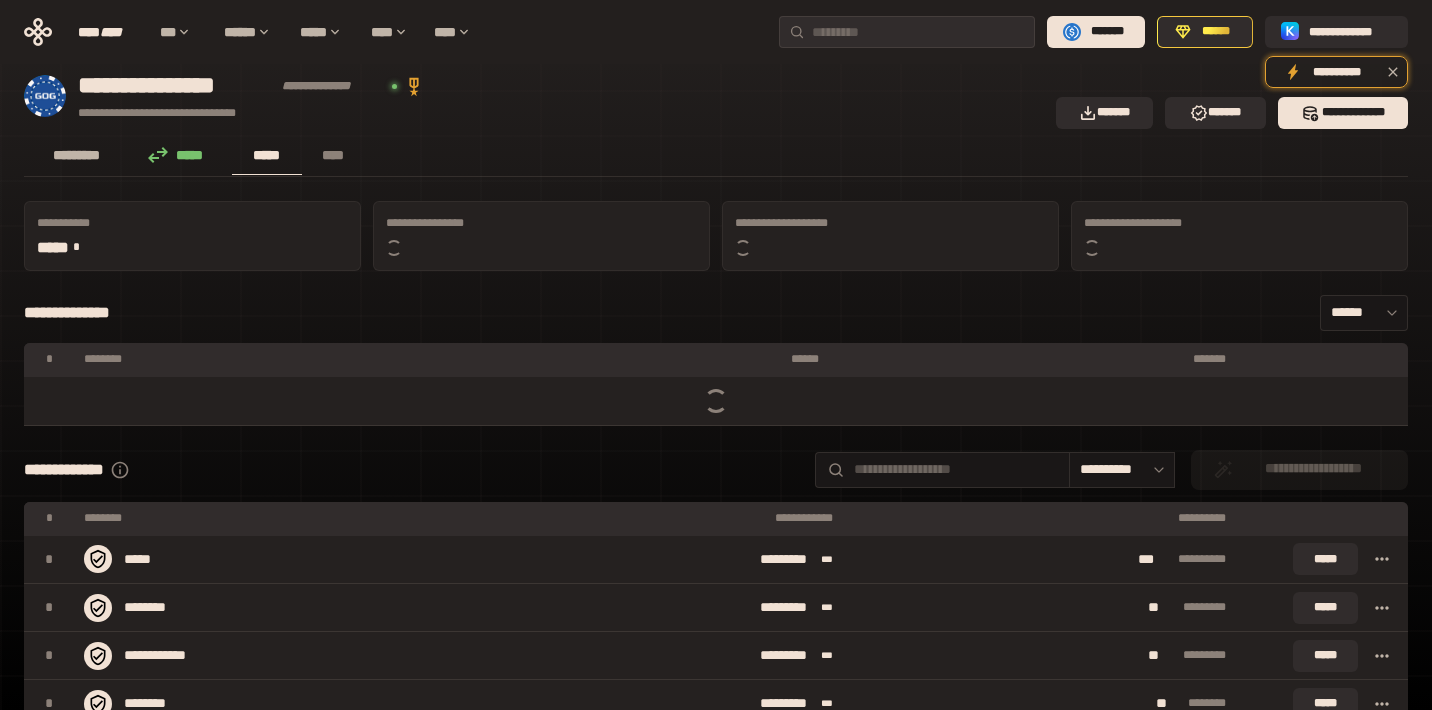 click on "*********" at bounding box center [77, 156] 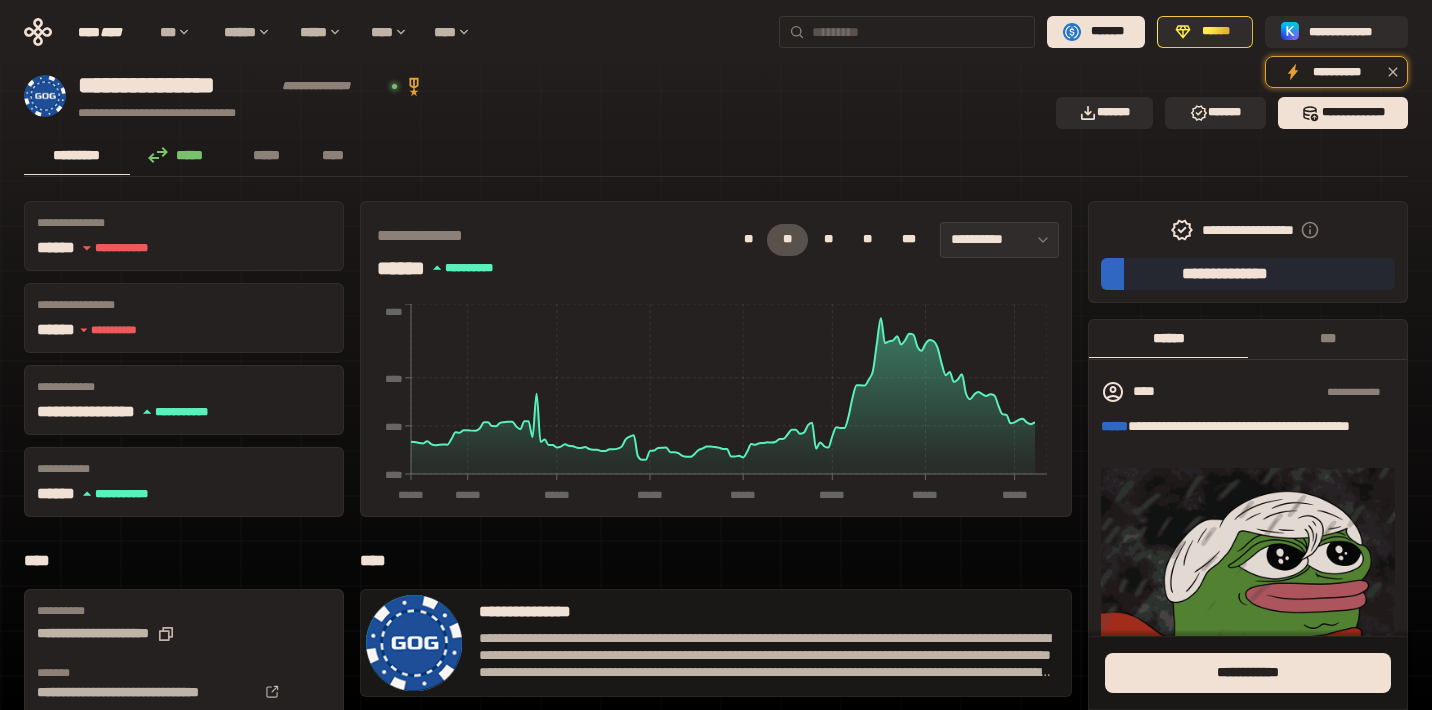 click at bounding box center [919, 32] 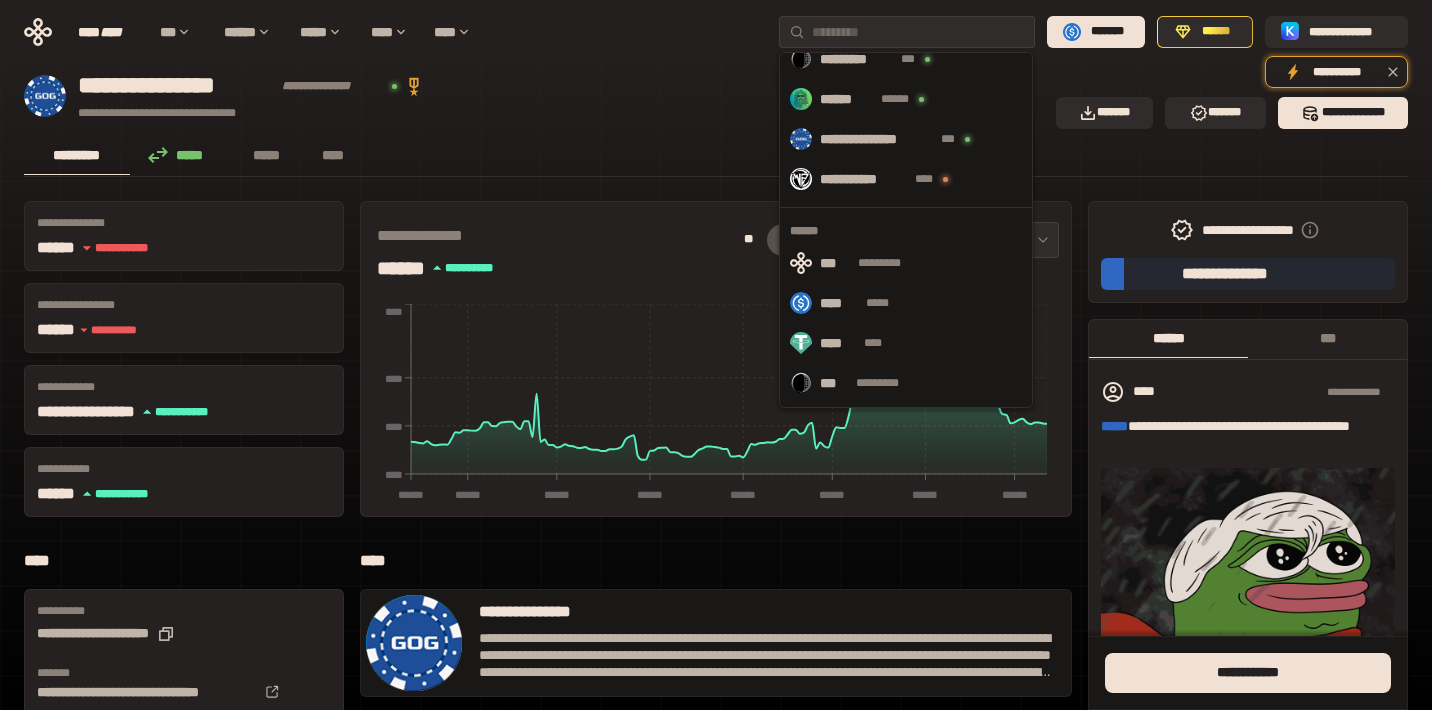 scroll, scrollTop: 0, scrollLeft: 0, axis: both 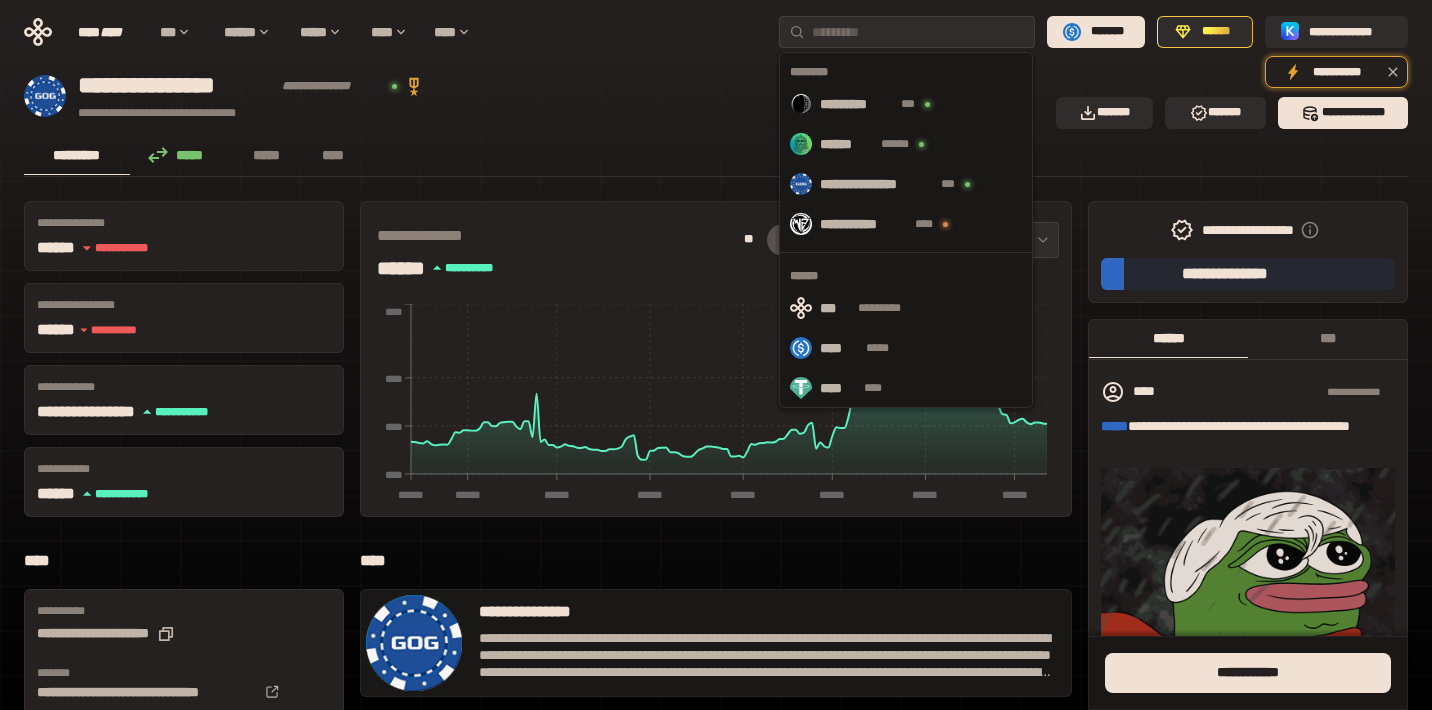 click on "**********" at bounding box center (716, 32) 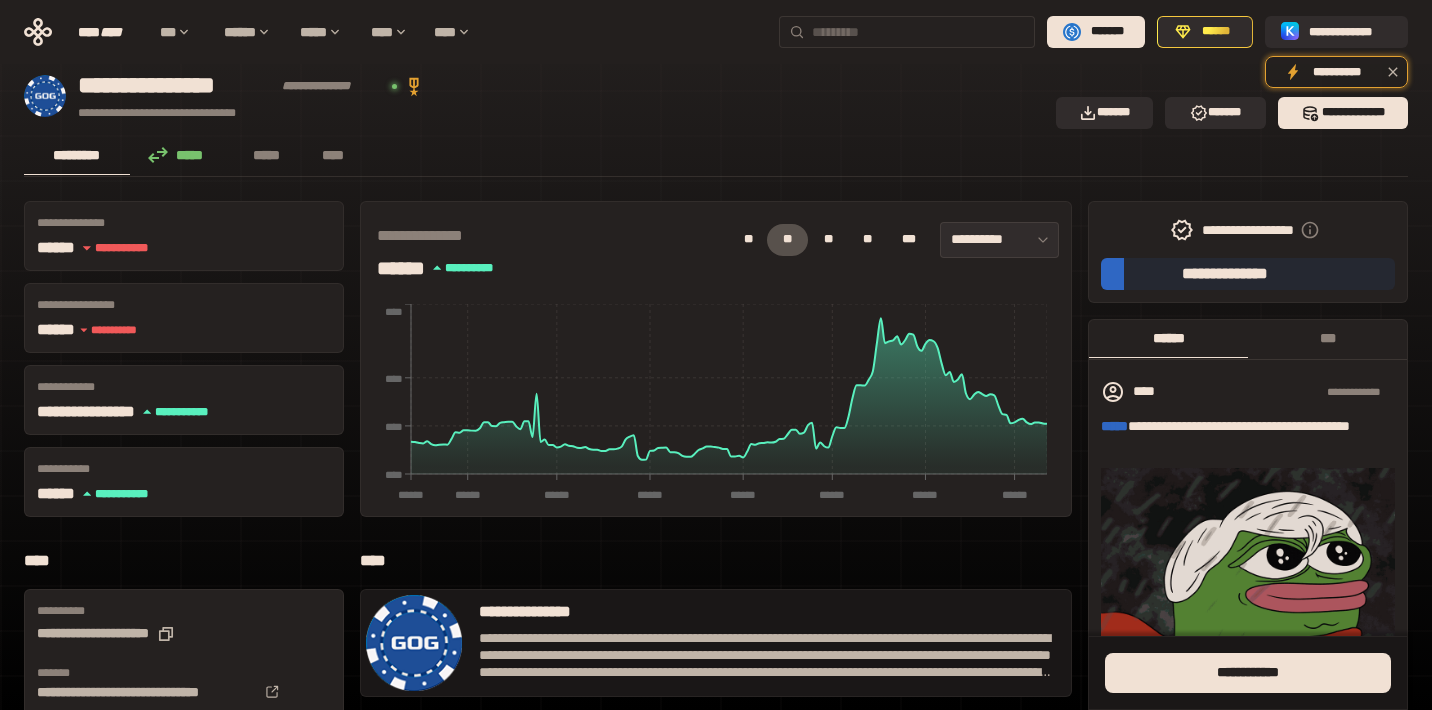 click at bounding box center (919, 32) 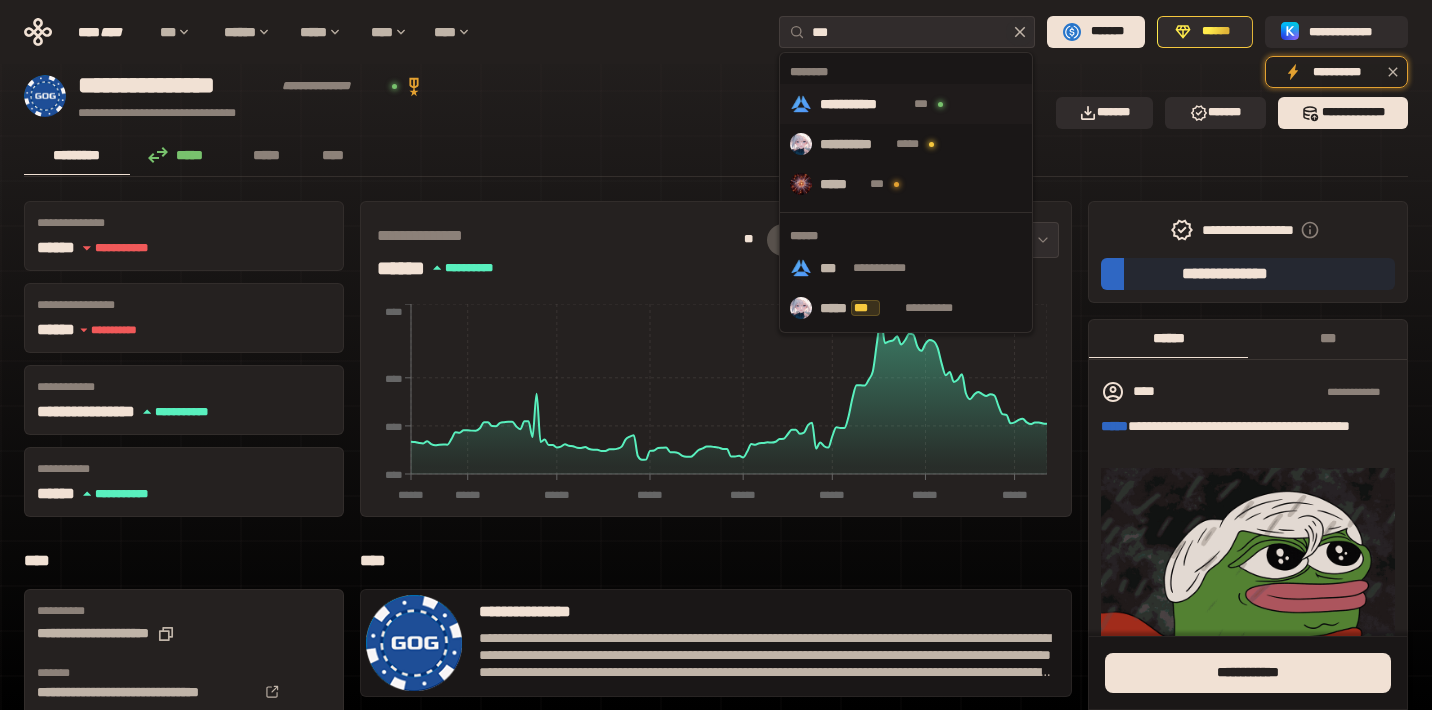 type on "***" 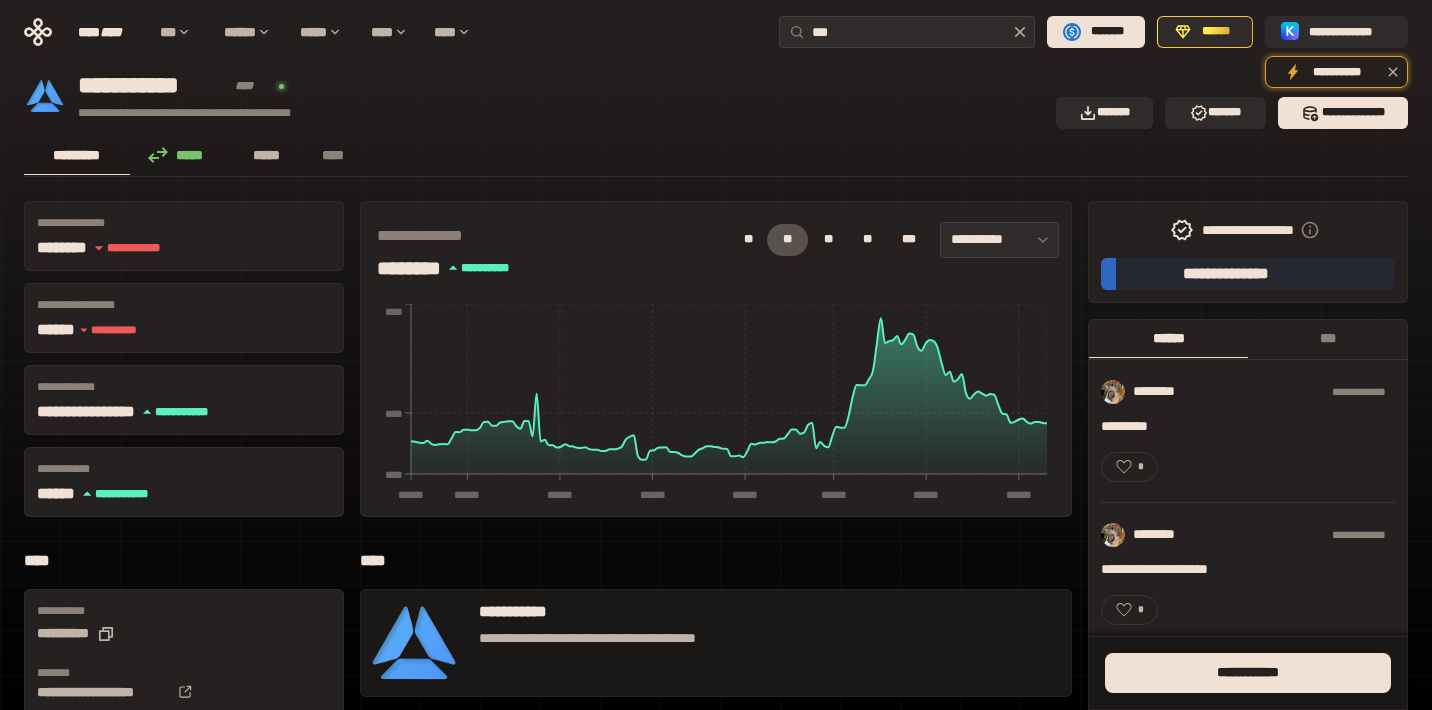 click on "*****" at bounding box center (267, 155) 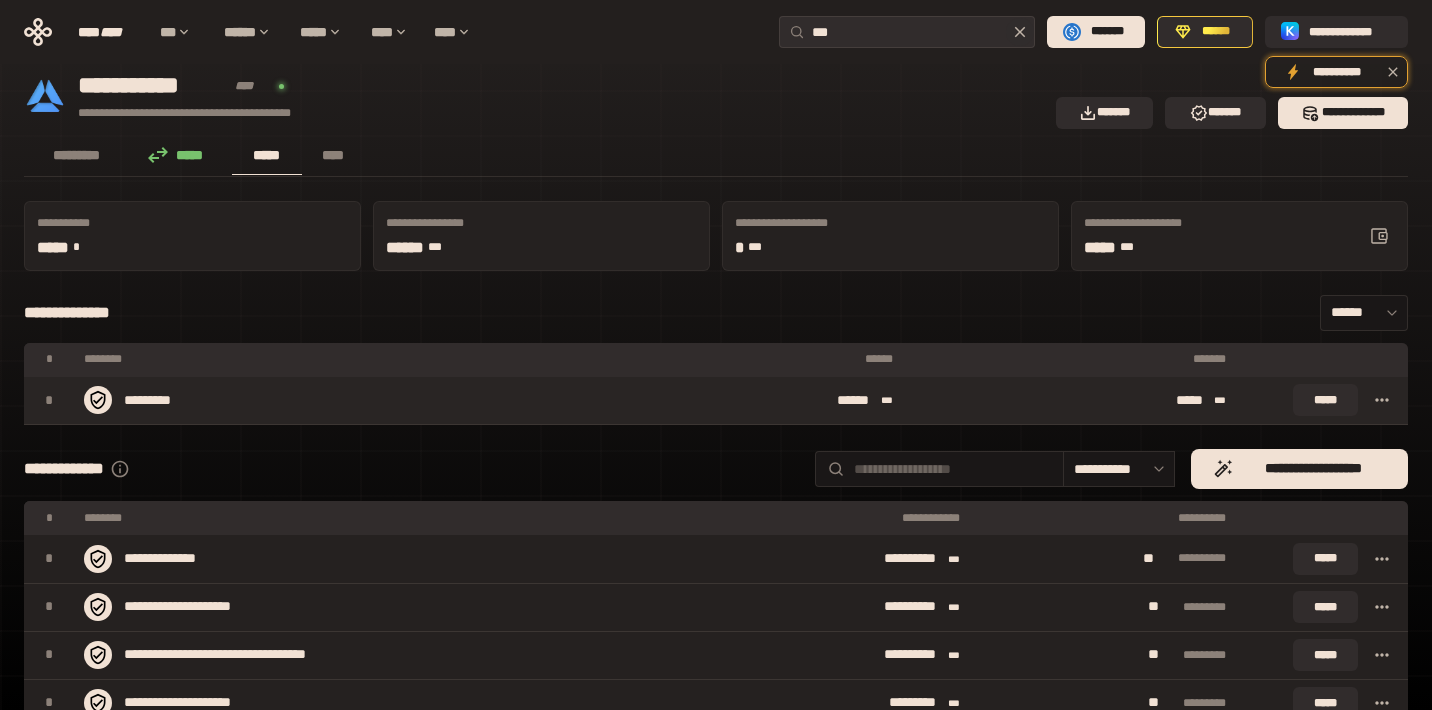 click 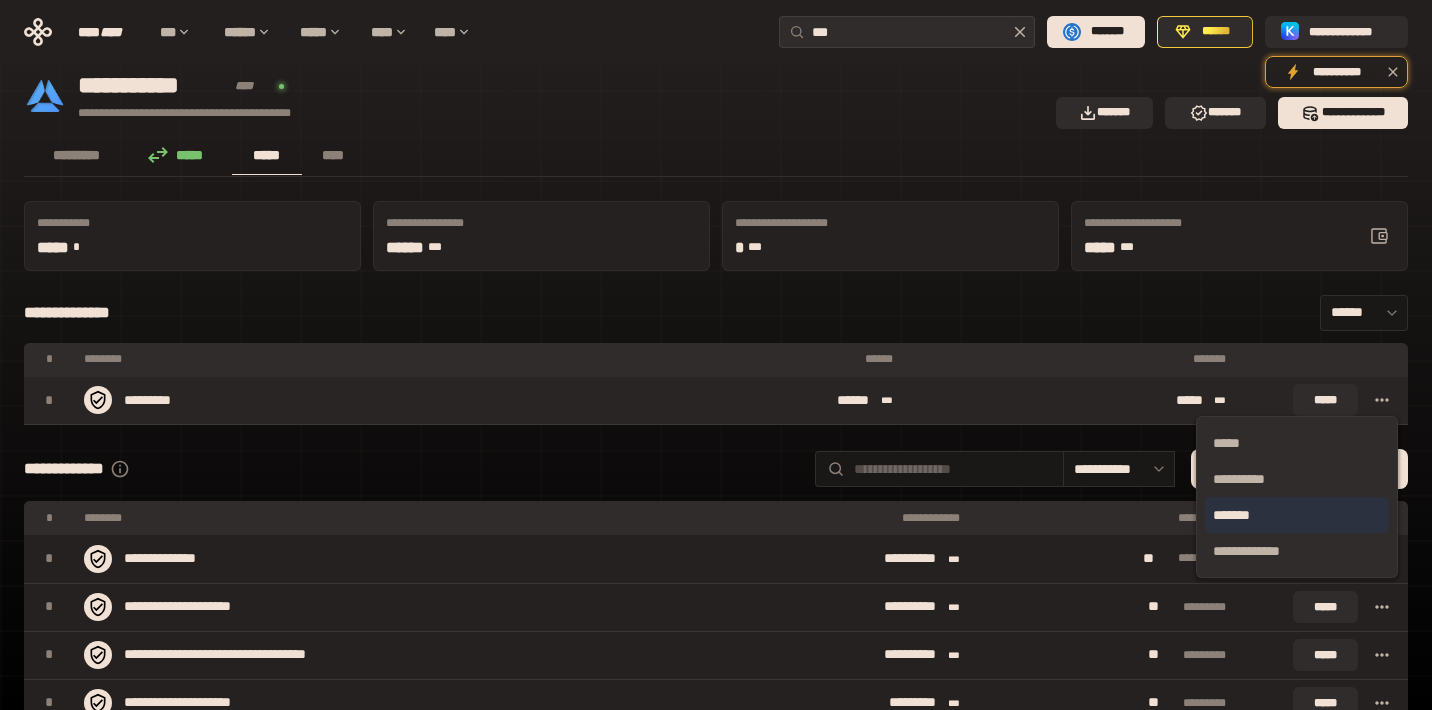 click on "*******" at bounding box center (1297, 515) 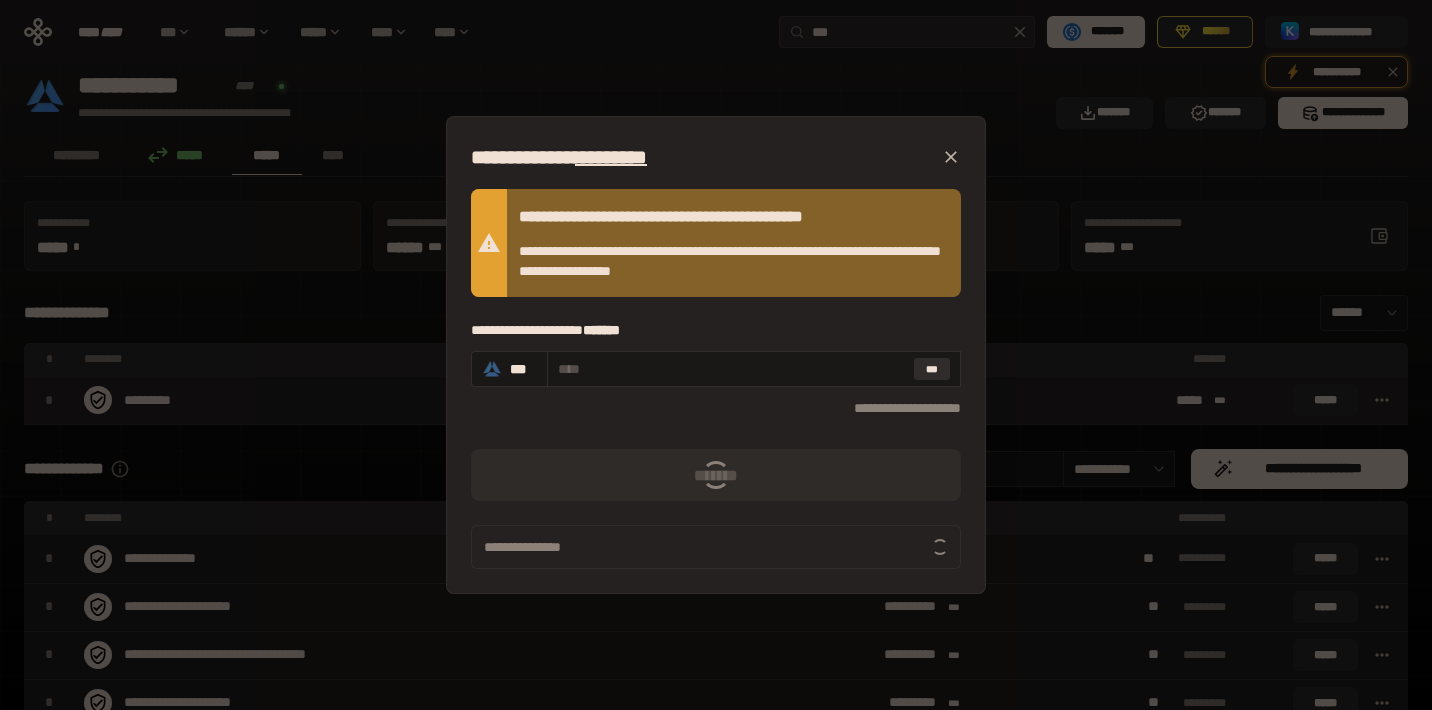 click at bounding box center (951, 157) 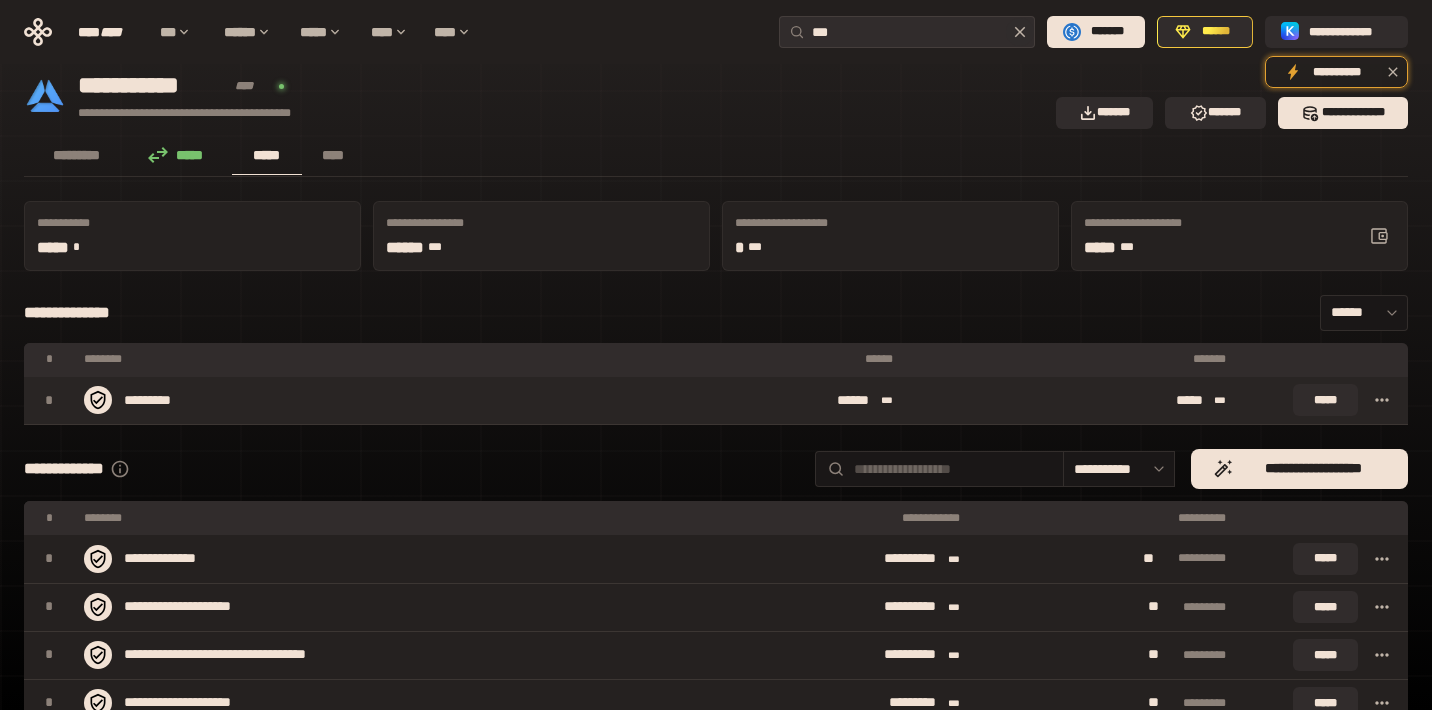 click 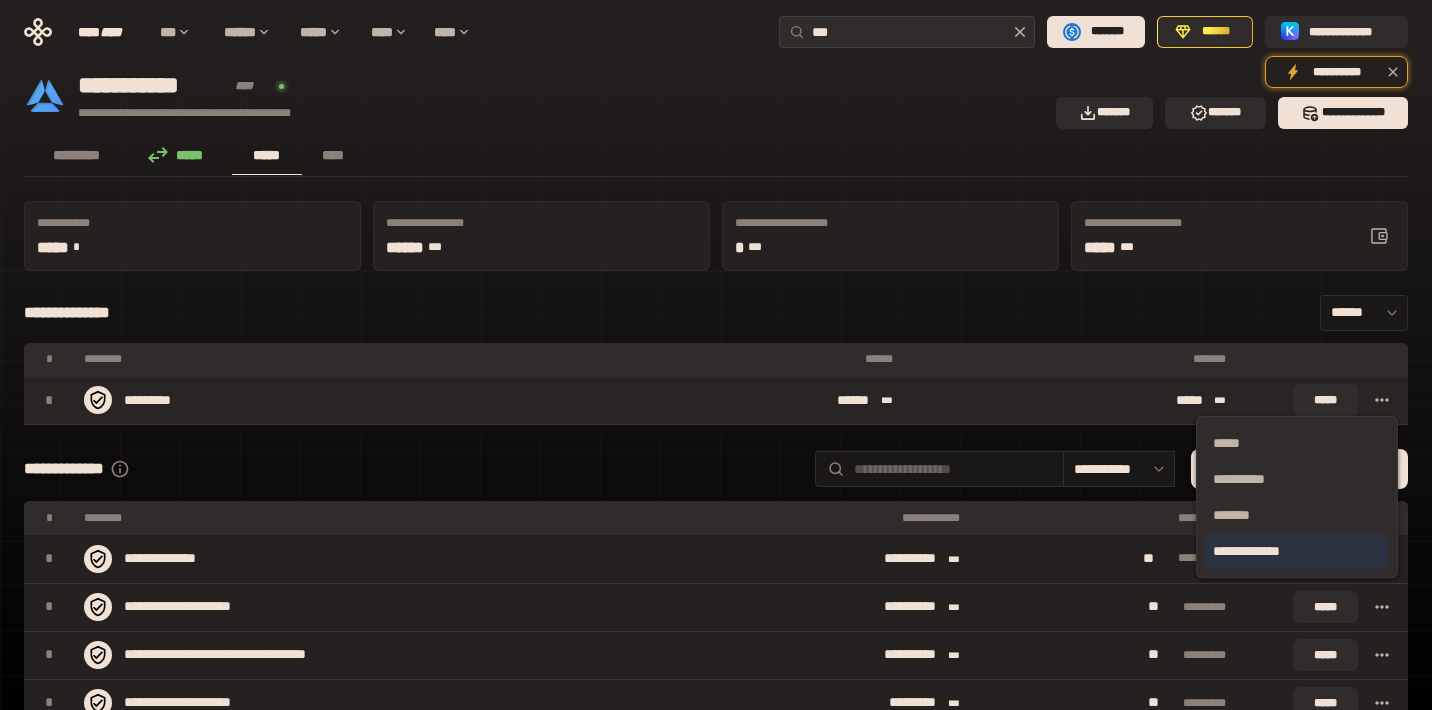 click on "**********" at bounding box center [1297, 551] 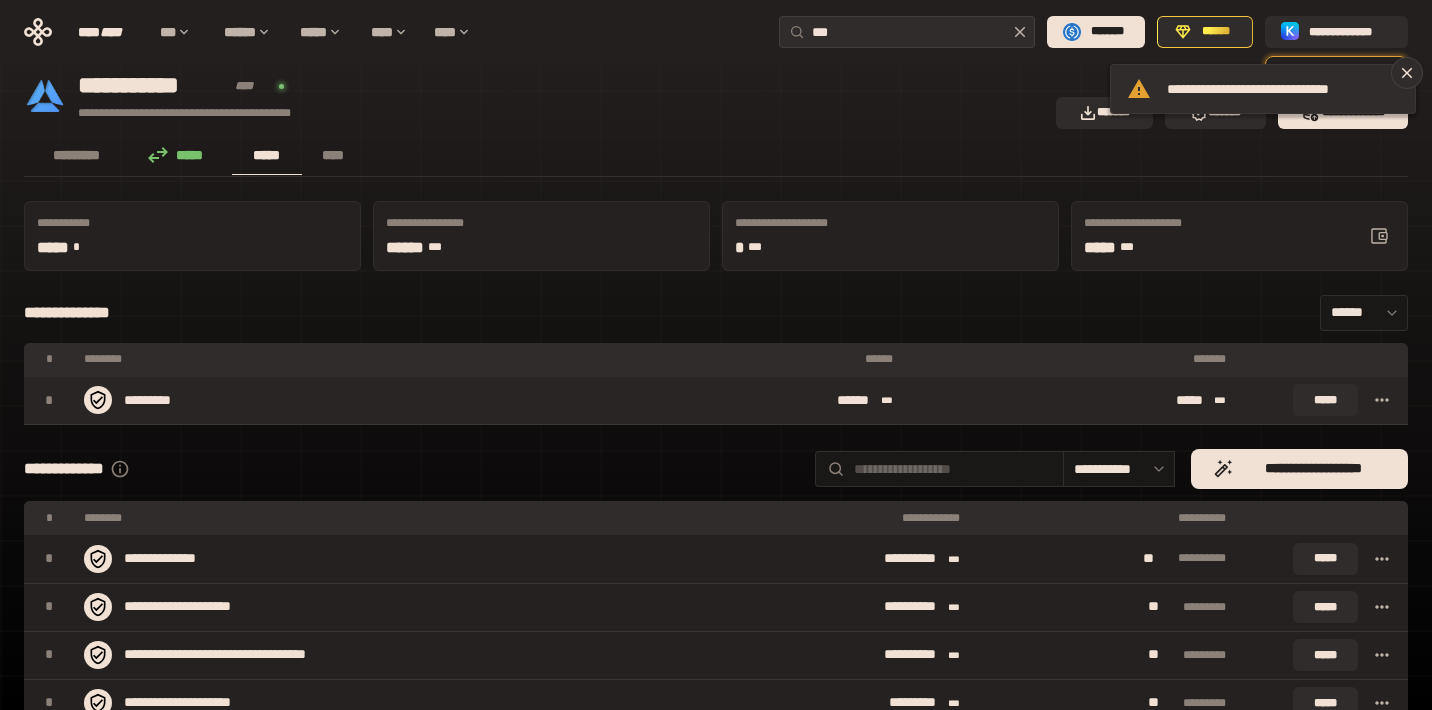 click on "**********" at bounding box center (534, 96) 